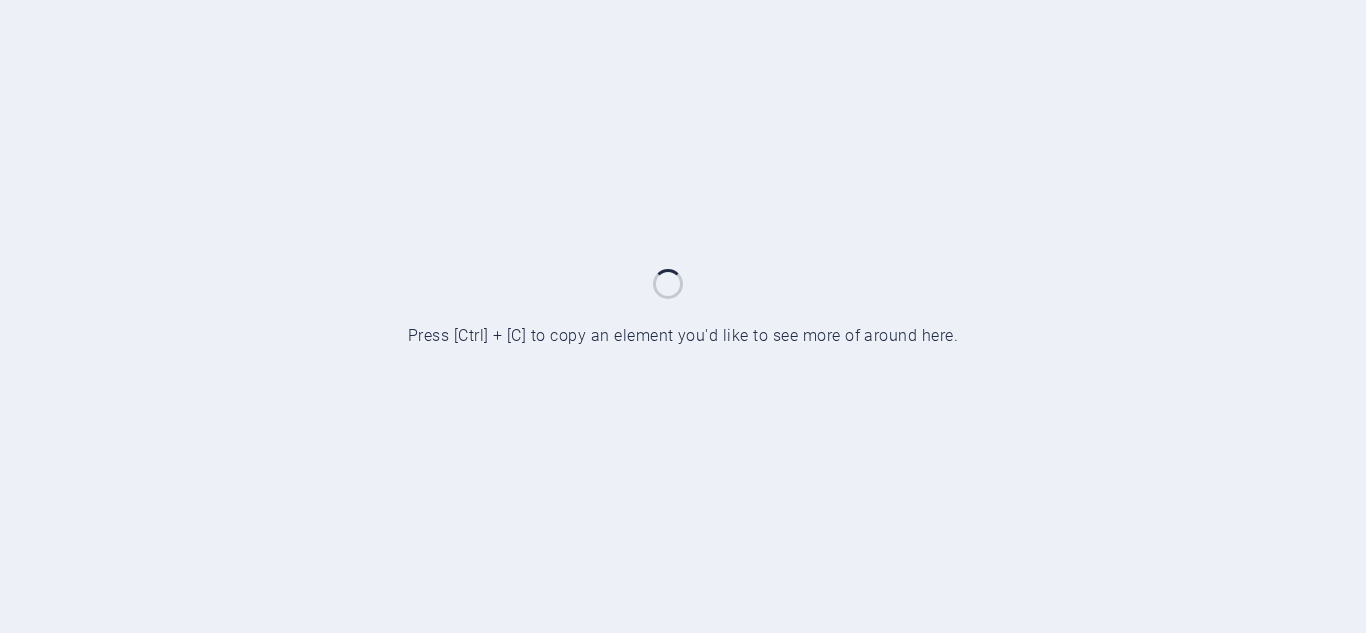 scroll, scrollTop: 0, scrollLeft: 0, axis: both 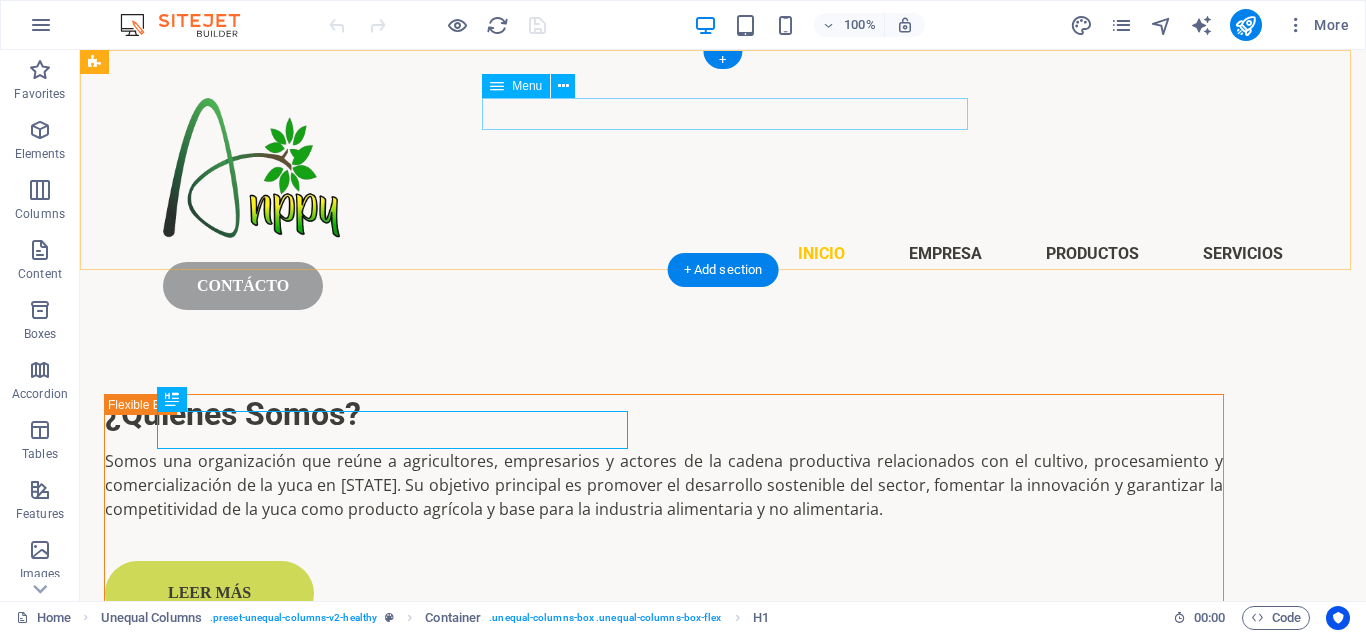click on "Inicio Empresa PRODUCTOS SERVICIOS" at bounding box center (723, 254) 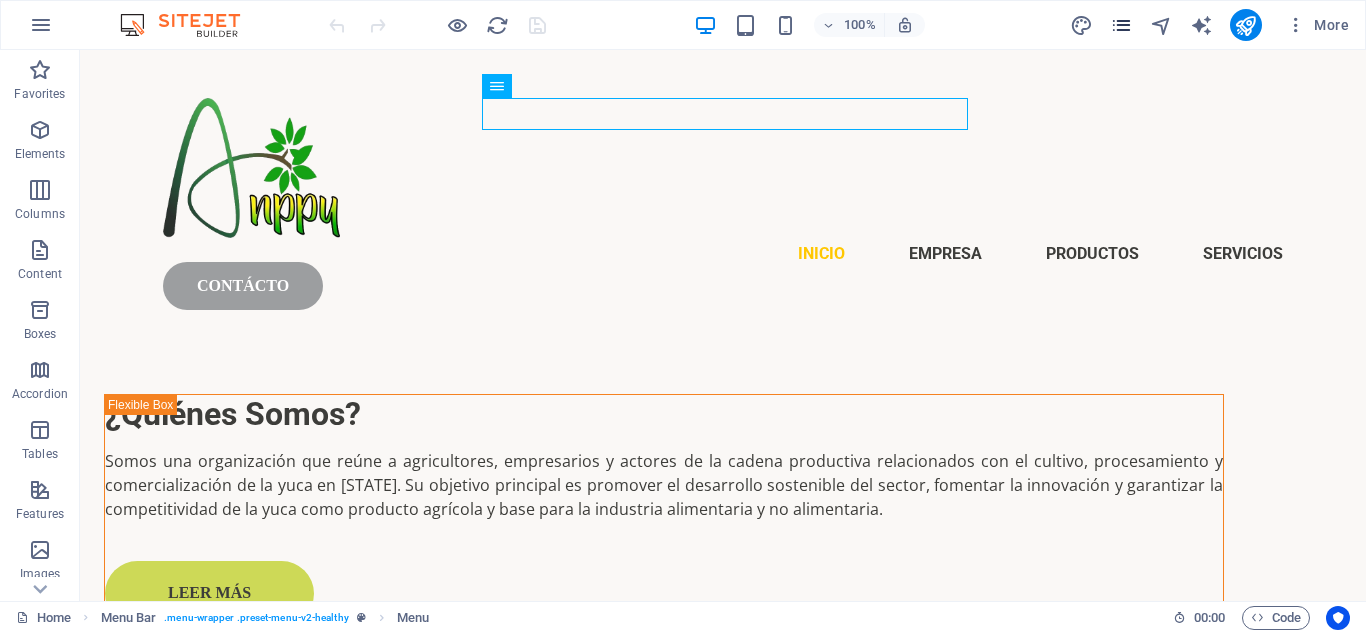 click at bounding box center (1121, 25) 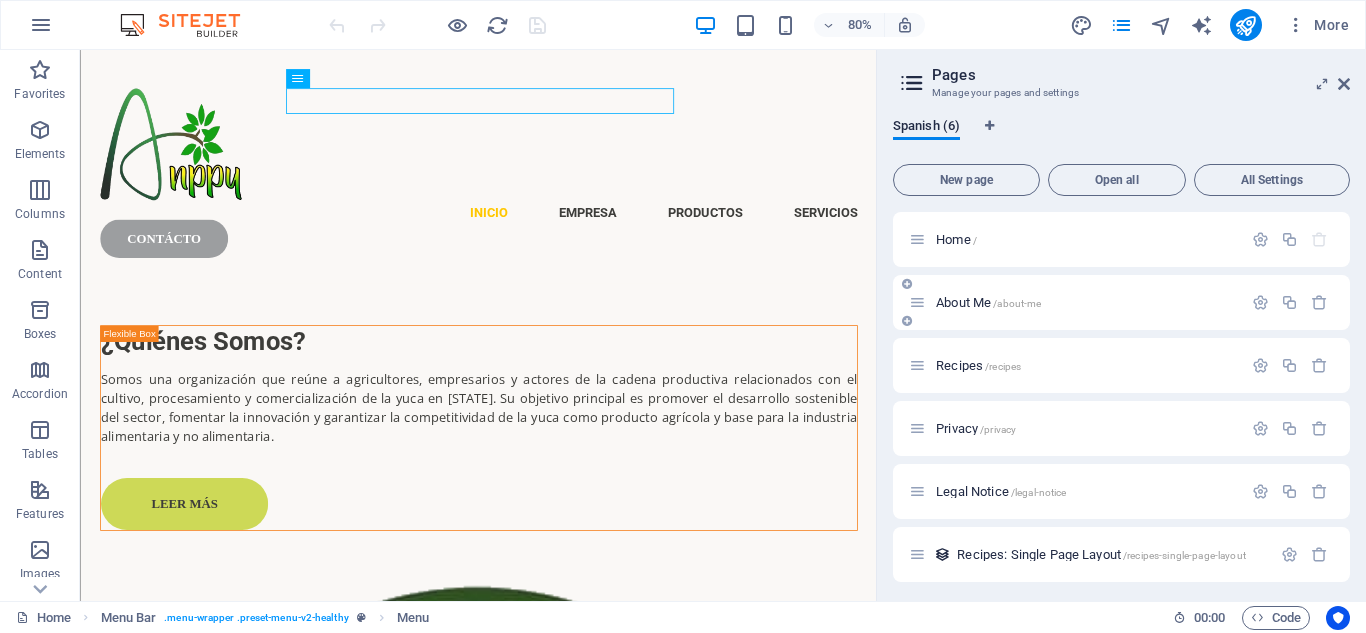 click on "About Me /about-me" at bounding box center (1075, 302) 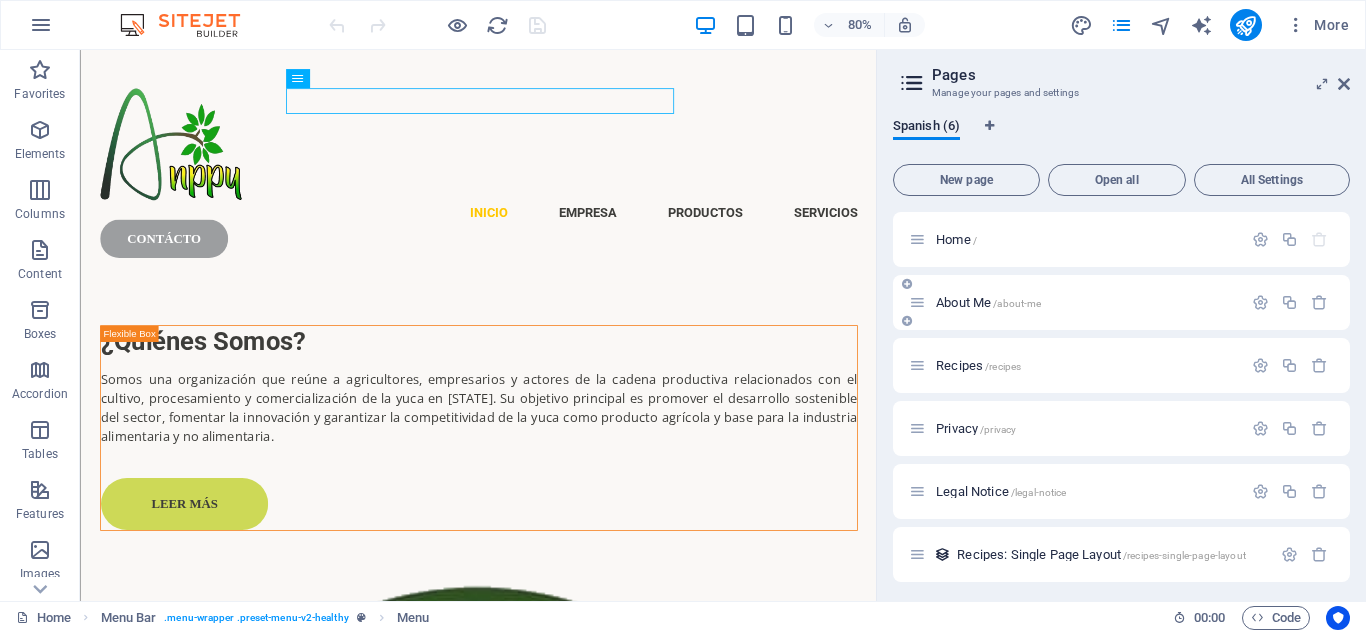 click on "About Me /about-me" at bounding box center [988, 302] 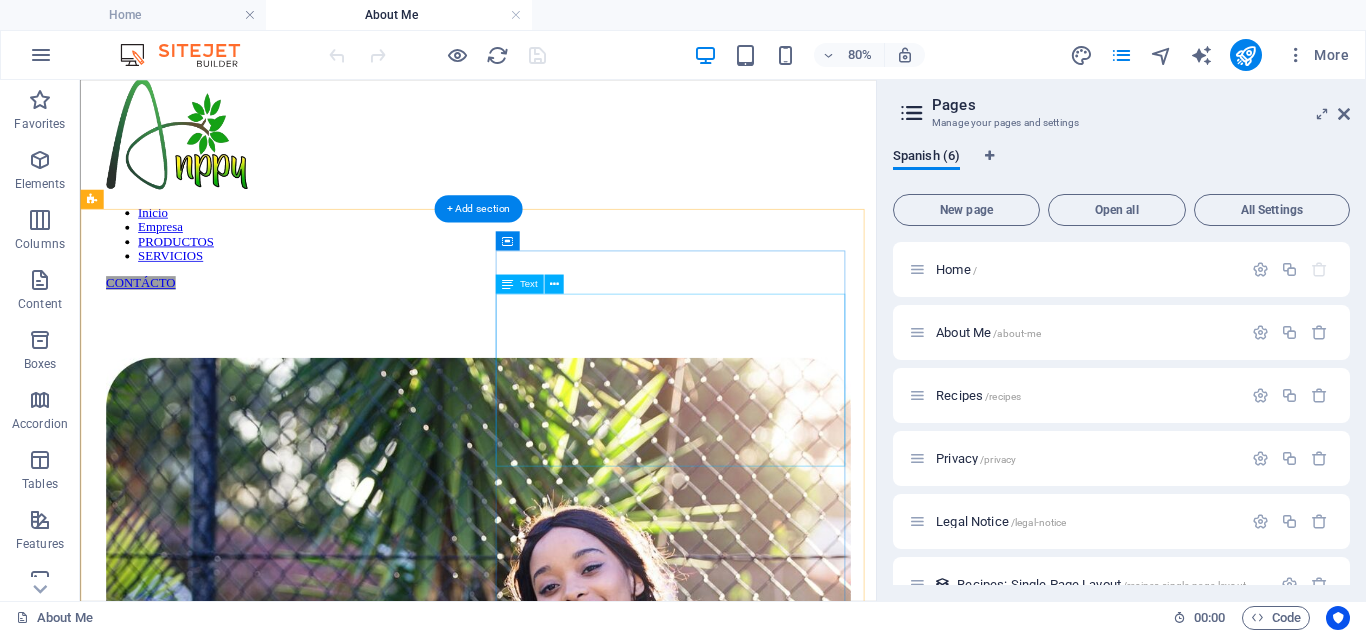 scroll, scrollTop: 58, scrollLeft: 0, axis: vertical 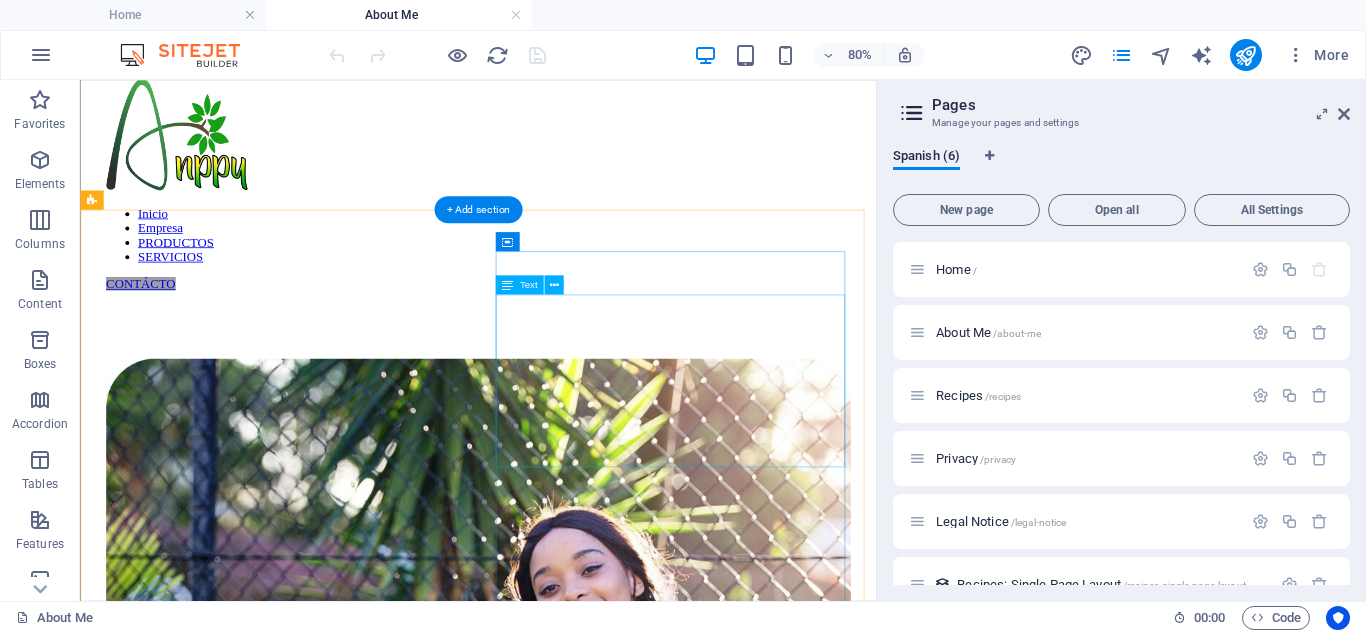 click on "Lorem ipsum dolor sit amet consectetur. Bibendum adipiscing morbi orci nibh eget posuere arcu volutpat nulla. Tortor cras suscipit augue sodales risus auctor. Fusce nunc vitae non dui ornare tellus nibh purus lectus. Pulvinar pellentesque nam vel nec eget ligula vel bibendum eget. Lorem ipsum dolor sit amet consectetur. Bibendum adipiscing morbi orci nibh eget posuere arcu volutpat nulla. Tortor cras suscipit augue sodales risus auctor." at bounding box center [577, 1511] 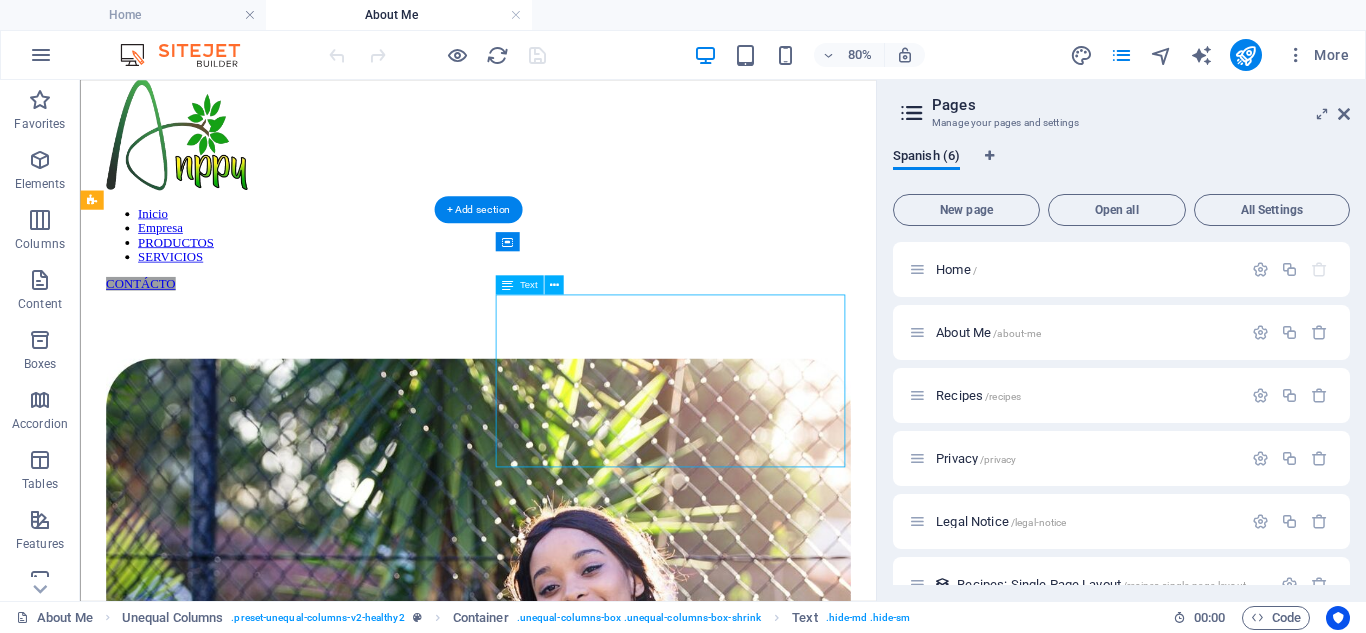 click on "Lorem ipsum dolor sit amet consectetur. Bibendum adipiscing morbi orci nibh eget posuere arcu volutpat nulla. Tortor cras suscipit augue sodales risus auctor. Fusce nunc vitae non dui ornare tellus nibh purus lectus. Pulvinar pellentesque nam vel nec eget ligula vel bibendum eget. Lorem ipsum dolor sit amet consectetur. Bibendum adipiscing morbi orci nibh eget posuere arcu volutpat nulla. Tortor cras suscipit augue sodales risus auctor." at bounding box center [577, 1511] 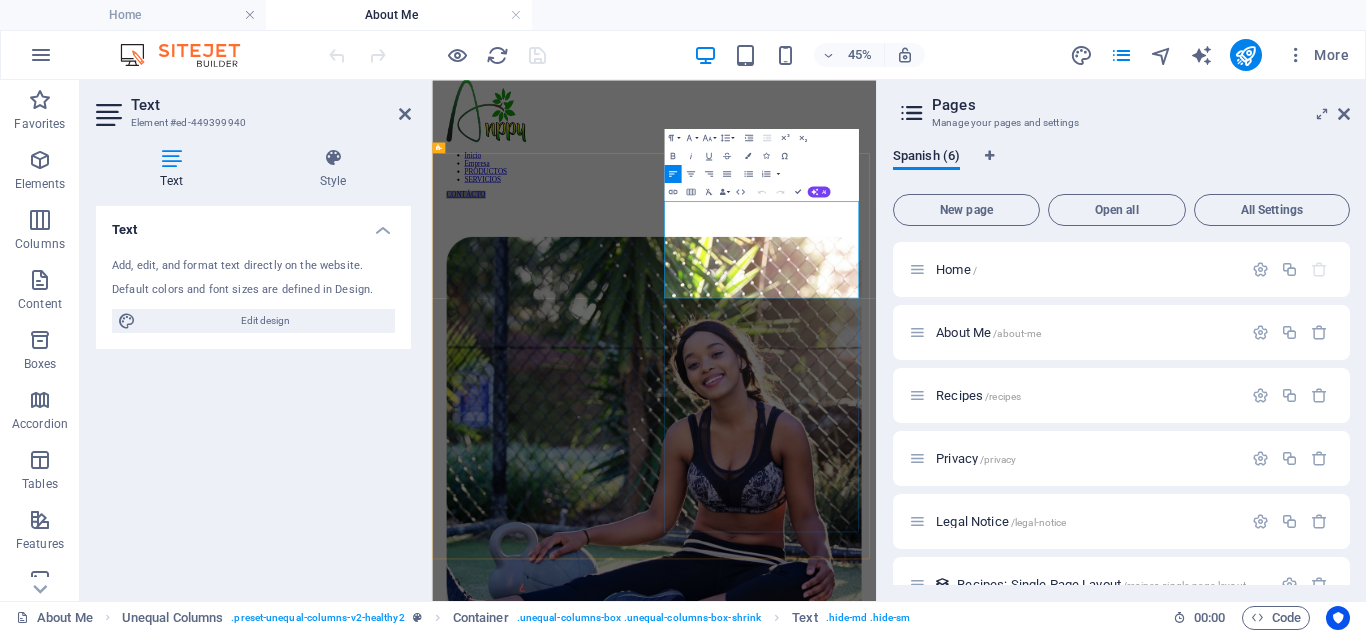 click on "Lorem ipsum dolor sit amet consectetur. Bibendum adipiscing morbi orci nibh eget posuere arcu volutpat nulla. Tortor cras suscipit augue sodales risus auctor. Fusce nunc vitae non dui ornare tellus nibh purus lectus. Pulvinar pellentesque nam vel nec eget ligula vel bibendum eget. Lorem ipsum dolor sit amet consectetur. Bibendum adipiscing morbi orci nibh eget posuere arcu volutpat nulla. Tortor cras suscipit augue sodales risus auctor." at bounding box center (925, 1503) 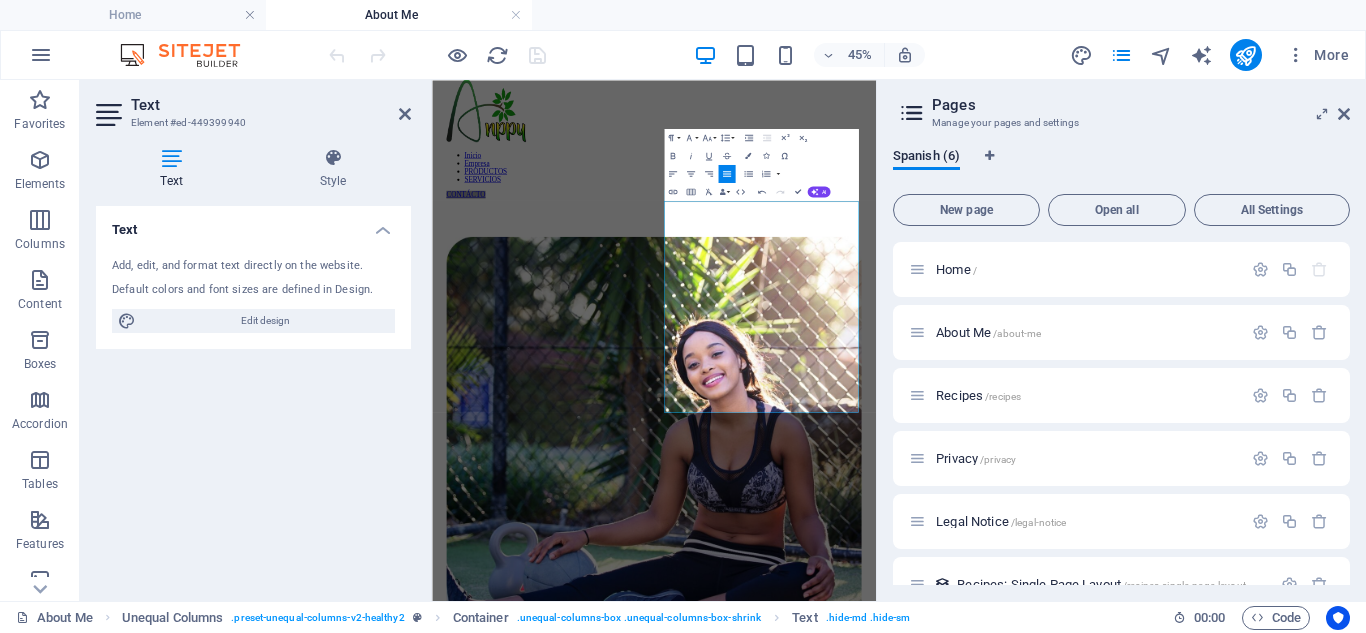 click on "Text Style Text Add, edit, and format text directly on the website. Default colors and font sizes are defined in Design. Edit design Alignment Left aligned Centered Right aligned Unequal Columns Element Layout How this element expands within the layout (Flexbox). Size Default auto px % 1/1 1/2 1/3 1/4 1/5 1/6 1/7 1/8 1/9 1/10 Grow Shrink Order Container layout Visible Visible Opacity 100 % Overflow Spacing Margin Default auto px % rem vw vh Custom Custom auto px % rem vw vh auto px % rem vw vh auto px % rem vw vh auto px % rem vw vh Padding Default px rem % vh vw Custom Custom px rem % vh vw px rem % vh vw px rem % vh vw px rem % vh vw Border Style              - Width 1 auto px rem % vh vw Custom Custom 1 auto px rem % vh vw 1 auto px rem % vh vw 1 auto px rem % vh vw 1 auto px rem % vh vw  - Color Round corners Default px rem % vh vw Custom Custom px rem % vh vw px rem % vh vw px rem % vh vw px rem % vh vw Shadow Default None Outside Inside Color X offset 0 px rem vh vw Y offset 0 px rem vh vw 0 %" at bounding box center (253, 366) 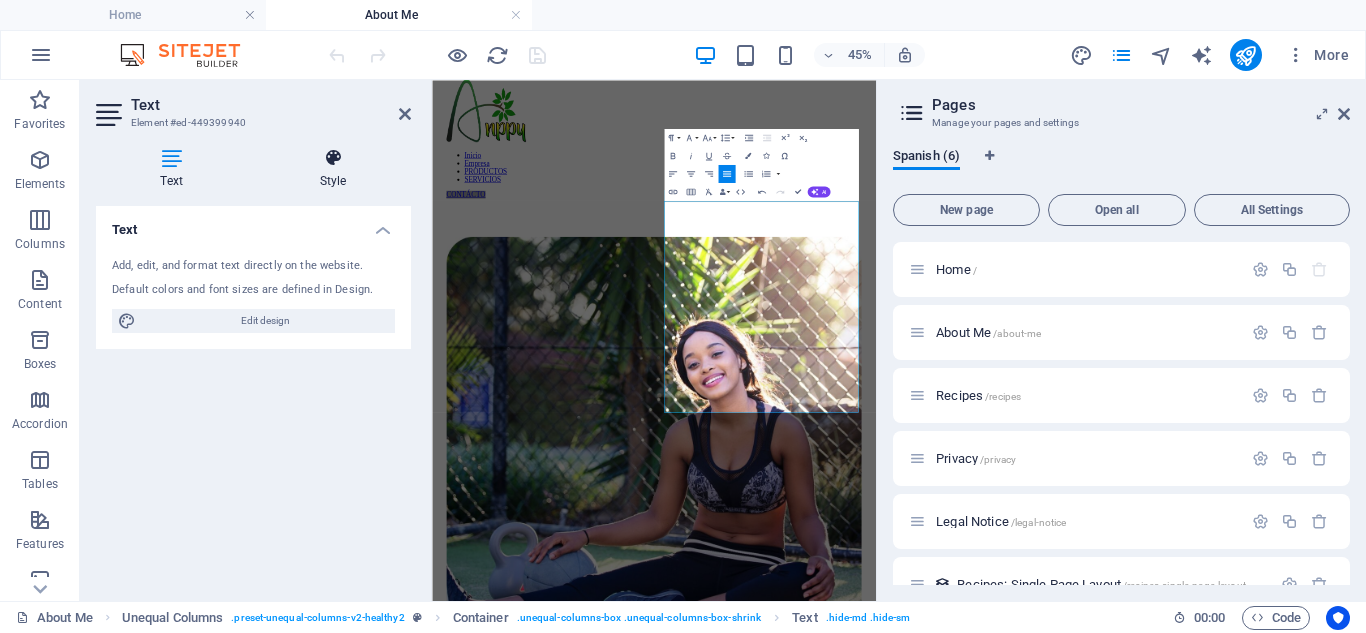 click at bounding box center [333, 158] 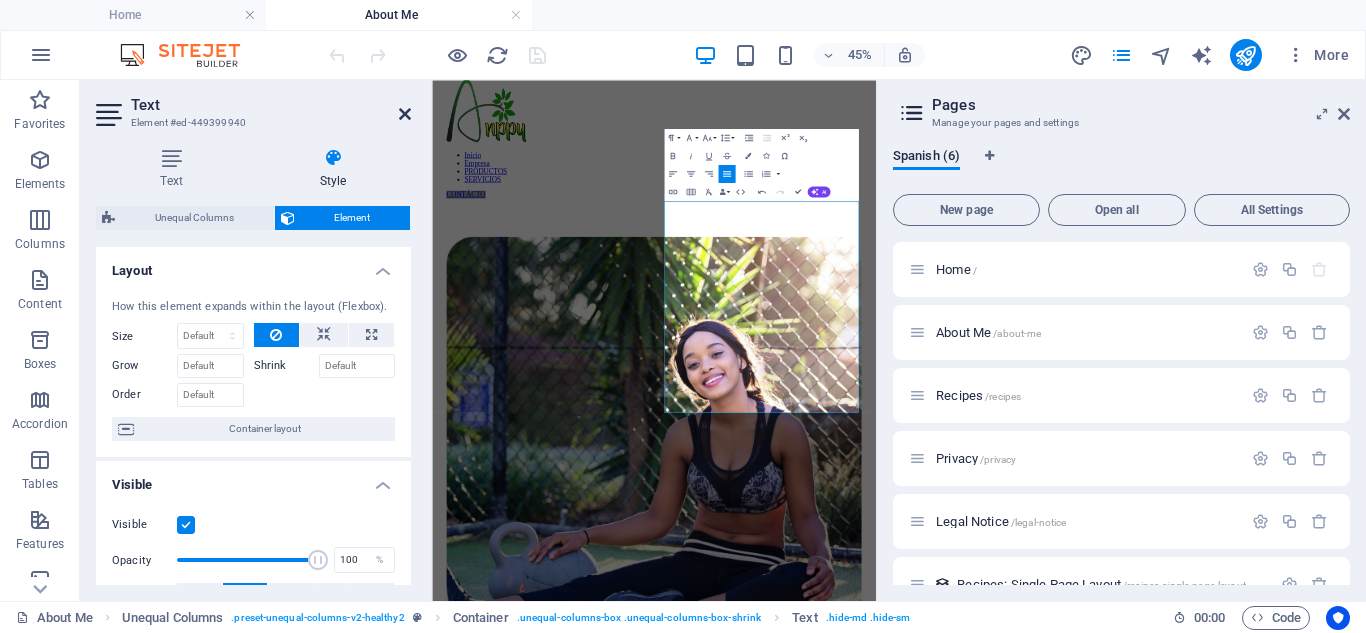 click at bounding box center (405, 114) 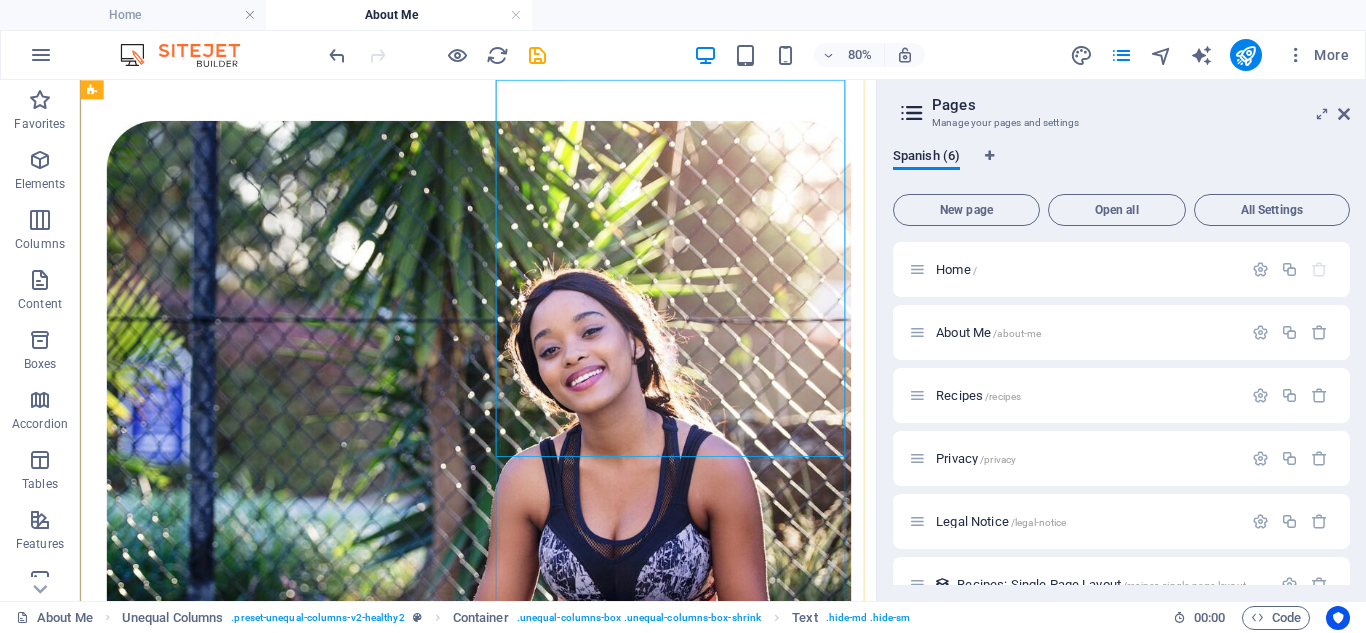 scroll, scrollTop: 390, scrollLeft: 0, axis: vertical 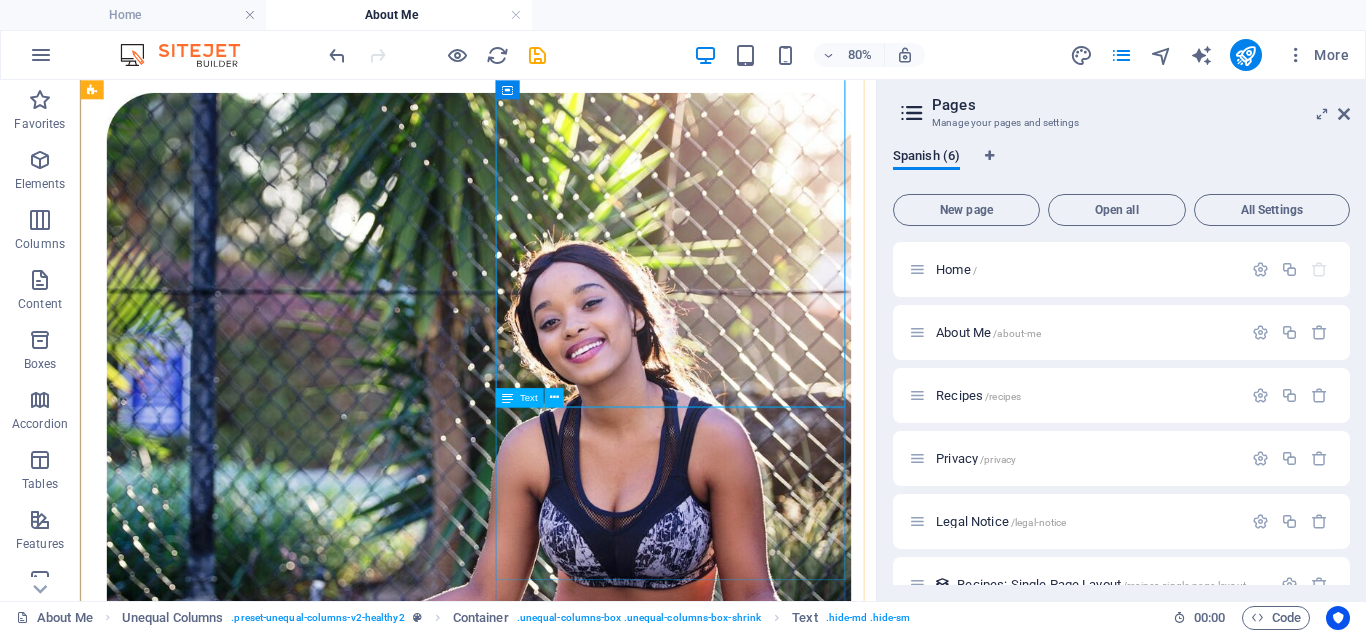 click on "Lorem ipsum dolor sit amet consectetur. Bibendum adipiscing morbi orci nibh eget posuere arcu volutpat nulla. Tortor cras suscipit augue sodales risus auctor. Fusce nunc vitae non dui ornare tellus nibh purus lectus. Pulvinar pellentesque nam vel nec eget ligula vel bibendum eget. Lorem ipsum dolor sit amet consectetur. Bibendum adipiscing morbi orci nibh eget posuere arcu volutpat nulla. Tortor cras suscipit augue sodales risus auctor." at bounding box center [577, 1435] 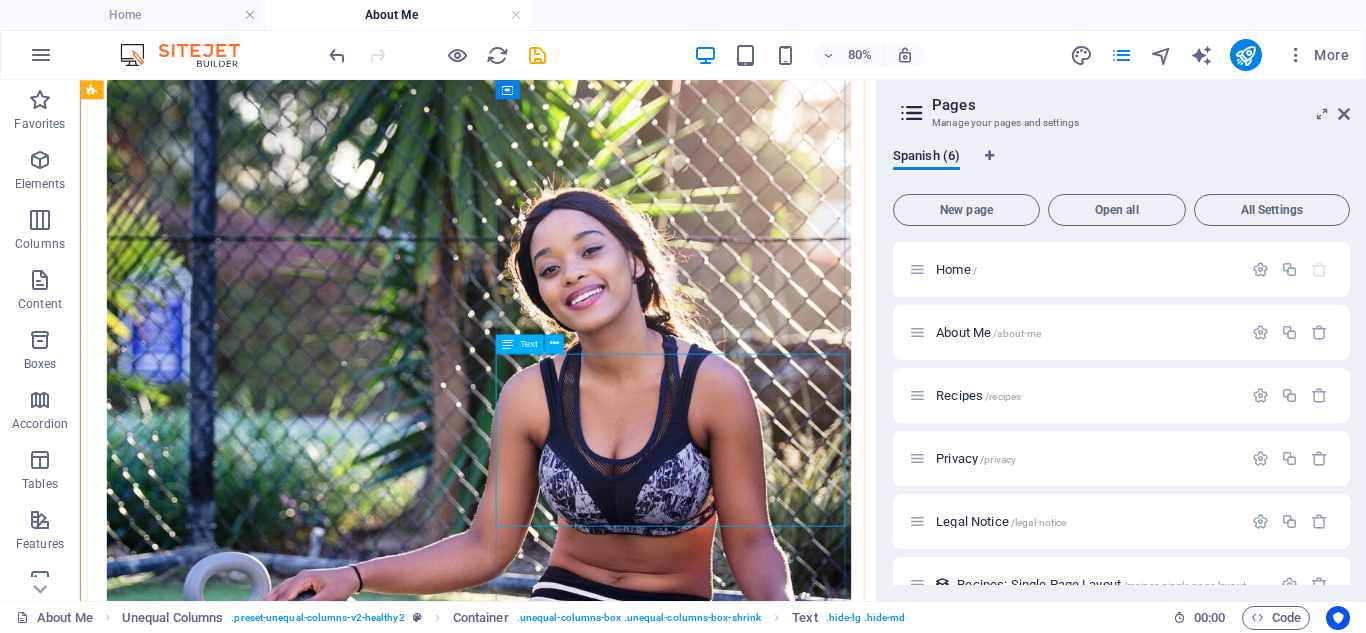 scroll, scrollTop: 458, scrollLeft: 0, axis: vertical 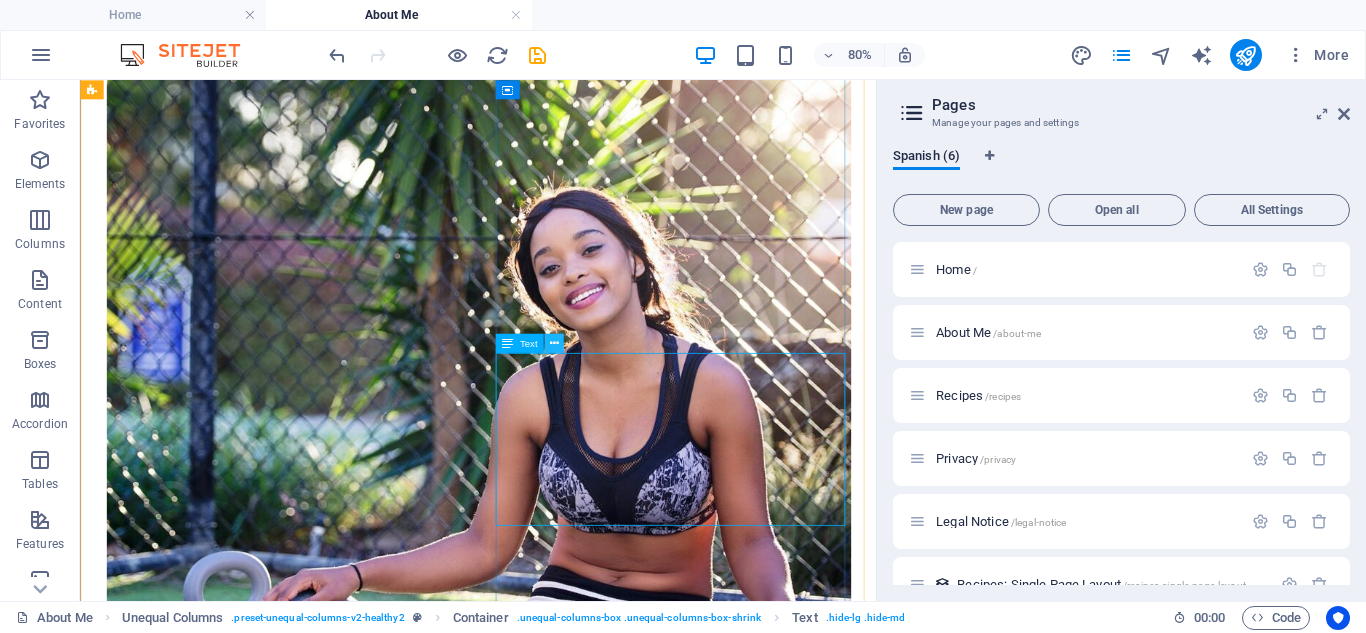 click at bounding box center (553, 343) 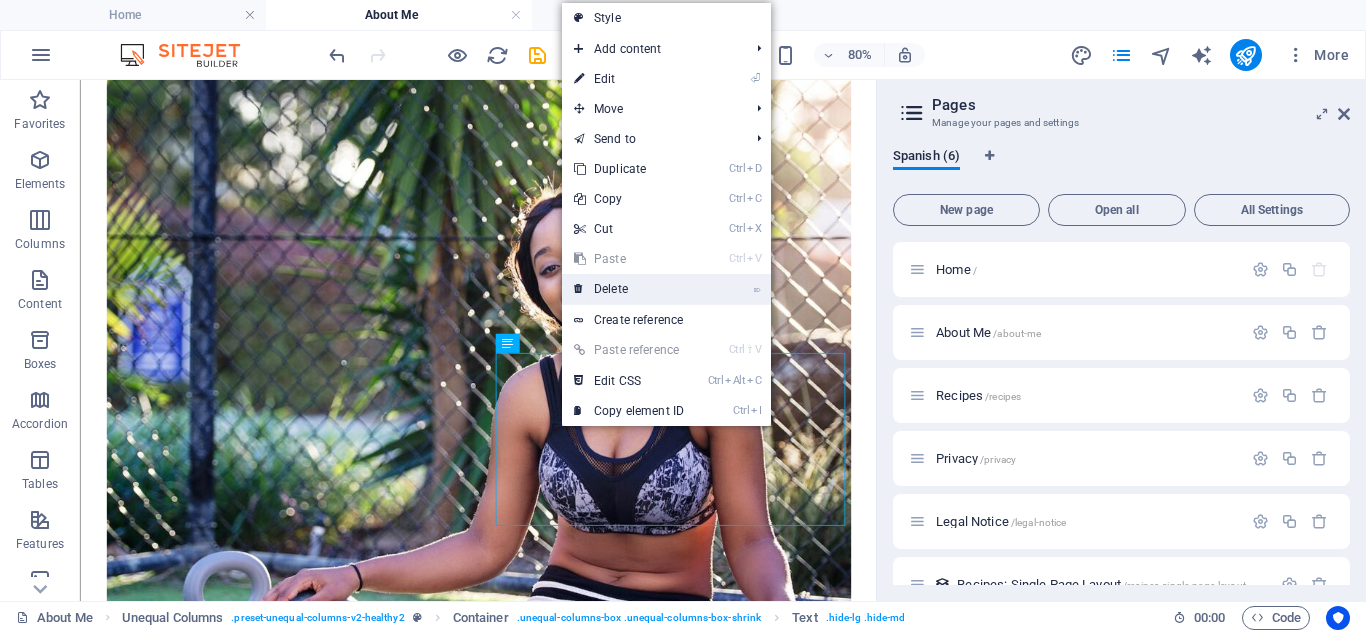 click on "⌦  Delete" at bounding box center (629, 289) 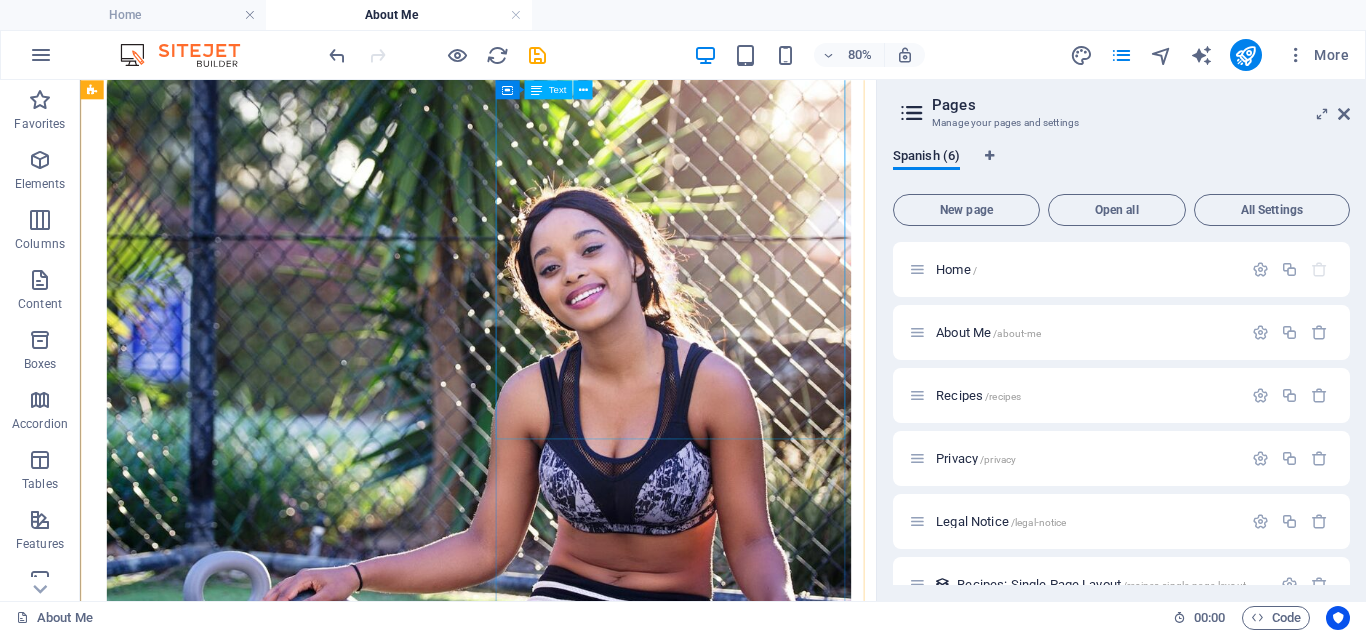 scroll, scrollTop: 350, scrollLeft: 0, axis: vertical 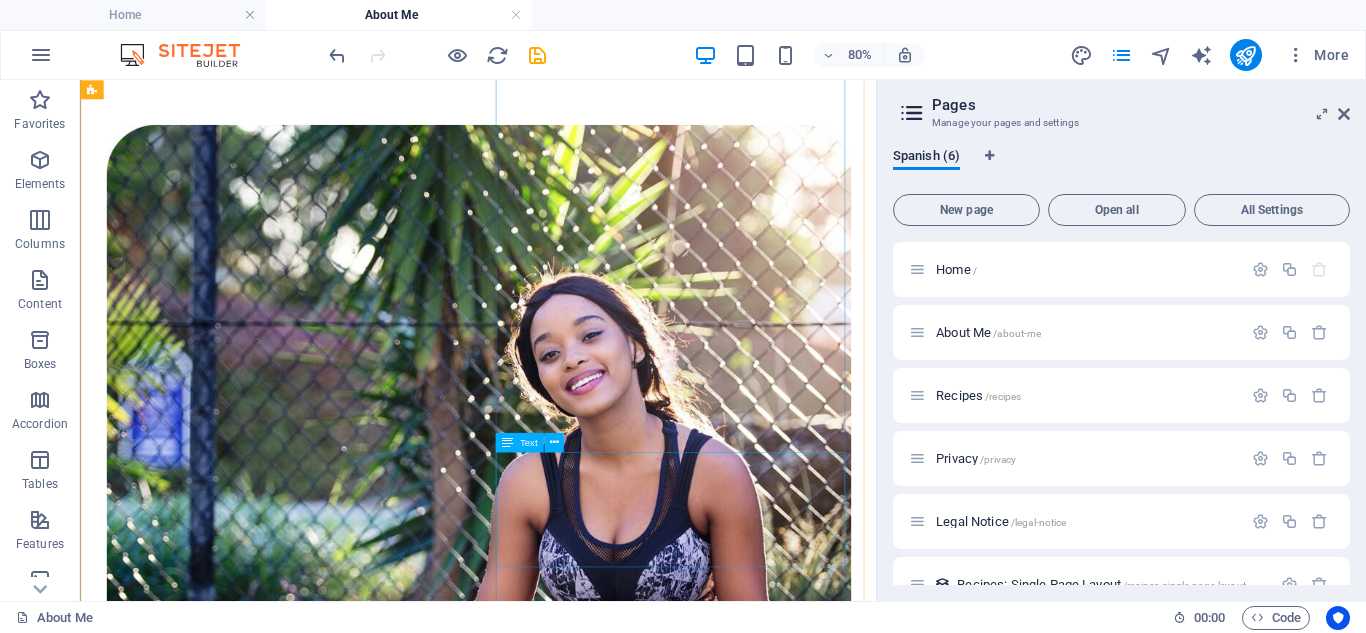 click on "Lorem ipsum dolor sit amet consectetur. Bibendum adipiscing morbi orci nibh eget posuere arcu volutpat nulla. Tortor cras suscipit augue sodales risus auctor. Fusce nunc vitae non dui ornare tellus nibh purus lectus. Pulvinar pellentesque nam vel nec eget ligula vel bibendum ege." at bounding box center [577, 1489] 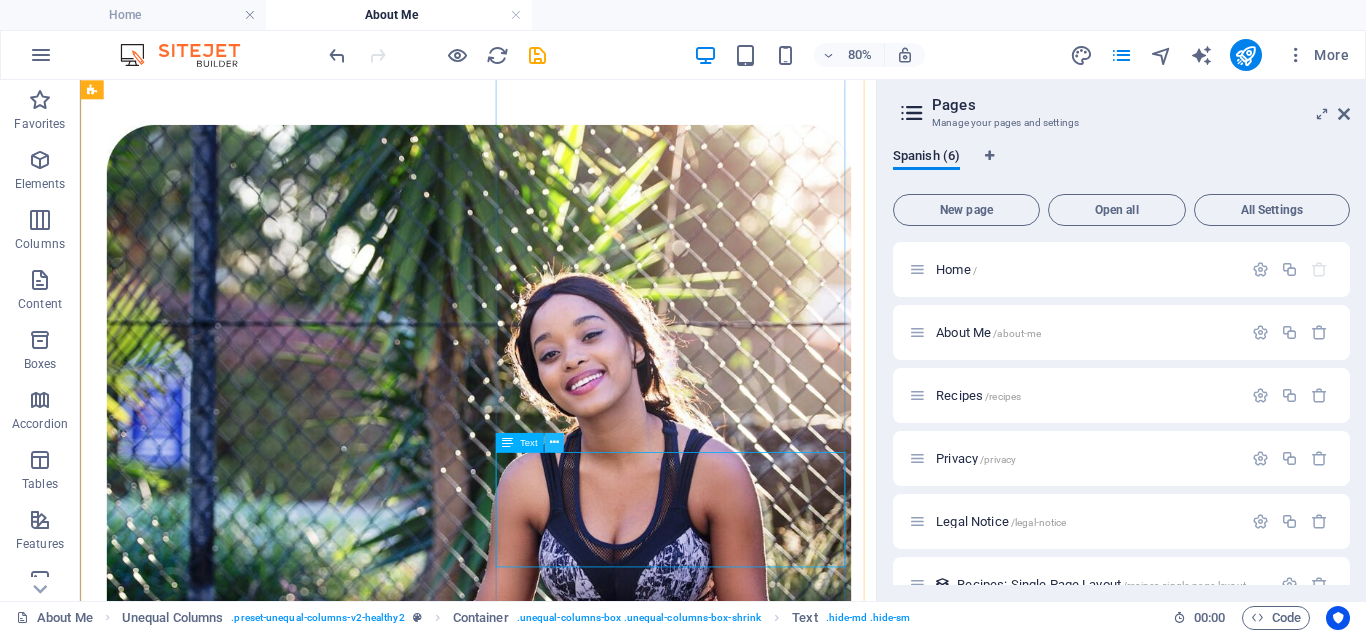 click at bounding box center (553, 442) 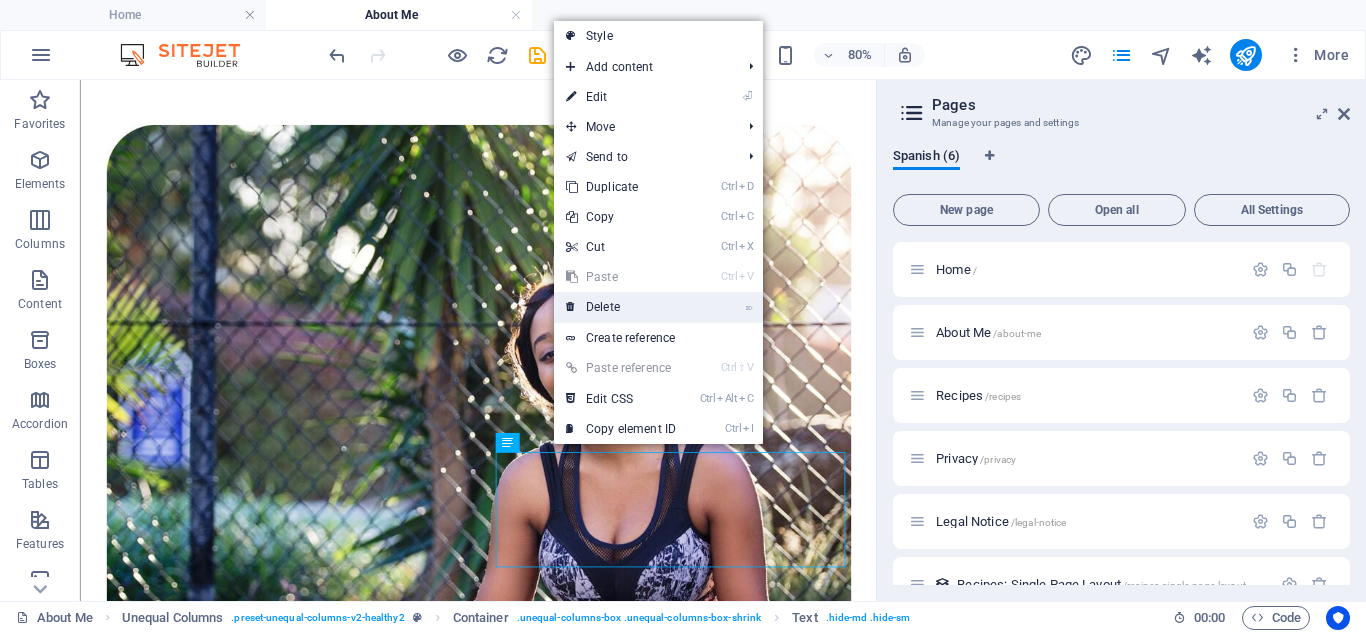 click on "⌦  Delete" at bounding box center (621, 307) 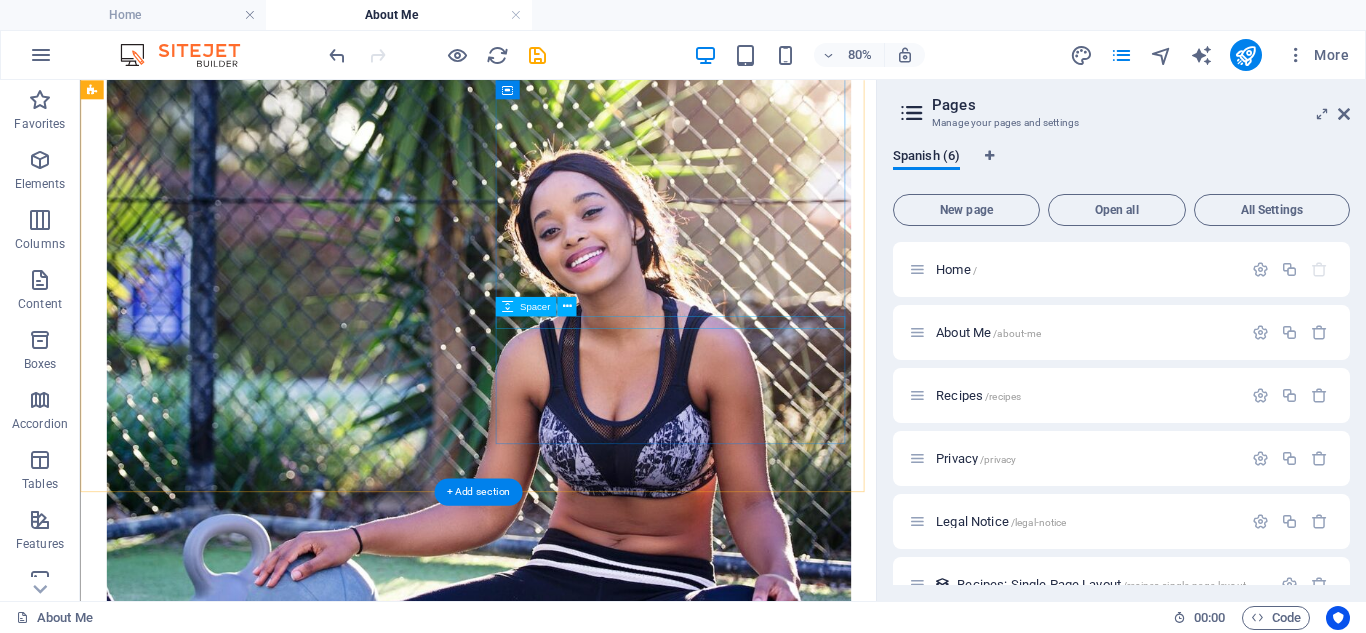 scroll, scrollTop: 505, scrollLeft: 0, axis: vertical 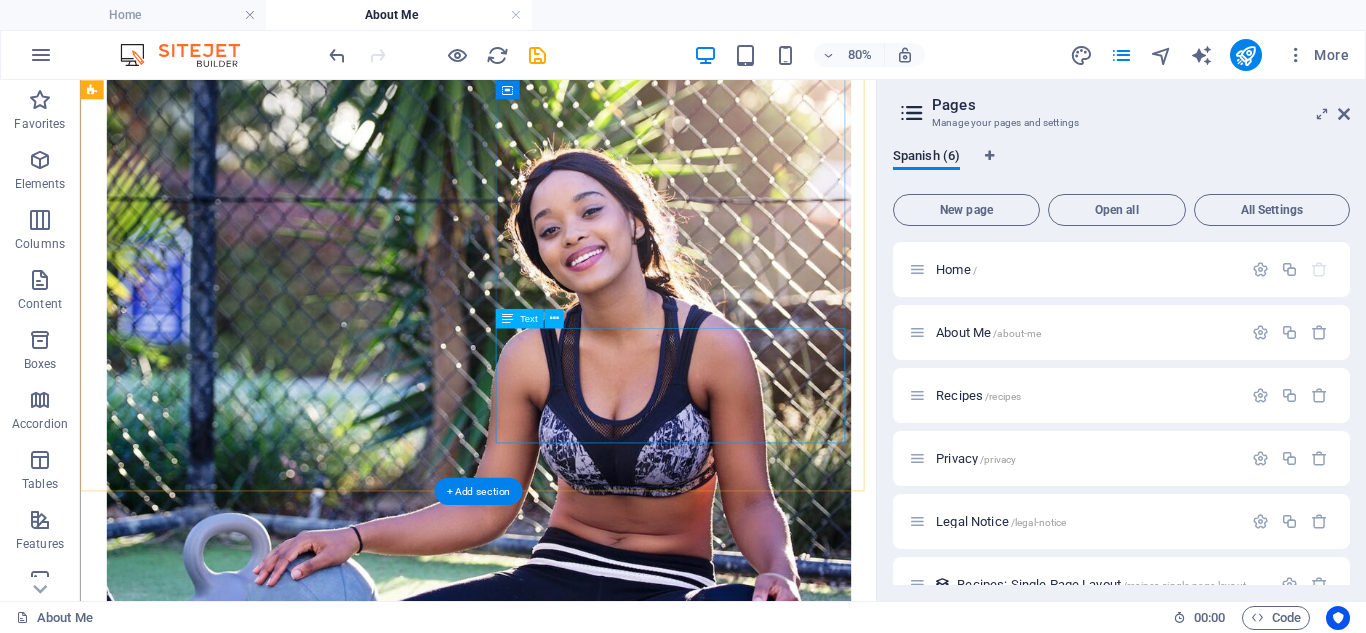 click on "Lorem ipsum dolor sit amet consectetur. Bibendum adipiscing morbi orci nibh eget posuere arcu volutpat nulla. Tortor cras suscipit augue sodales risus auctor. Fusce nunc vitae non dui ornare tellus nibh purus lectus. Pulvinar pellentesque nam vel nec eget ligula vel bibendum ege." at bounding box center [577, 1334] 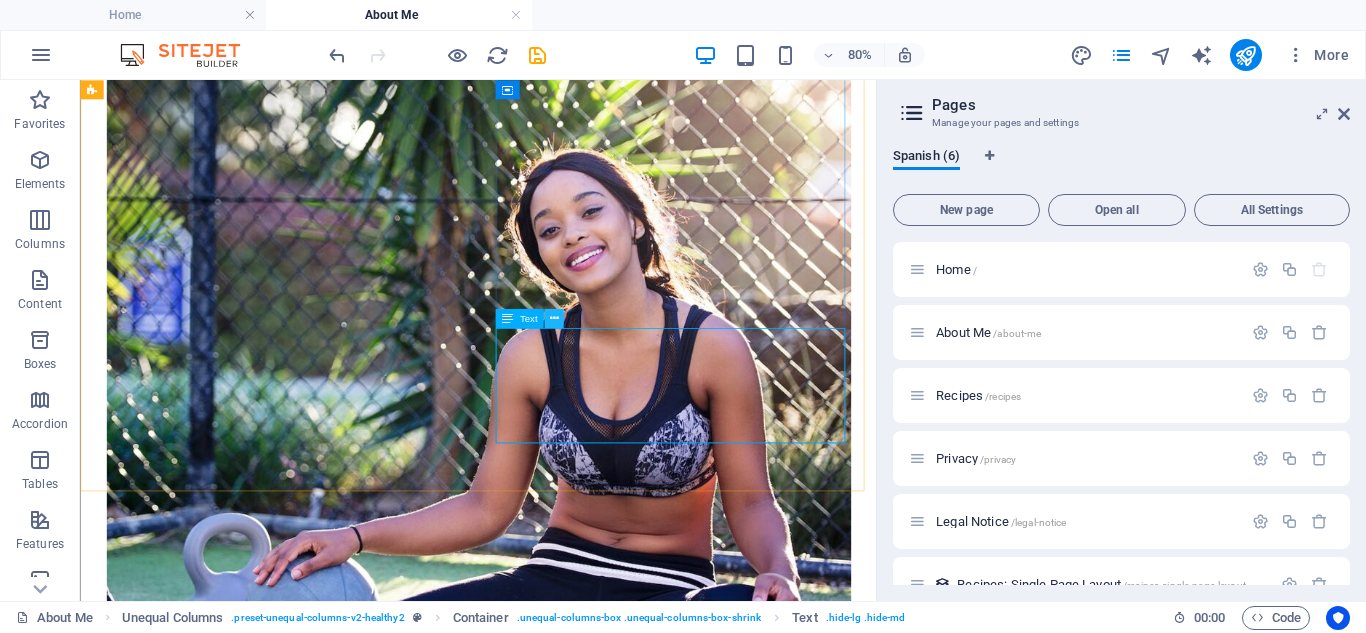 click at bounding box center (553, 318) 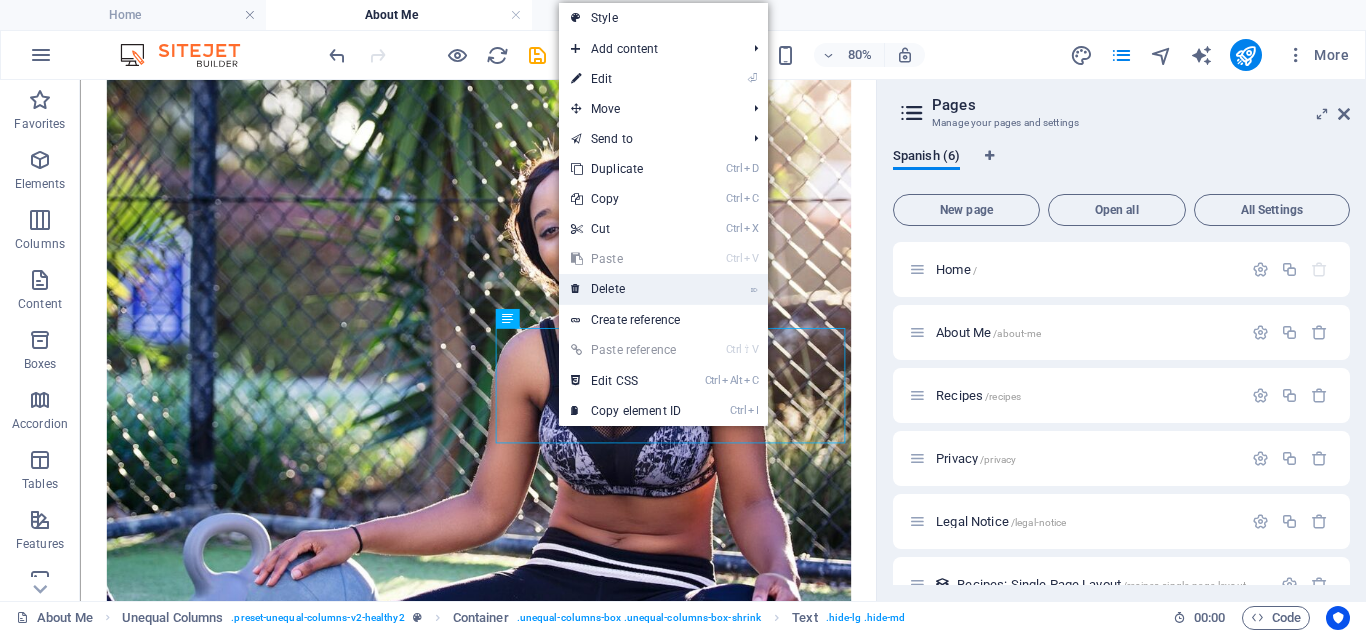 click on "⌦  Delete" at bounding box center (626, 289) 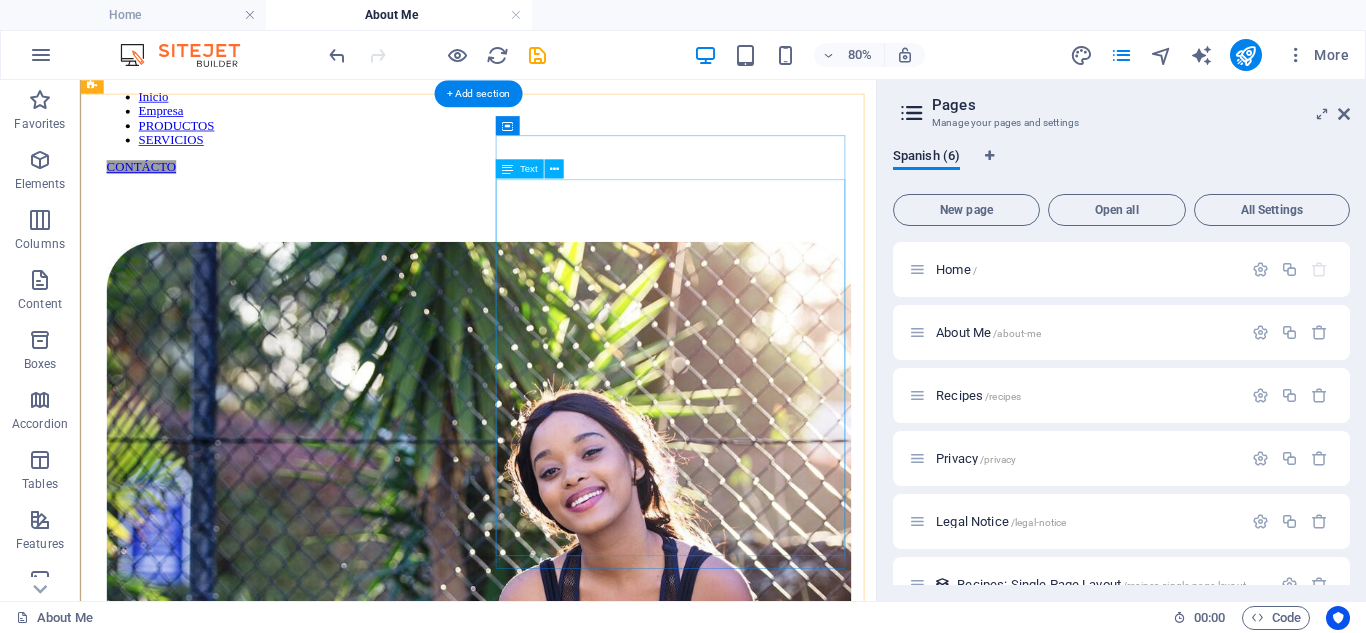 scroll, scrollTop: 116, scrollLeft: 0, axis: vertical 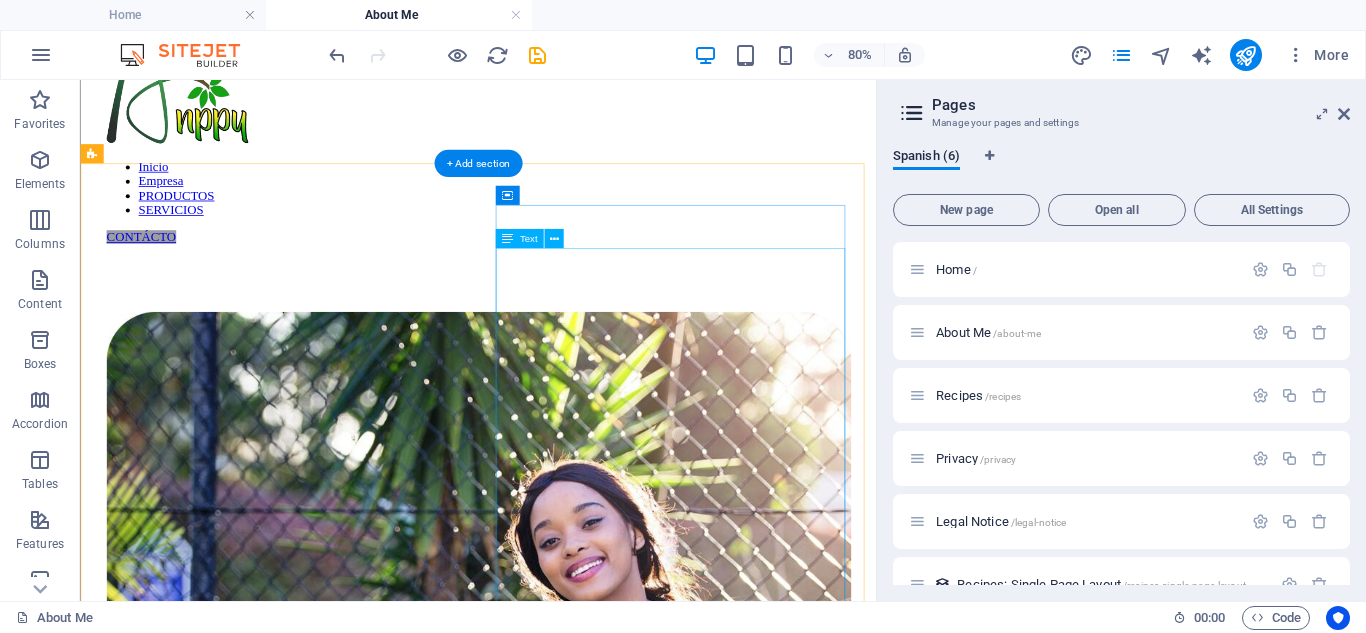 click on "Lorem ipsum dolor sit amet consectetur. Bibendum adipiscing morbi orci nibh eget posuere arcu volutpat nulla. Tortor cras suscipit augue sodales risus auctor. Fusce nunc vita ANPPY, es la Asociación Nacional de Productores y Procesadores de Yuca,  entidad gremial de carácter agrícola, derecho privado, sin ánimo de lucro, del régimen especial. Nace de la necesidad de los Agricultores de Yuca de organizarse para conformar un tejido social que mantuviera vivo el cultivo, mejorar la competitividad, la especialización productiva, la complementariedad, el aumento de la productividad, la incorporación de tecnologías, el acceso a la información de los mercados y el mejoramiento de las estrategias de comercialización. Su sede principal es la ciudad de [CITY] y cuenta con un radio de acción en todo el territorio nacional. Con personería jurídica No. 0532 del 11 de diciembre de 1986." at bounding box center (577, 1537) 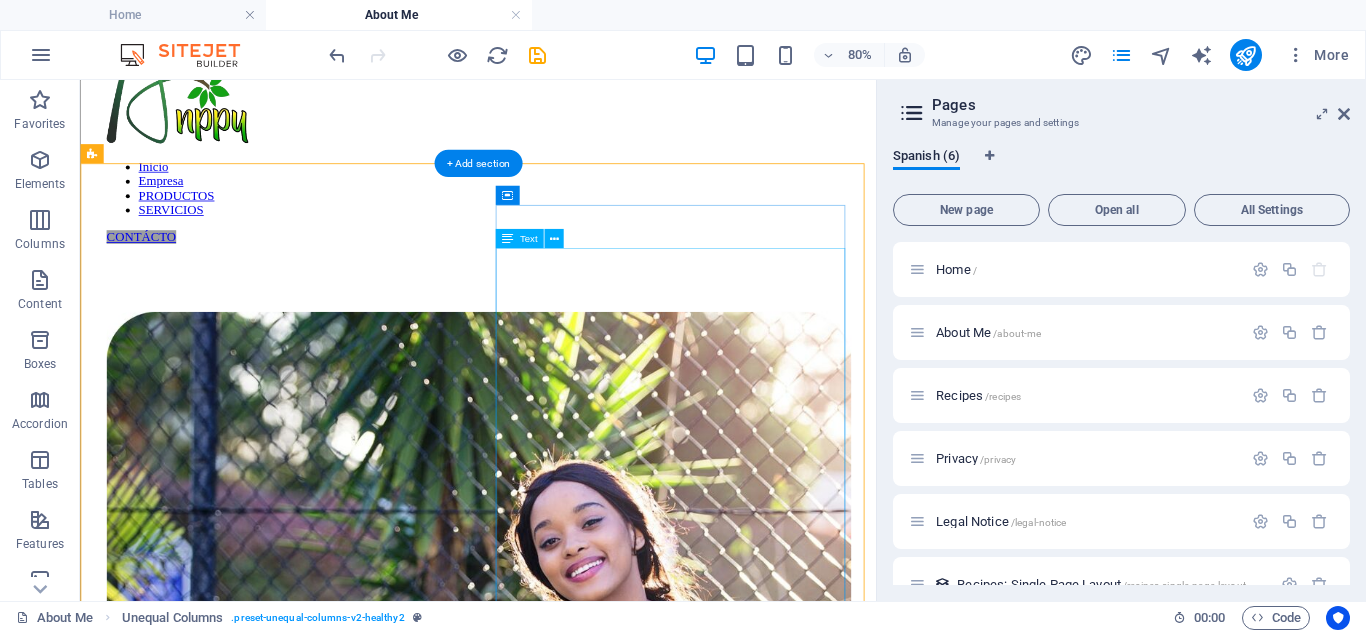click on "Lorem ipsum dolor sit amet consectetur. Bibendum adipiscing morbi orci nibh eget posuere arcu volutpat nulla. Tortor cras suscipit augue sodales risus auctor. Fusce nunc vita ANPPY, es la Asociación Nacional de Productores y Procesadores de Yuca,  entidad gremial de carácter agrícola, derecho privado, sin ánimo de lucro, del régimen especial. Nace de la necesidad de los Agricultores de Yuca de organizarse para conformar un tejido social que mantuviera vivo el cultivo, mejorar la competitividad, la especialización productiva, la complementariedad, el aumento de la productividad, la incorporación de tecnologías, el acceso a la información de los mercados y el mejoramiento de las estrategias de comercialización. Su sede principal es la ciudad de [CITY] y cuenta con un radio de acción en todo el territorio nacional. Con personería jurídica No. 0532 del 11 de diciembre de 1986." at bounding box center [577, 1537] 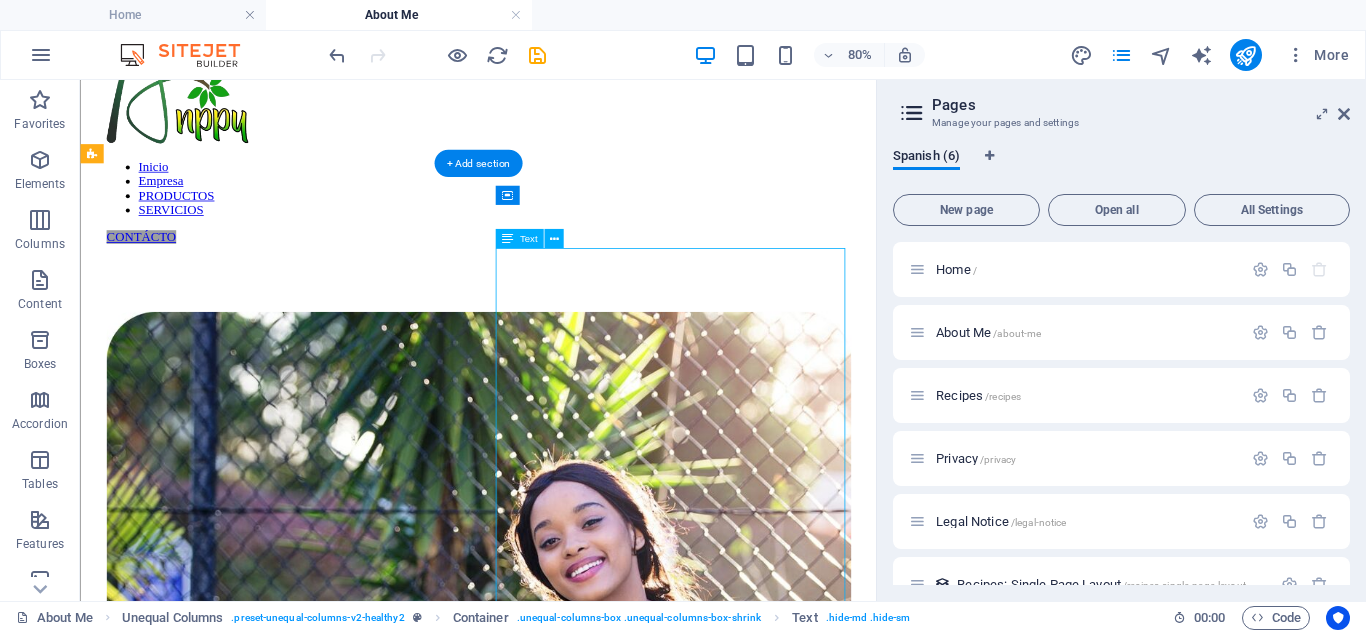 scroll, scrollTop: 349, scrollLeft: 0, axis: vertical 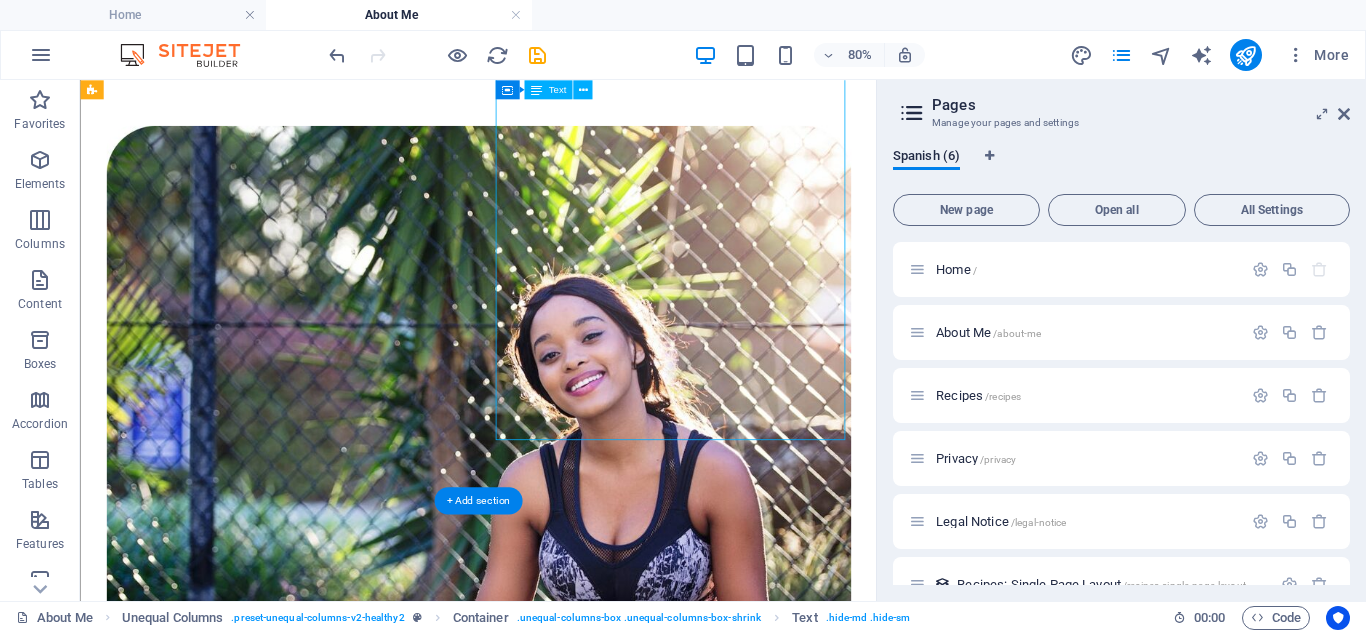 click on "Lorem ipsum dolor sit amet consectetur. Bibendum adipiscing morbi orci nibh eget posuere arcu volutpat nulla. Tortor cras suscipit augue sodales risus auctor. Fusce nunc vita ANPPY, es la Asociación Nacional de Productores y Procesadores de Yuca,  entidad gremial de carácter agrícola, derecho privado, sin ánimo de lucro, del régimen especial. Nace de la necesidad de los Agricultores de Yuca de organizarse para conformar un tejido social que mantuviera vivo el cultivo, mejorar la competitividad, la especialización productiva, la complementariedad, el aumento de la productividad, la incorporación de tecnologías, el acceso a la información de los mercados y el mejoramiento de las estrategias de comercialización. Su sede principal es la ciudad de [CITY] y cuenta con un radio de acción en todo el territorio nacional. Con personería jurídica No. 0532 del 11 de diciembre de 1986." at bounding box center (577, 1304) 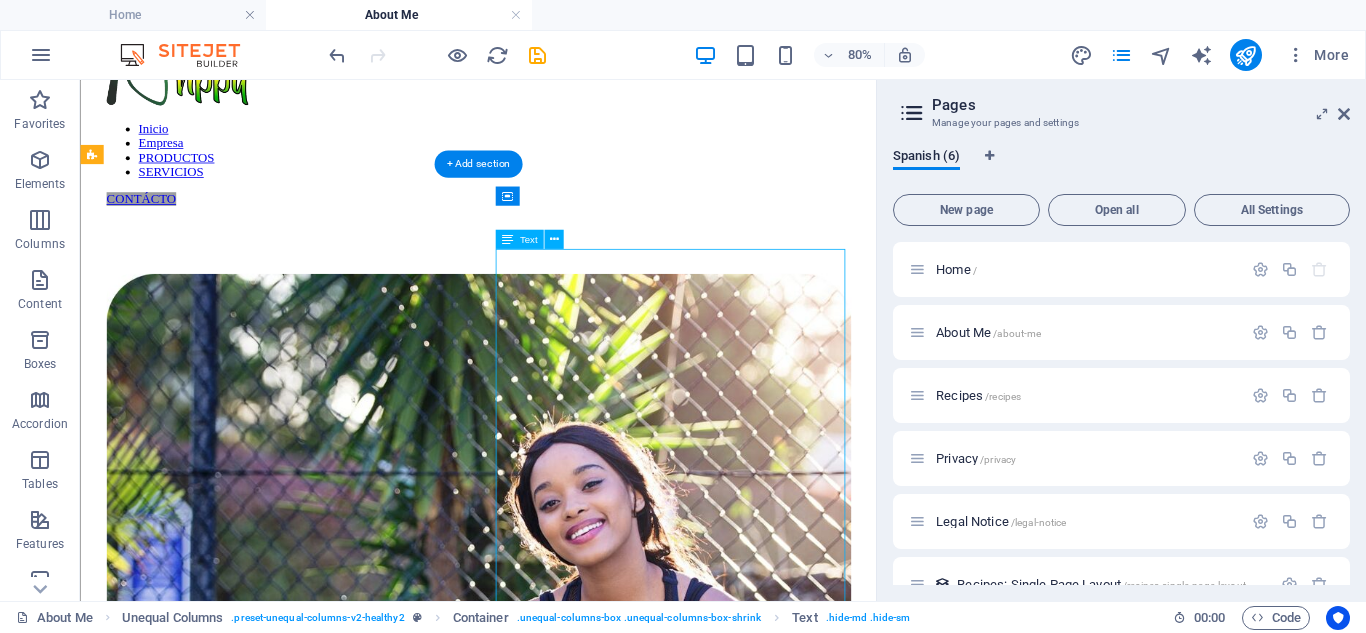 scroll, scrollTop: 115, scrollLeft: 0, axis: vertical 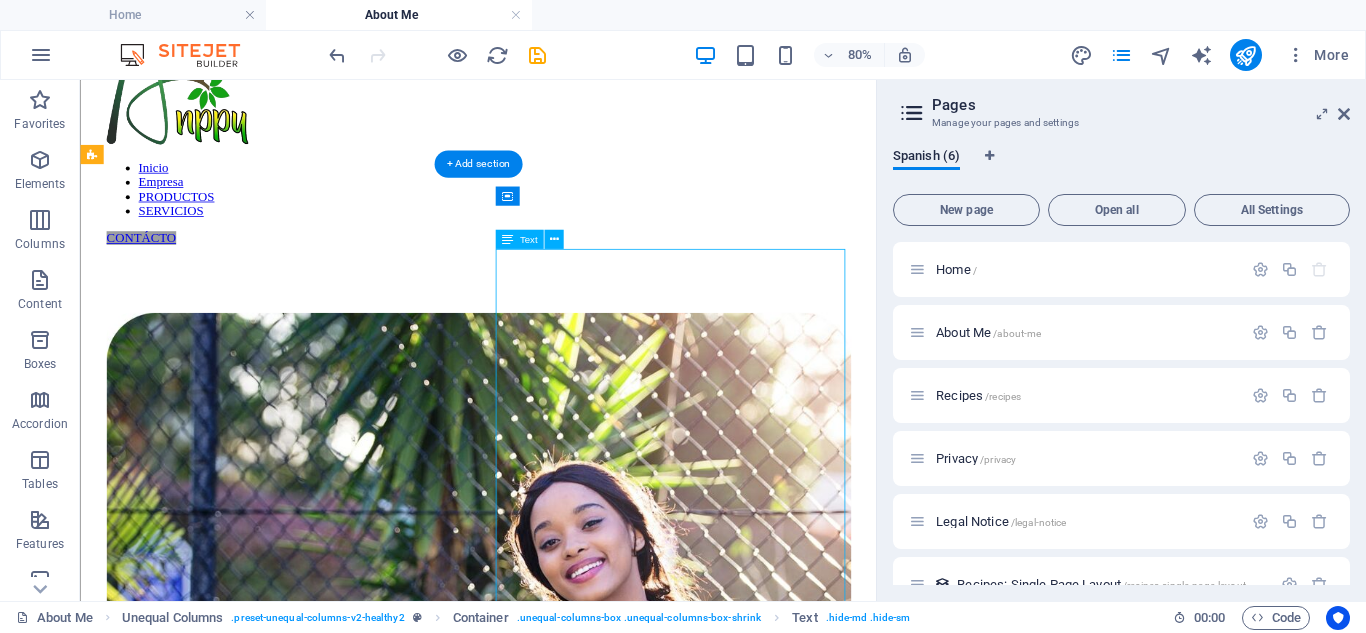 drag, startPoint x: 767, startPoint y: 296, endPoint x: 758, endPoint y: 351, distance: 55.7315 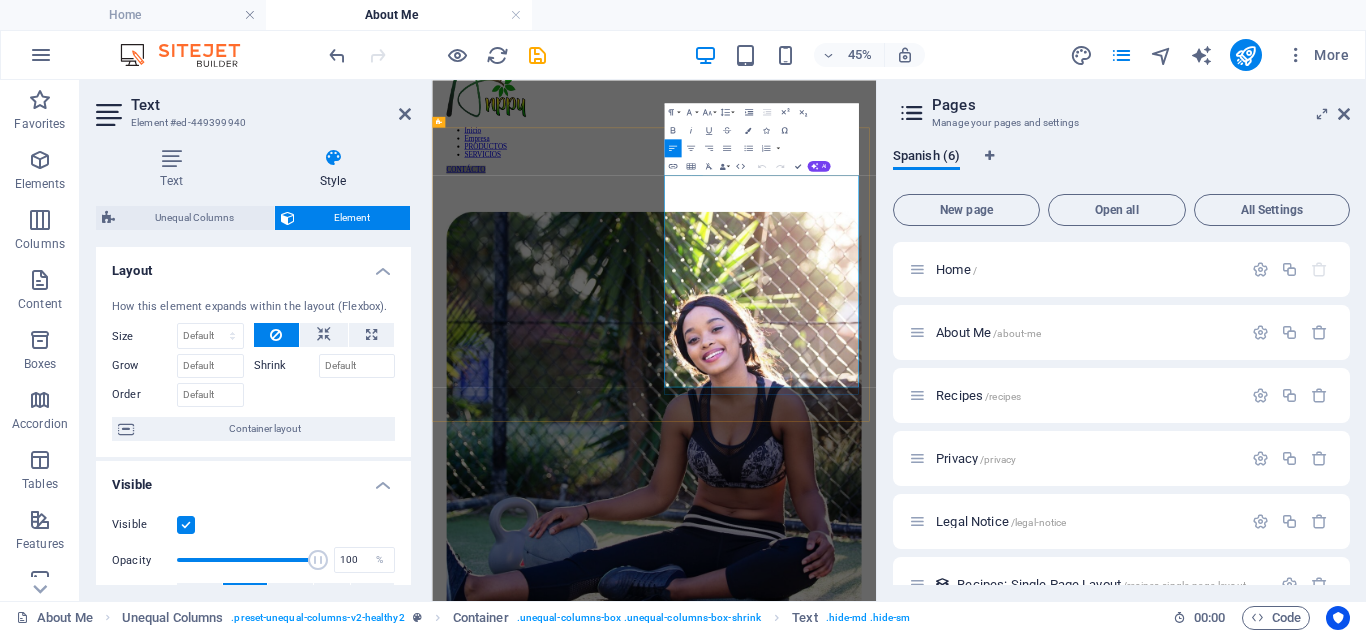 click on "e non dui ornare tellus nibh purus lectus. Pulvinar pellentesque nam vel nec eget ligula vel bibendum eget. Lorem ipsum dolor sit amet consectetur. Bibendum adipiscing morbi orci nibh eget posuere arcu volutpat nulla. Tortor cras suscipit augue sodales risus auctor." at bounding box center (925, 1632) 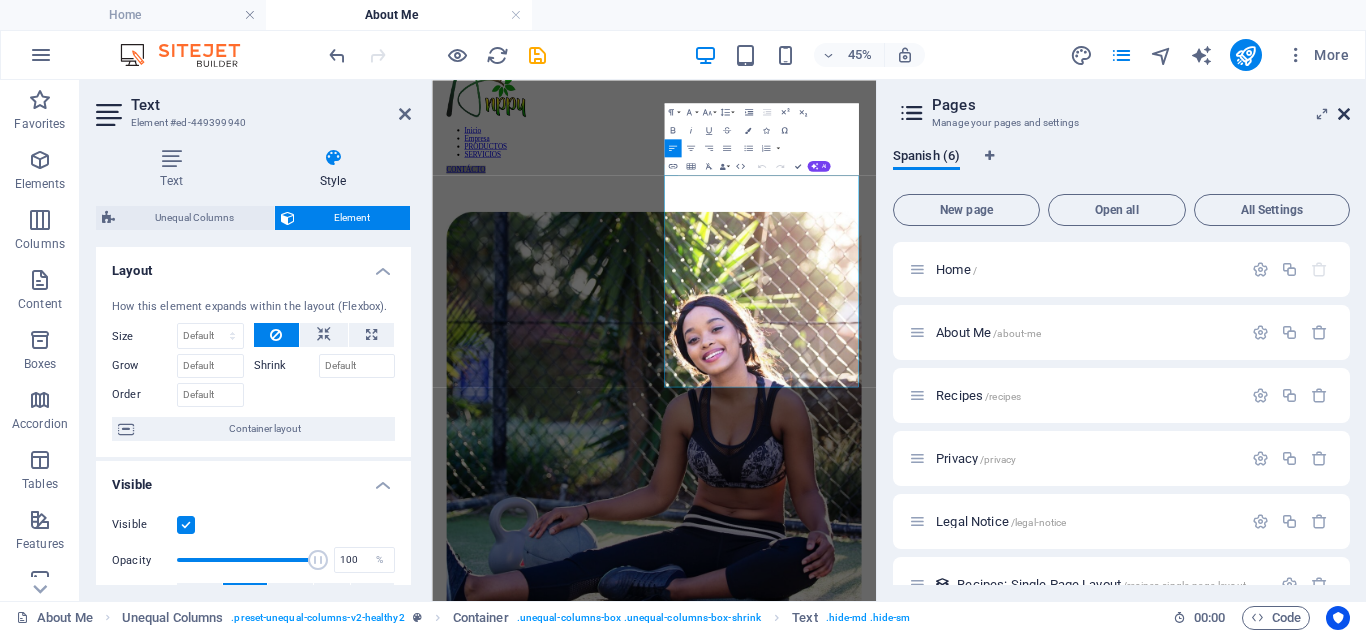 drag, startPoint x: 1349, startPoint y: 116, endPoint x: 964, endPoint y: 37, distance: 393.02164 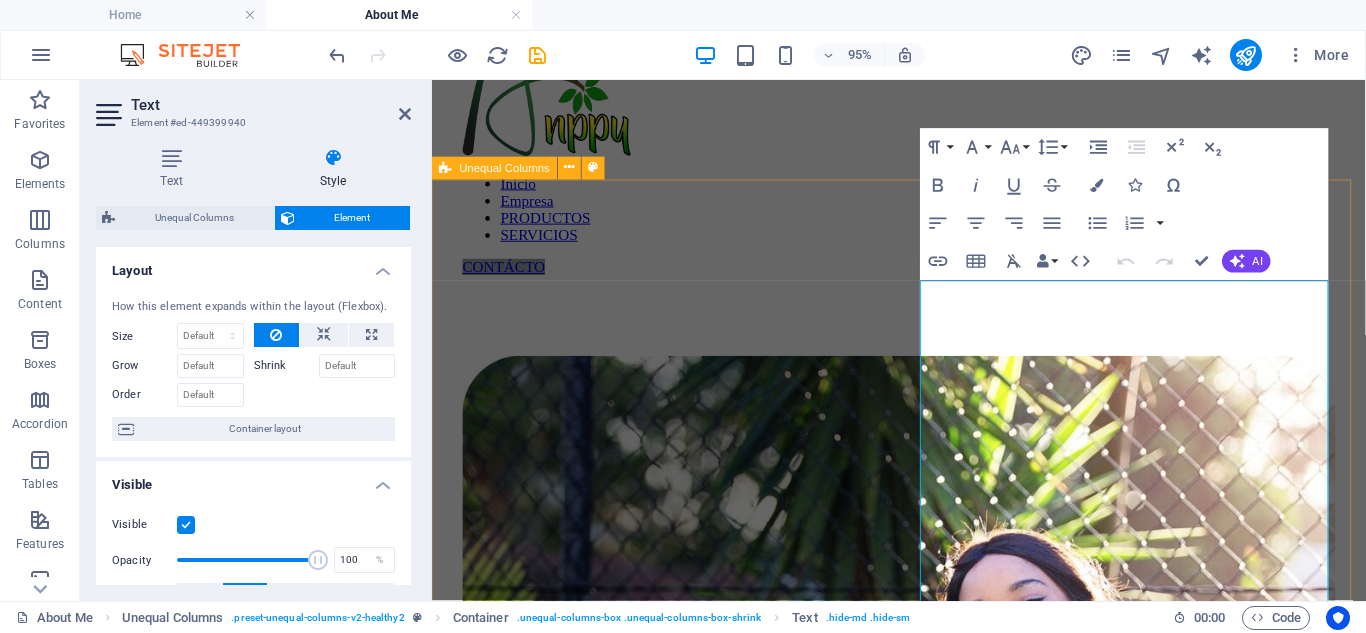 click on "Conoce nuestra historia. Lorem ipsum dolor sit amet consectetur. Bibendum adipiscing morbi orci nibh eget posuere arcu volutpat nulla. Tortor cras suscipit augue sodales risus auctor. Fusce nunc vita ANPPY, es la Asociación Nacional de Productores y Procesadores de Yuca,  entidad gremial de carácter agrícola, derecho privado, sin ánimo de lucro, del régimen especial. Nace de la necesidad de los Agricultores de Yuca de organizarse para conformar un tejido social que mantuviera vivo el cultivo, mejorar la competitividad, la especialización productiva, la complementariedad, el aumento de la productividad, la incorporación de tecnologías, el acceso a la información de los mercados y el mejoramiento de las estrategias de comercialización. Su sede principal es la ciudad de [CITY] y cuenta con un radio de acción en todo el territorio nacional. Con personería jurídica No. 0532 del 11 de diciembre de 1986." at bounding box center [923, 1029] 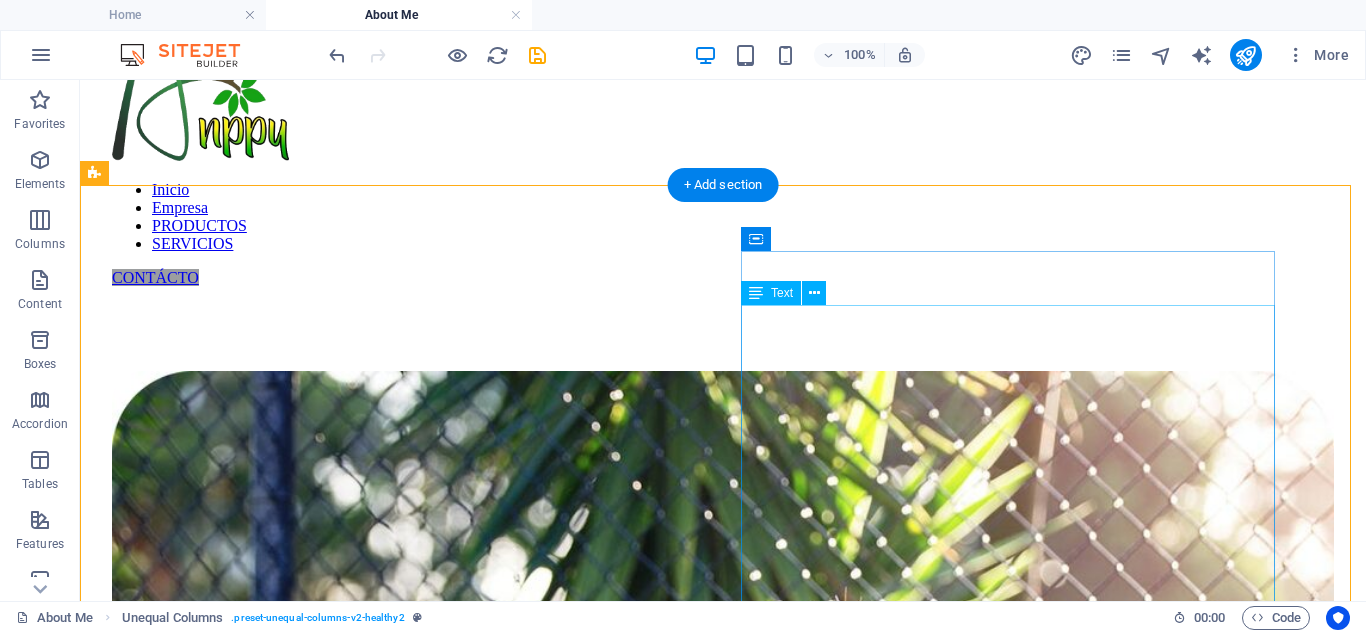 click on "Lorem ipsum dolor sit amet consectetur. Bibendum adipiscing morbi orci nibh eget posuere arcu volutpat nulla. Tortor cras suscipit augue sodales risus auctor. Fusce nunc vita ANPPY, es la Asociación Nacional de Productores y Procesadores de Yuca,  entidad gremial de carácter agrícola, derecho privado, sin ánimo de lucro, del régimen especial. Nace de la necesidad de los Agricultores de Yuca de organizarse para conformar un tejido social que mantuviera vivo el cultivo, mejorar la competitividad, la especialización productiva, la complementariedad, el aumento de la productividad, la incorporación de tecnologías, el acceso a la información de los mercados y el mejoramiento de las estrategias de comercialización. Su sede principal es la ciudad de [CITY] y cuenta con un radio de acción en todo el territorio nacional. Con personería jurídica No. 0532 del 11 de diciembre de 1986." at bounding box center [723, 1802] 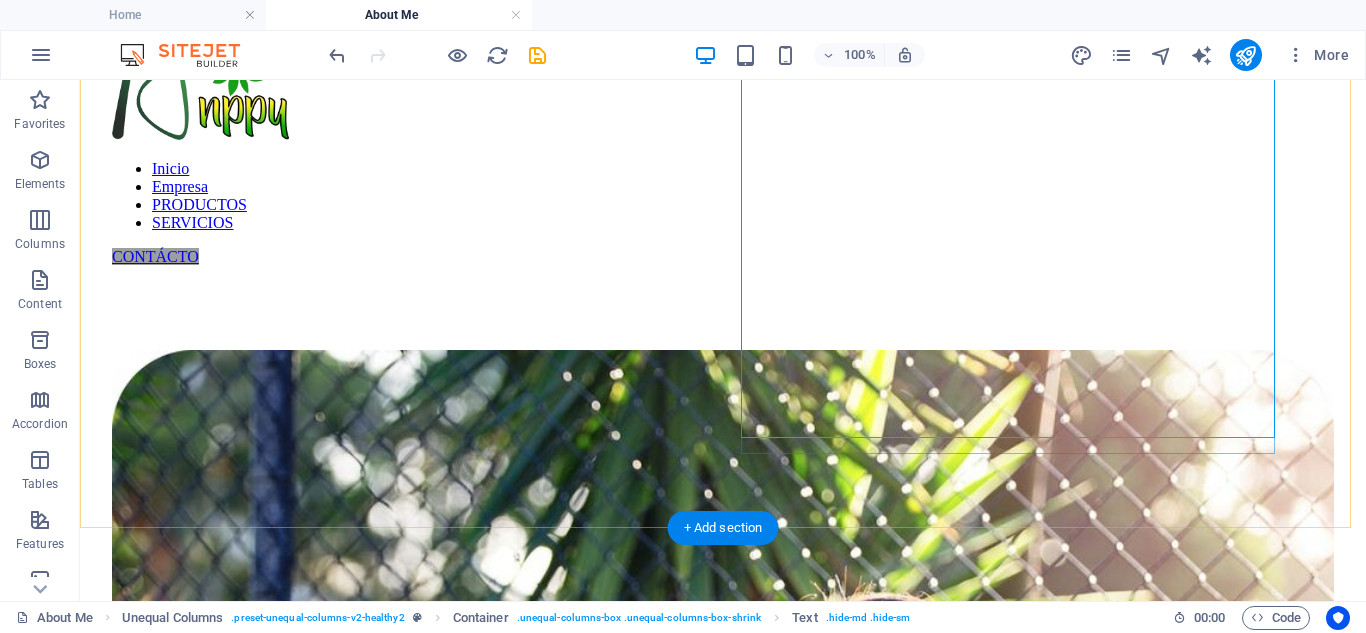 scroll, scrollTop: 379, scrollLeft: 0, axis: vertical 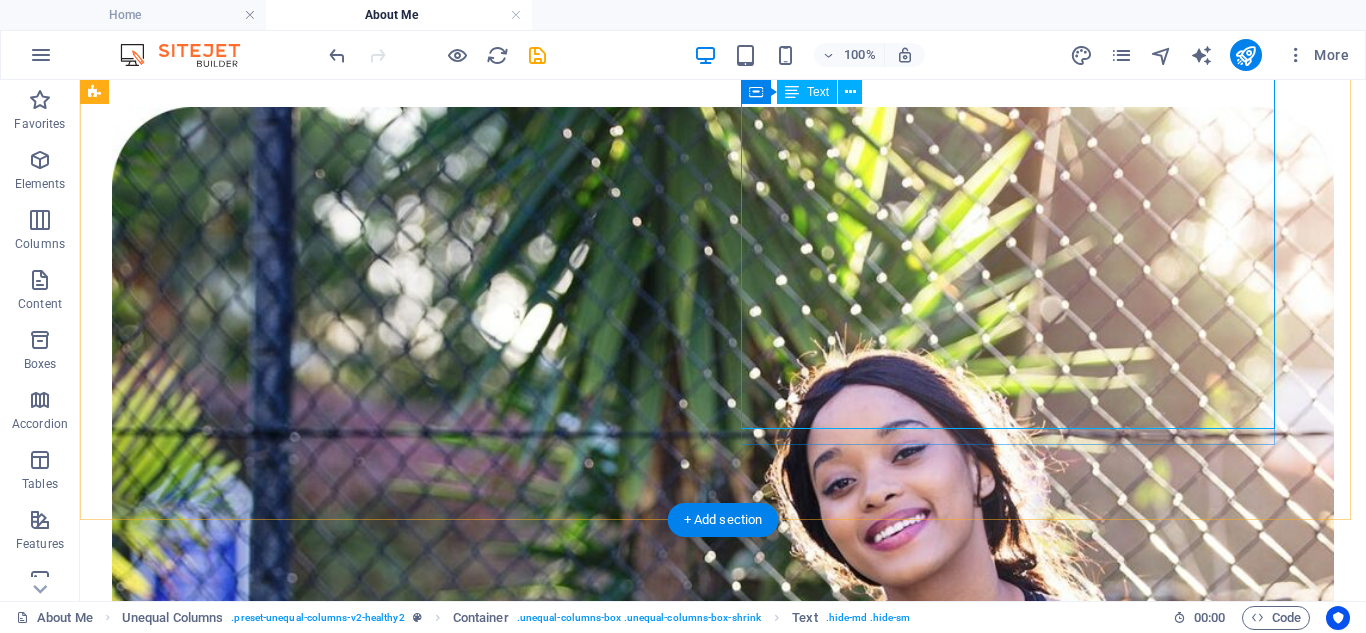 click on "Lorem ipsum dolor sit amet consectetur. Bibendum adipiscing morbi orci nibh eget posuere arcu volutpat nulla. Tortor cras suscipit augue sodales risus auctor. Fusce nunc vita ANPPY, es la Asociación Nacional de Productores y Procesadores de Yuca,  entidad gremial de carácter agrícola, derecho privado, sin ánimo de lucro, del régimen especial. Nace de la necesidad de los Agricultores de Yuca de organizarse para conformar un tejido social que mantuviera vivo el cultivo, mejorar la competitividad, la especialización productiva, la complementariedad, el aumento de la productividad, la incorporación de tecnologías, el acceso a la información de los mercados y el mejoramiento de las estrategias de comercialización. Su sede principal es la ciudad de [CITY] y cuenta con un radio de acción en todo el territorio nacional. Con personería jurídica No. 0532 del 11 de diciembre de 1986." at bounding box center [723, 1538] 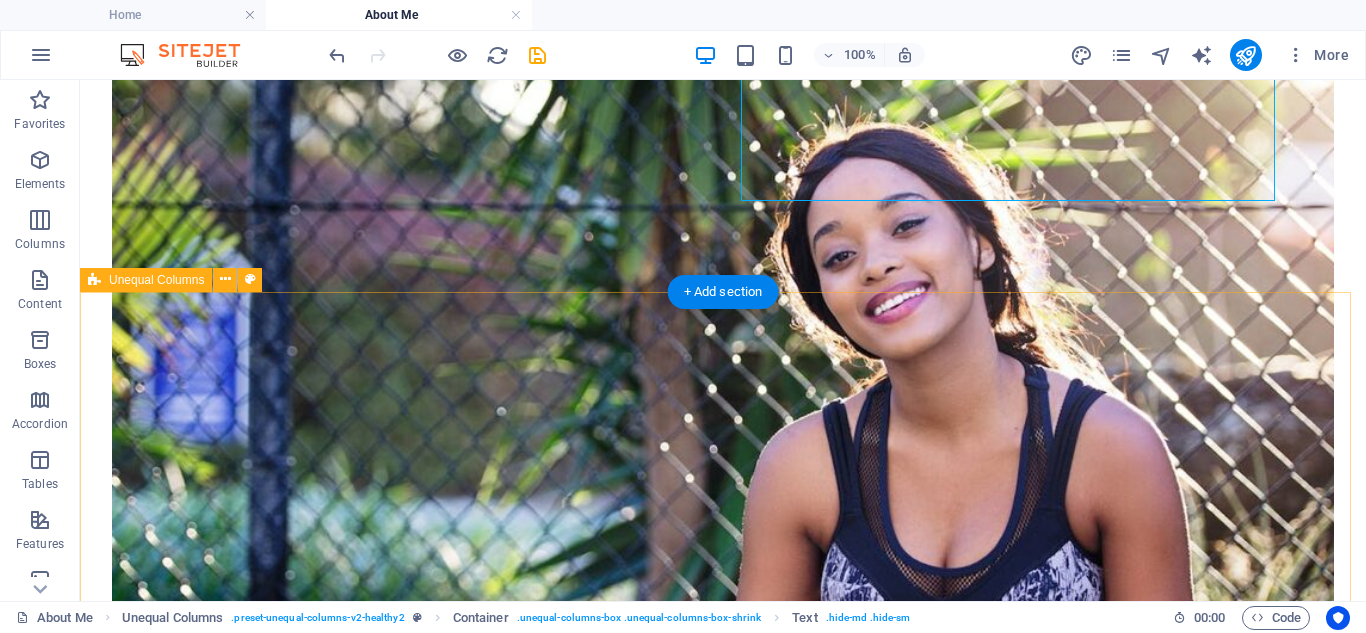 scroll, scrollTop: 605, scrollLeft: 0, axis: vertical 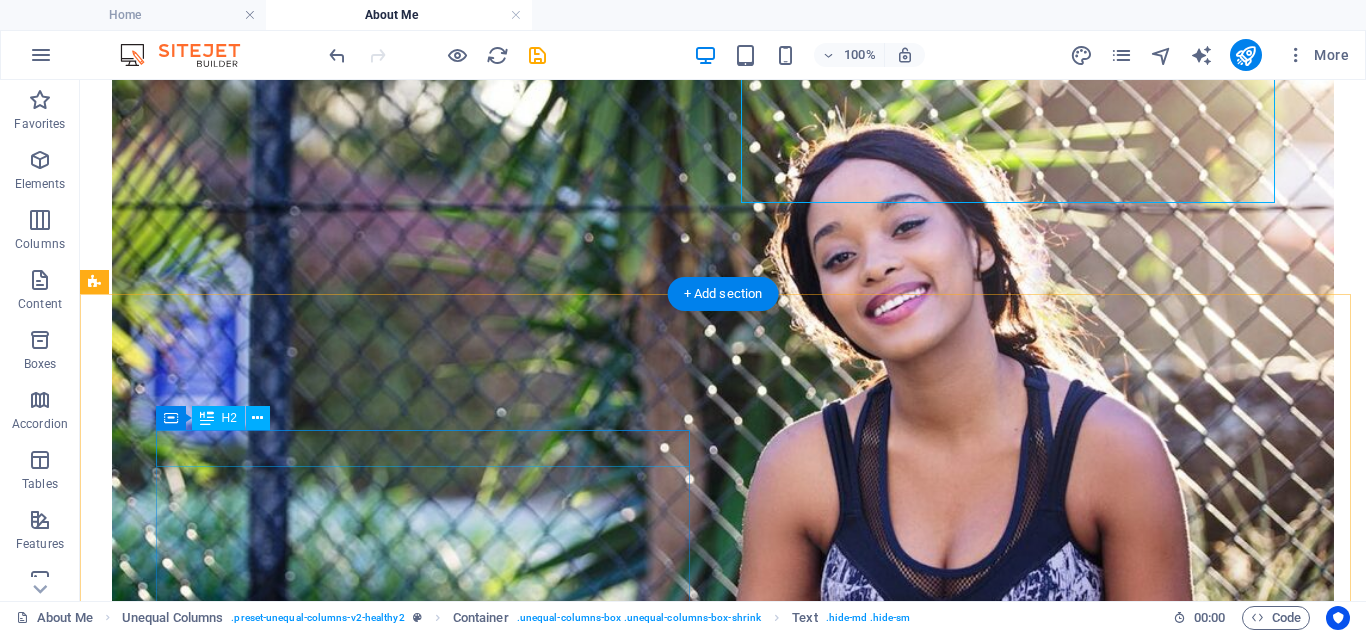 click on "My mission" at bounding box center [723, 2816] 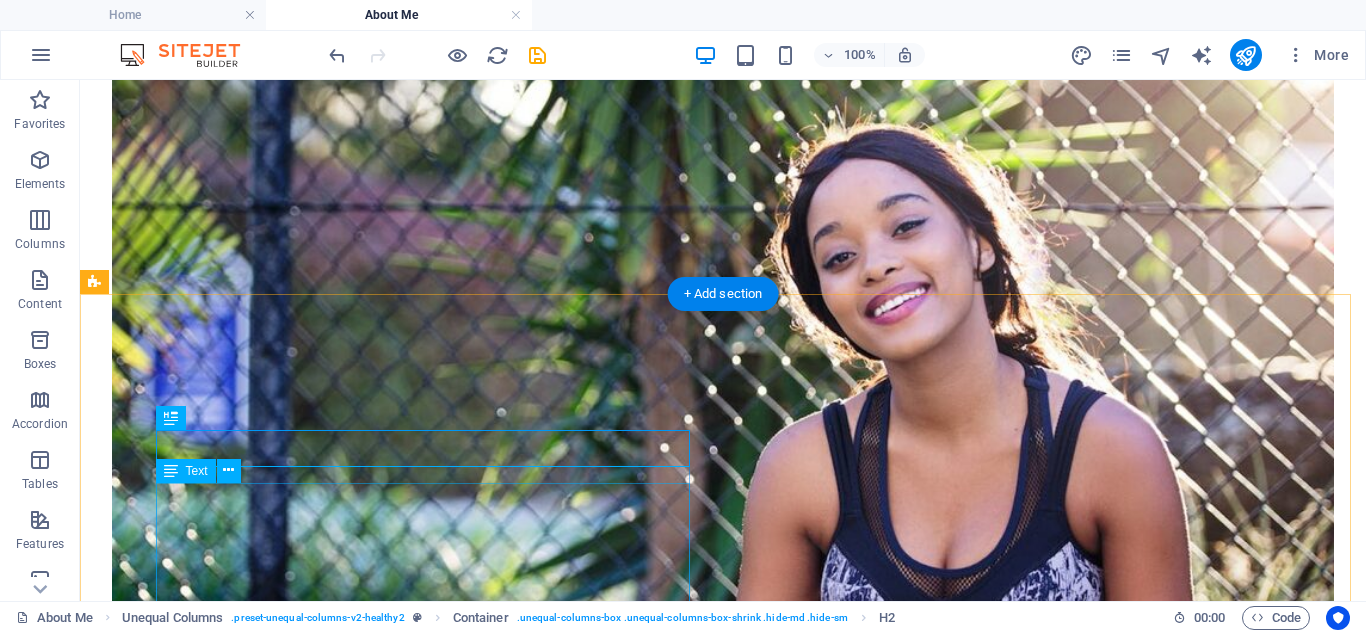 click on "Lorem ipsum dolor sit amet consectetur. Bibendum adipiscing morbi orci nibh eget posuere arcu volutpat nulla. Tortor cras suscipit augue sodales risus auctor. Fusce nunc vitae non dui ornare tellus nibh purus lectus. Pulvinar pellentesque nam vel nec eget ligula vel bibendum eget. Lorem ipsum dolor sit amet consectetur. Bibendum adipiscing morbi orci nibh eget posuere arcu volutpat nulla. Tortor cras suscipit augue sodales risus auctor." at bounding box center [723, 2908] 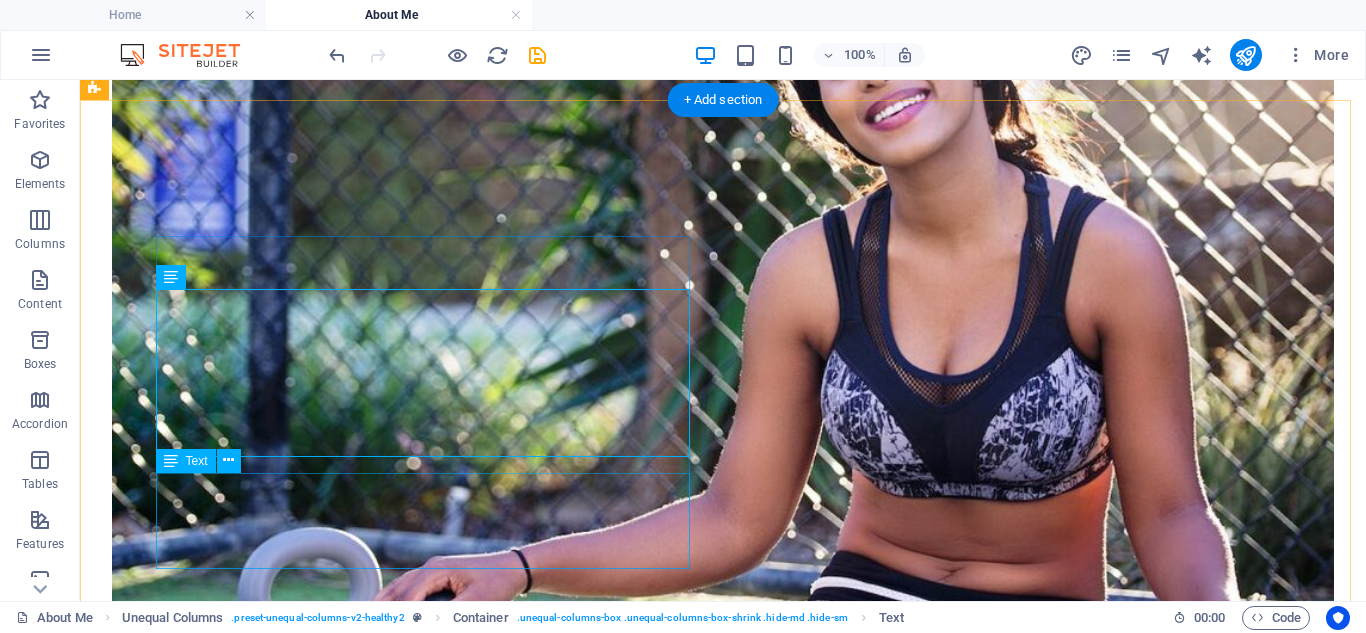 scroll, scrollTop: 806, scrollLeft: 0, axis: vertical 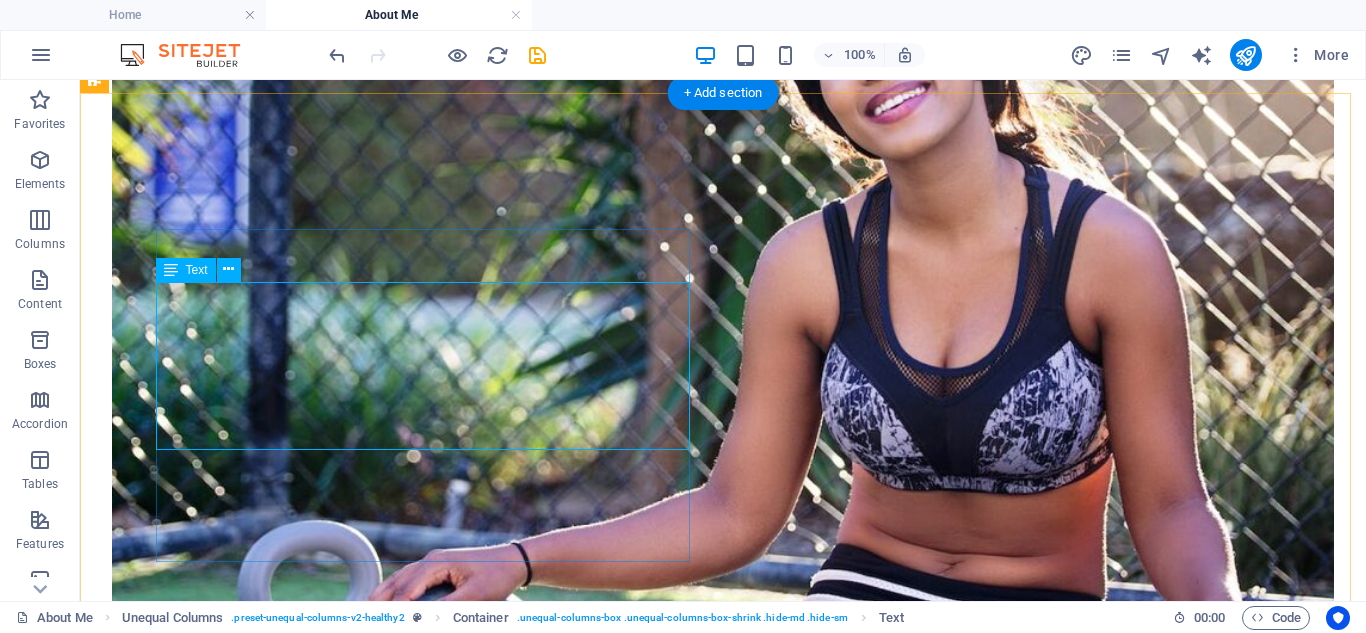 click on "Lorem ipsum dolor sit amet consectetur. Bibendum adipiscing morbi orci nibh eget posuere arcu volutpat nulla. Tortor cras suscipit augue sodales risus auctor. Fusce nunc vitae non dui ornare tellus nibh purus lectus. Pulvinar pellentesque nam vel nec eget ligula vel bibendum eget. Lorem ipsum dolor sit amet consectetur. Bibendum adipiscing morbi orci nibh eget posuere arcu volutpat nulla. Tortor cras suscipit augue sodales risus auctor." at bounding box center [723, 2707] 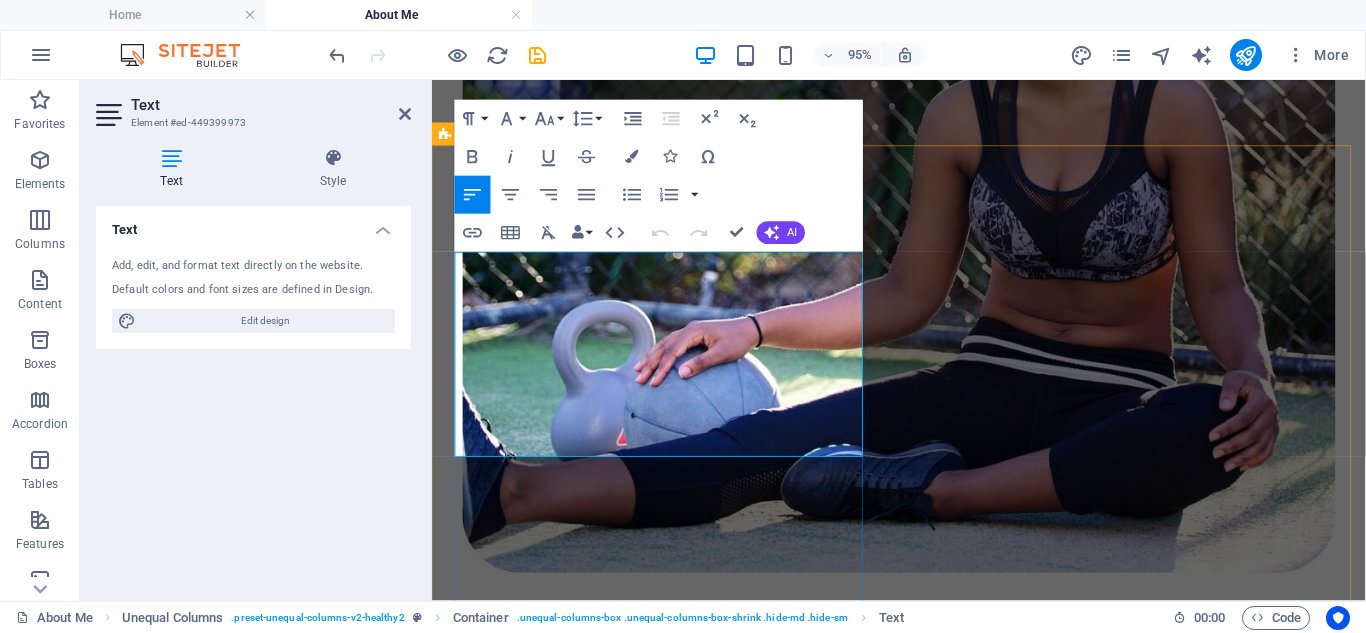 click on "Lorem ipsum dolor sit amet consectetur. Bibendum adipiscing morbi orci nibh eget posuere arcu volutpat nulla. Tortor cras suscipit augue sodales risus auctor. Fusce nunc vitae non dui ornare tellus nibh purus lectus. Pulvinar pellentesque nam vel nec eget ligula vel bibendum eget. Lorem ipsum dolor sit amet consectetur. Bibendum adipiscing morbi orci nibh eget posuere arcu volutpat nulla. Tortor cras suscipit augue sodales risus auctor." at bounding box center [923, 2165] 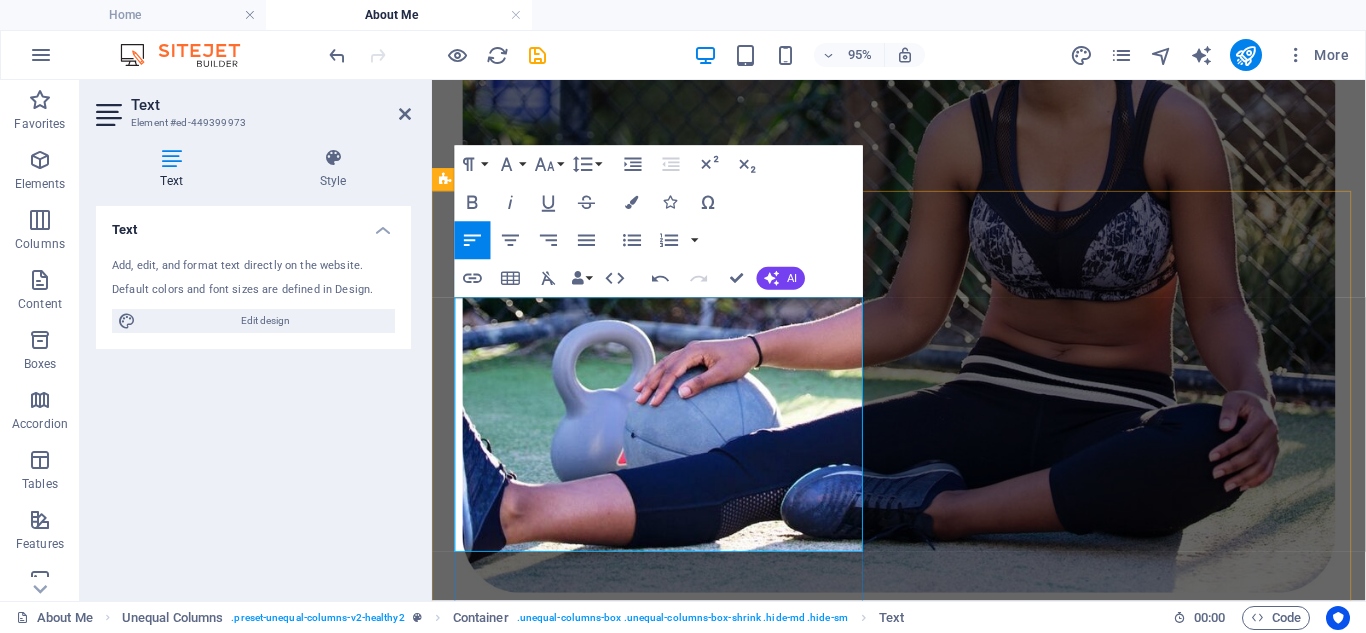 scroll, scrollTop: 786, scrollLeft: 0, axis: vertical 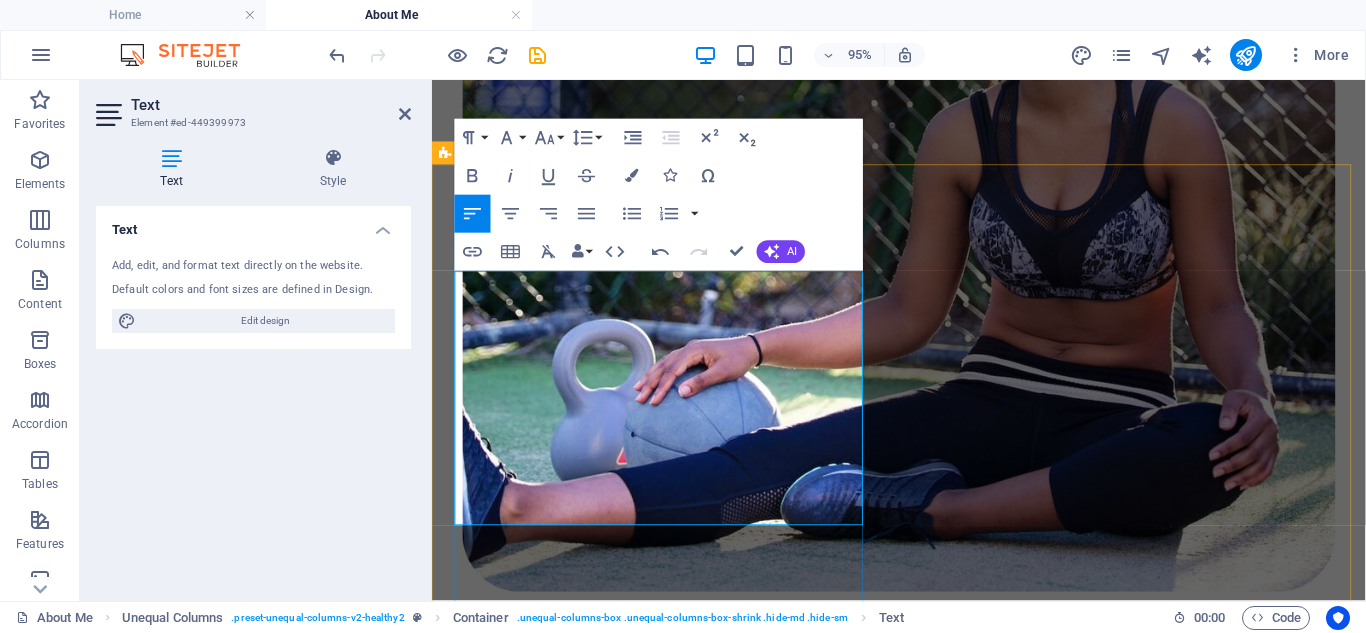 click on "Lorem ipsum dolor sit amet consectetur. Bibendum adipiscing morbi orci nibh eget posuere arcu volutpat nulla. Tortor cras suscipit augue sodales risus auctor. Fusce nunc vitae non dui ornare tellus nibh purus lectus. Pulvinar  Es una organización gremial nacional creada para comercializar la producción de yuca seca y otros productos agropecuarios de los pequeños y medianos productores del país. pellentesque nam vel nec eget ligula vel bibendum eget. Lorem ipsum dolor sit amet consectetur. Bibendum adipiscing morbi orci nibh eget posuere arcu volutpat nulla. Tortor cras suscipit augue sodales risus auctor." at bounding box center [923, 2194] 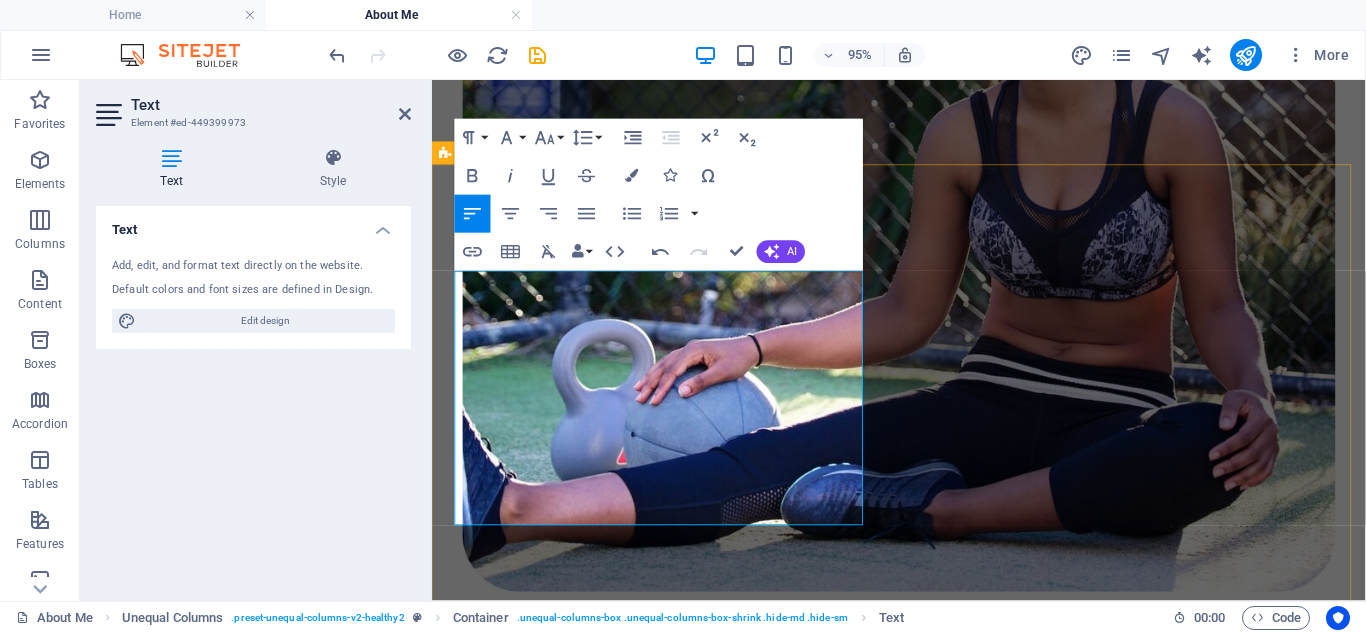 click on "My mission Lorem ipsum dolor sit amet consectetur. Bibendum adipiscing morbi orci nibh eget posuere arcu volutpat nulla. Tortor cras suscipit augue sodales risus auctor. Fusce nunc vitae non dui ornare tellus nibh purus lectus. Pulvinar  Es una organización gremial nacional creada para comercializar la producción de yuca seca y otros productos agropecuarios de los pequeños y medianos productores del país. pellentesque nam vel nec eget ligula vel bibendum eget. Lorem ipsum dolor sit amet consectetur. Bibendum adipiscing morbi orci nibh eget posuere arcu volutpat nulla. Tortor cras suscipit augue sodales risus auctor.  Lorem ipsum dolor sit amet consectetur. Bibendum adipiscing morbi orci nibh eget posuere volutpat nulla. Tortor cras suscipit augue sodales risus auctor. Fusce nunc vitae non dui ornare tellus nibh purus lectus. Pulvinar pellentesque nam vel nec ligula vel bibendum ege. My mission" at bounding box center [923, 1870] 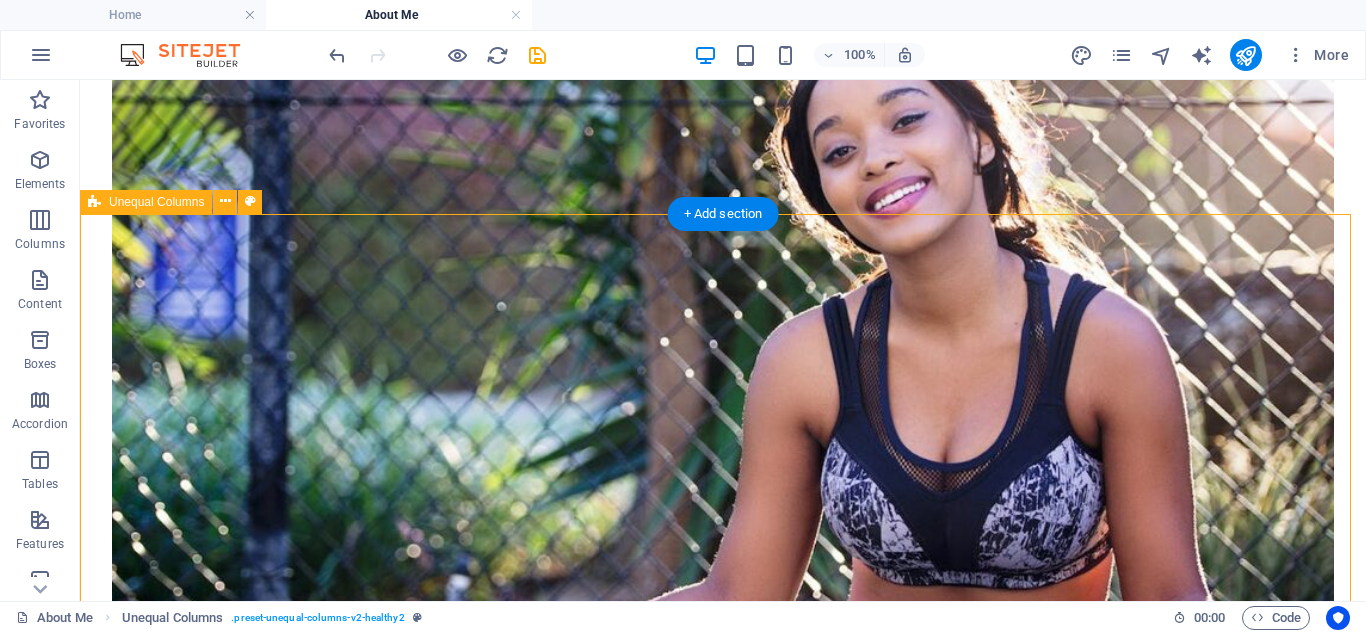 scroll, scrollTop: 710, scrollLeft: 0, axis: vertical 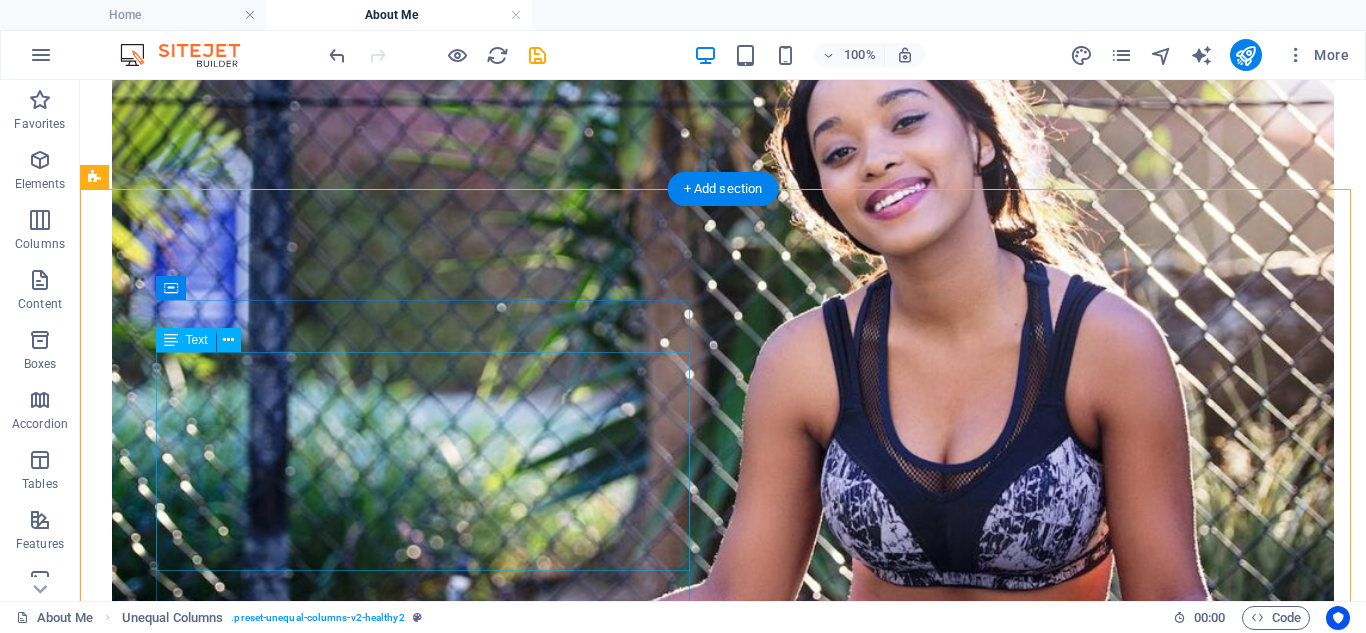 click on "Lorem ipsum dolor sit amet consectetur. Bibendum adipiscing morbi orci nibh eget posuere arcu volutpat nulla. Tortor cras suscipit augue sodales risus auctor. Fusce nunc vitae non dui ornare tellus nibh purus lectus. Pulvinar  Es una organización gremial nacional creada para comercializar la producción de yuca seca y otros productos agropecuarios de los pequeños y medianos productores del país. pellentesque nam vel nec eget ligula vel bibendum eget. Lorem ipsum dolor sit amet consectetur. Bibendum adipiscing morbi orci nibh eget posuere arcu volutpat nulla. Tortor cras suscipit augue sodales risus auctor." at bounding box center [723, 2812] 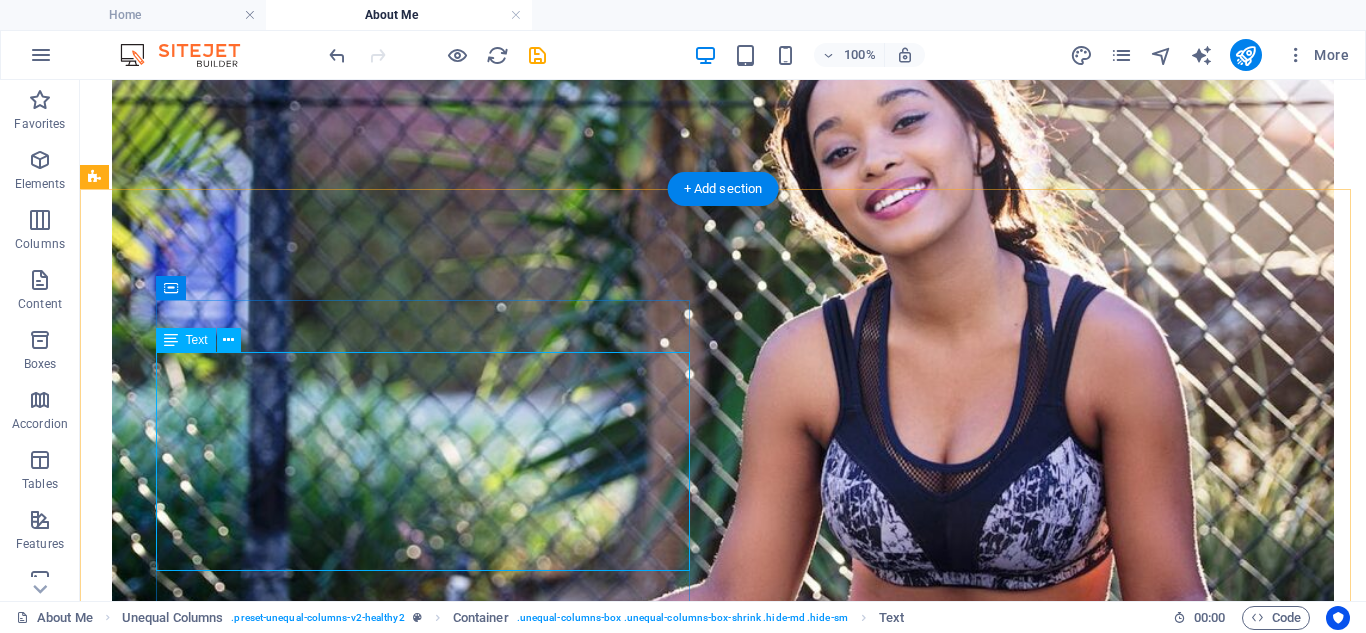 click on "Lorem ipsum dolor sit amet consectetur. Bibendum adipiscing morbi orci nibh eget posuere arcu volutpat nulla. Tortor cras suscipit augue sodales risus auctor. Fusce nunc vitae non dui ornare tellus nibh purus lectus. Pulvinar  Es una organización gremial nacional creada para comercializar la producción de yuca seca y otros productos agropecuarios de los pequeños y medianos productores del país. pellentesque nam vel nec eget ligula vel bibendum eget. Lorem ipsum dolor sit amet consectetur. Bibendum adipiscing morbi orci nibh eget posuere arcu volutpat nulla. Tortor cras suscipit augue sodales risus auctor." at bounding box center (723, 2812) 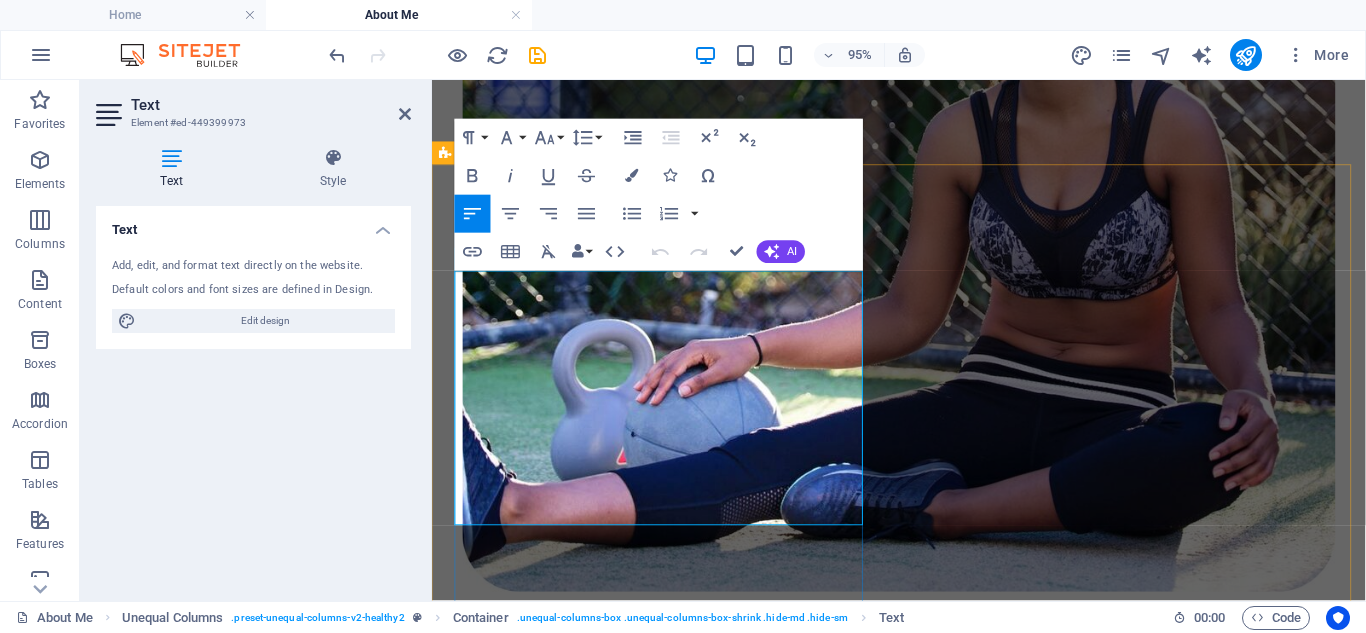 click on "Lorem ipsum dolor sit amet consectetur. Bibendum adipiscing morbi orci nibh eget posuere arcu volutpat nulla. Tortor cras suscipit augue sodales risus auctor. Fusce nunc vitae non dui ornare tellus nibh purus lectus. Pulvinar  Es una organización gremial nacional creada para comercializar la producción de yuca seca y otros productos agropecuarios de los pequeños y medianos productores del país. pellentesque nam vel nec eget ligula vel bibendum eget. Lorem ipsum dolor sit amet consectetur. Bibendum adipiscing morbi orci nibh eget posuere arcu volutpat nulla. Tortor cras suscipit augue sodales risus auctor." at bounding box center (923, 2194) 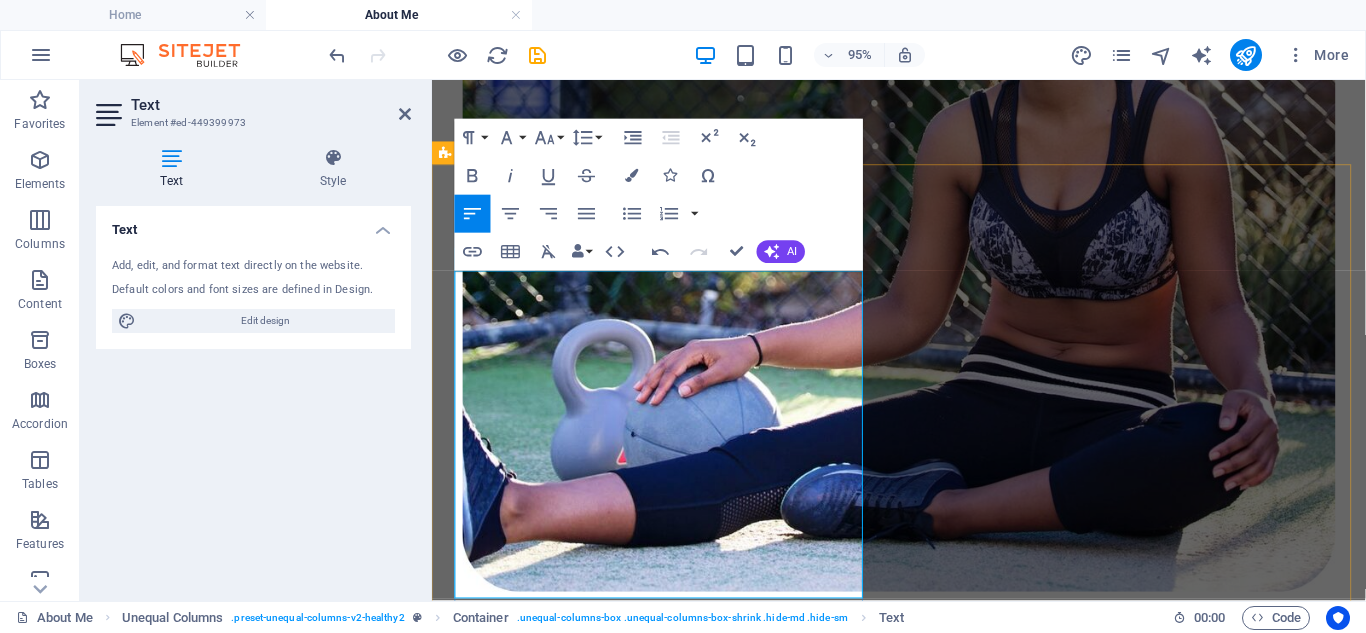 drag, startPoint x: 482, startPoint y: 351, endPoint x: 864, endPoint y: 625, distance: 470.10638 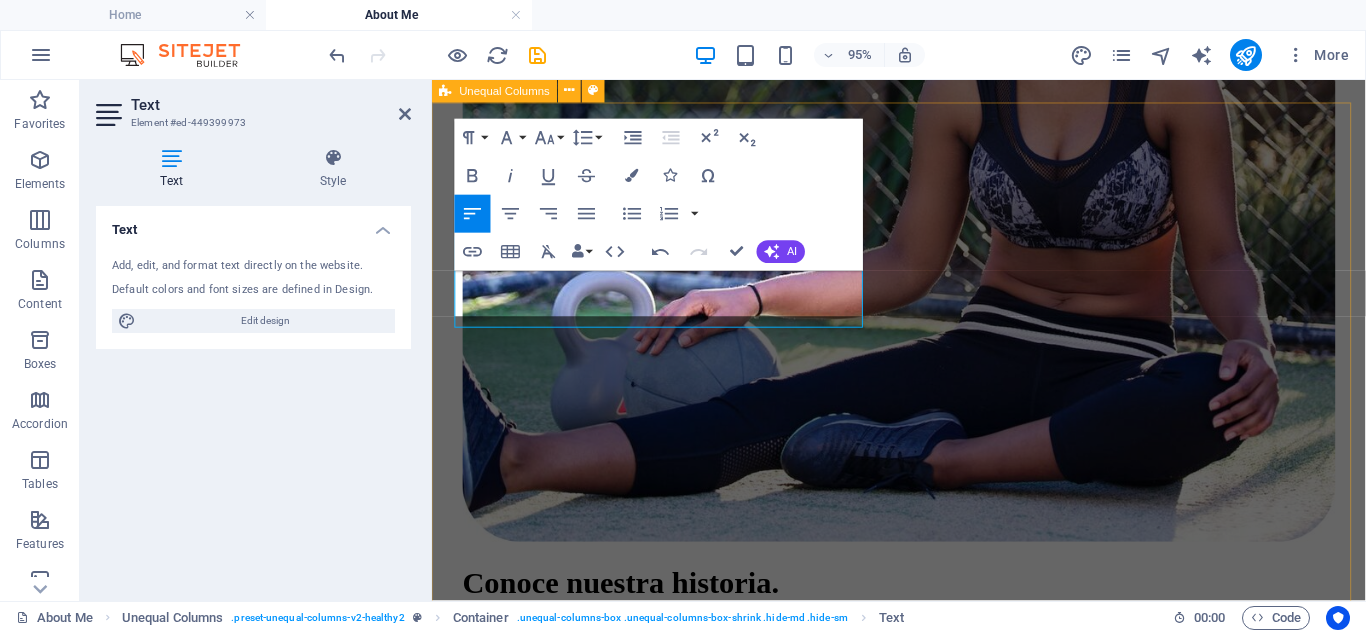 scroll, scrollTop: 851, scrollLeft: 0, axis: vertical 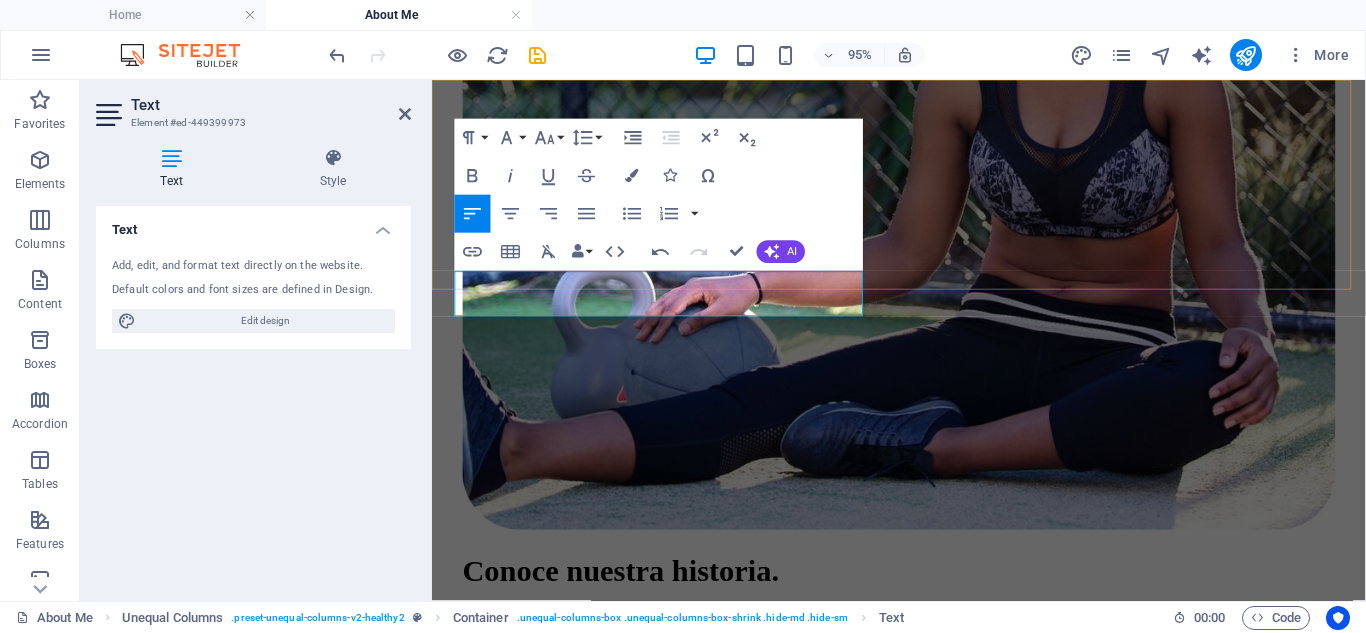 drag, startPoint x: 546, startPoint y: 309, endPoint x: 484, endPoint y: 181, distance: 142.22517 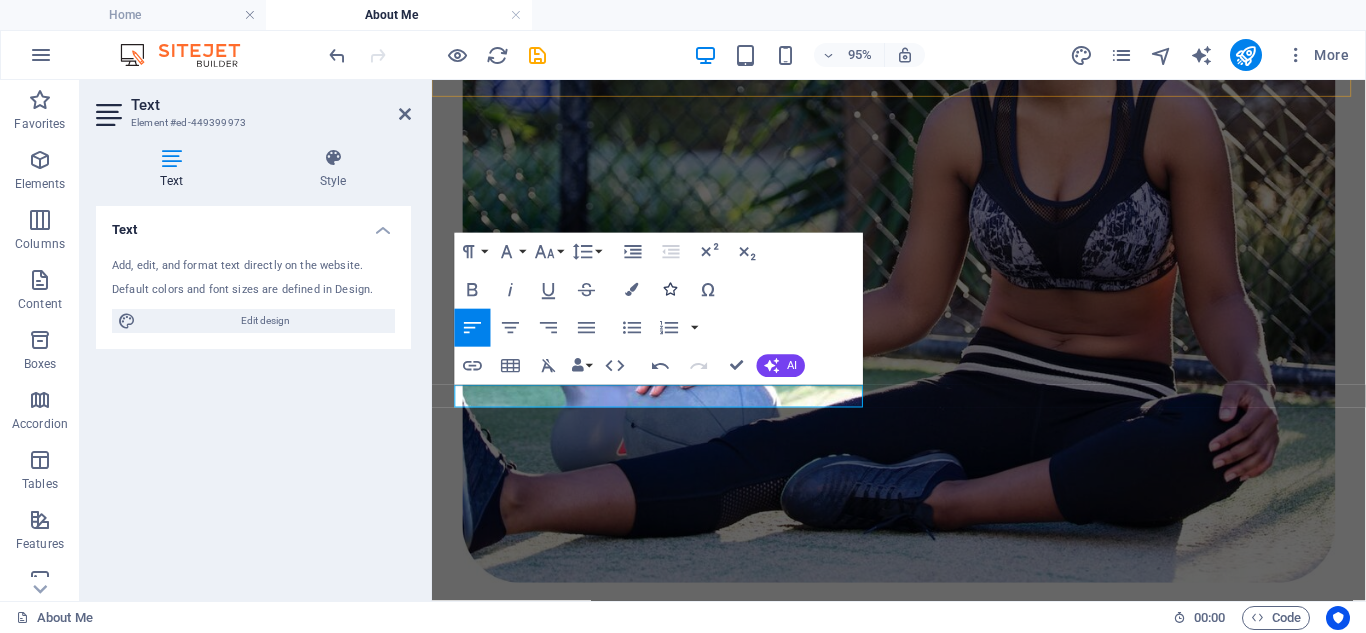 scroll, scrollTop: 800, scrollLeft: 0, axis: vertical 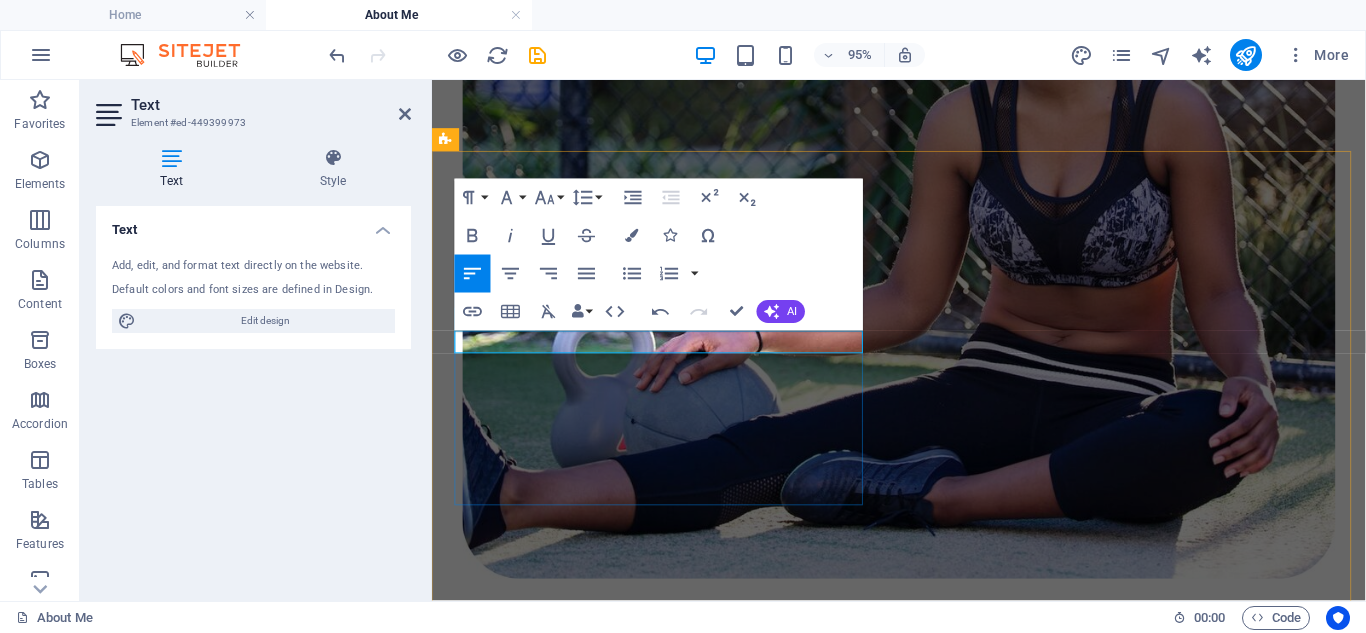 click on "orbi orci nibh eget posuere arcu volutpat nul" at bounding box center (923, 2144) 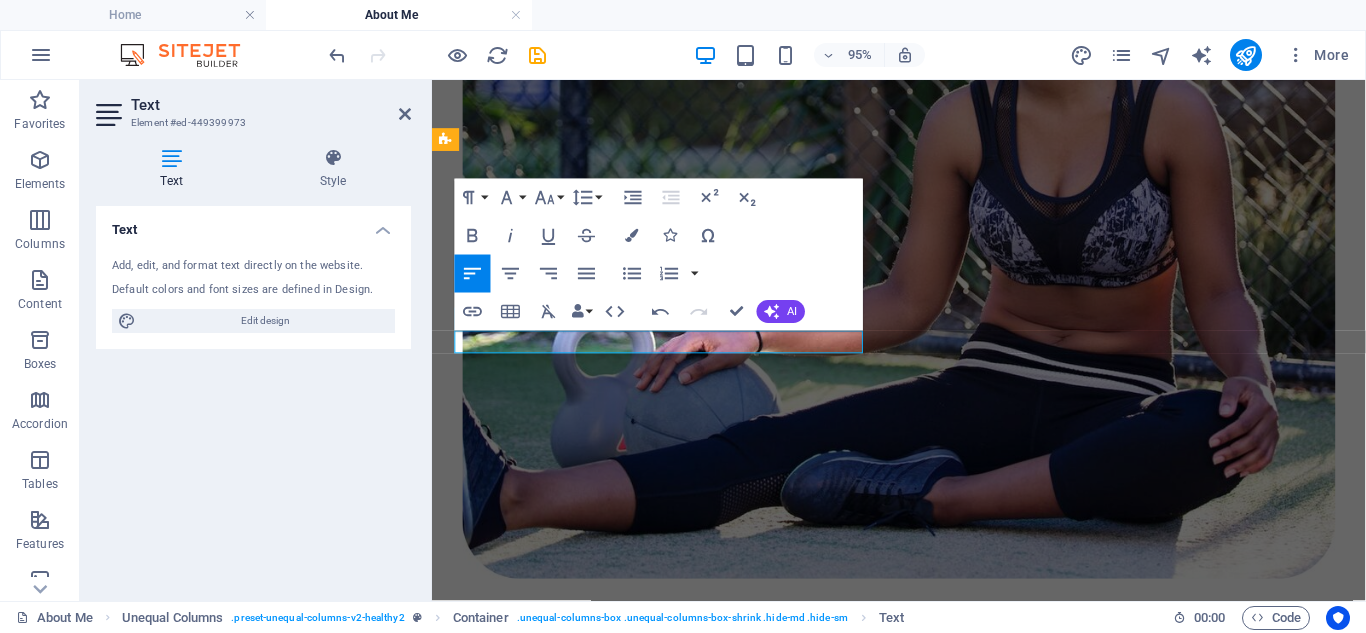 click on "orbi orci nibh eget posuere arcu volutpat nul" at bounding box center (923, 2144) 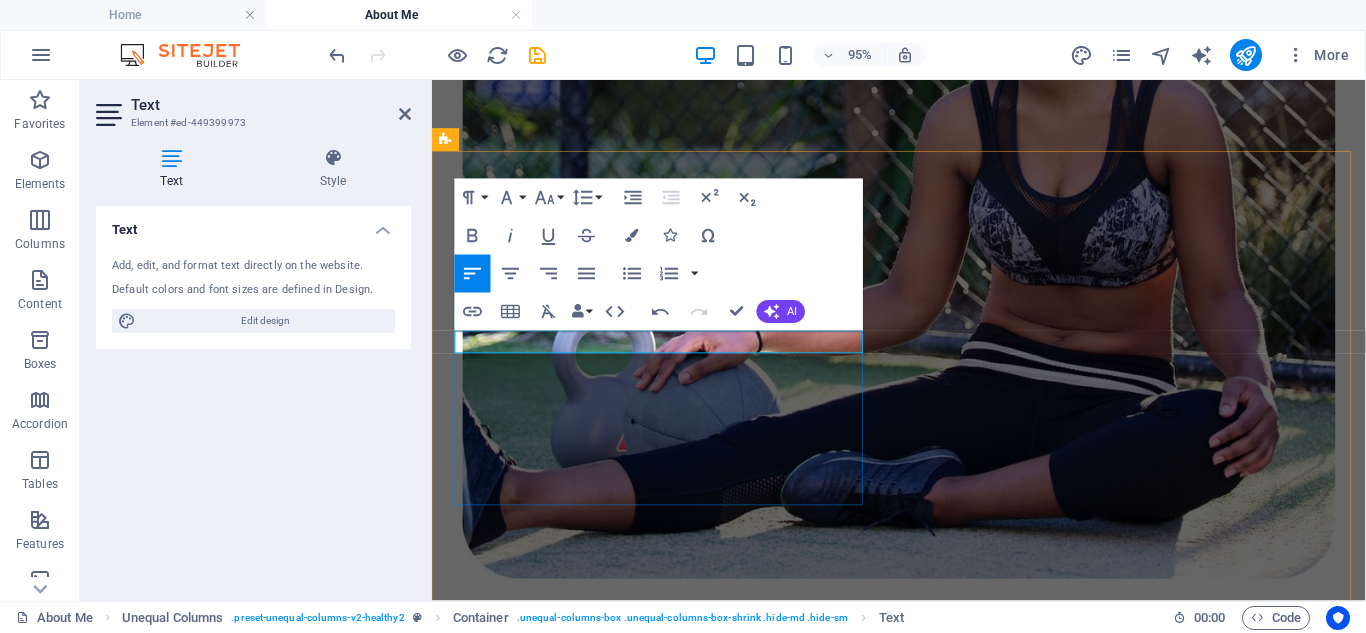 click on "orbi orci nibh eget posuere arcu volutpat nul" at bounding box center [923, 2144] 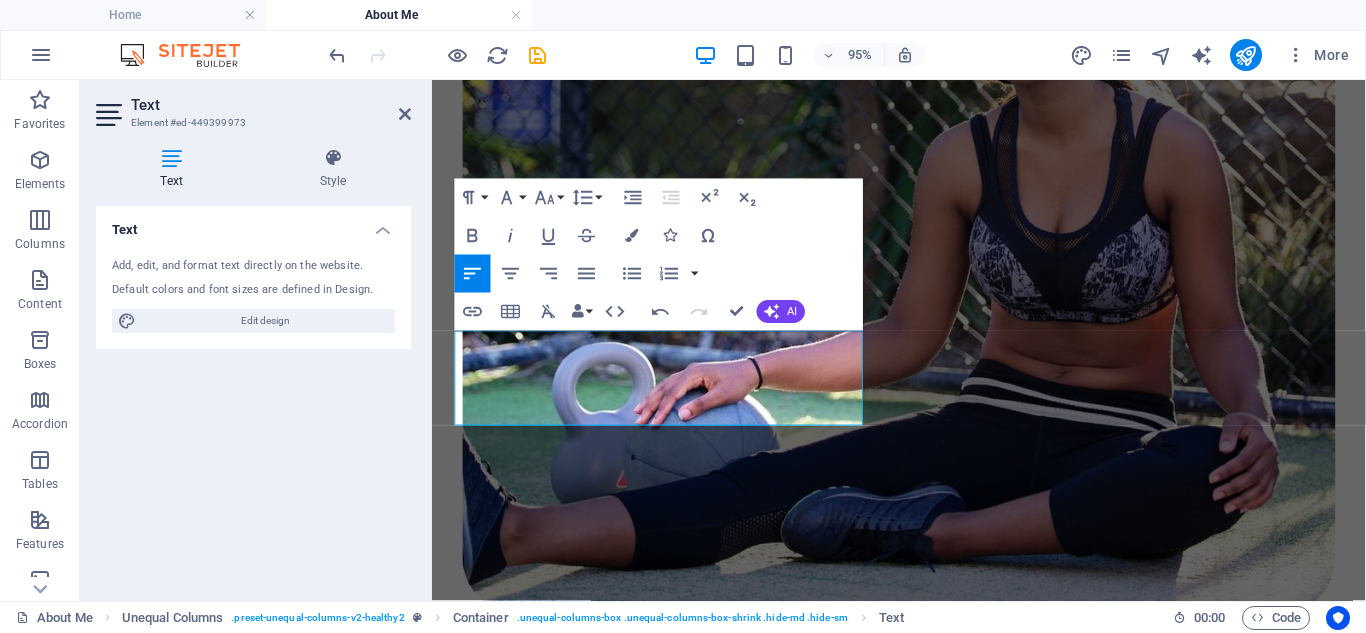 drag, startPoint x: 865, startPoint y: 429, endPoint x: 862, endPoint y: 390, distance: 39.115215 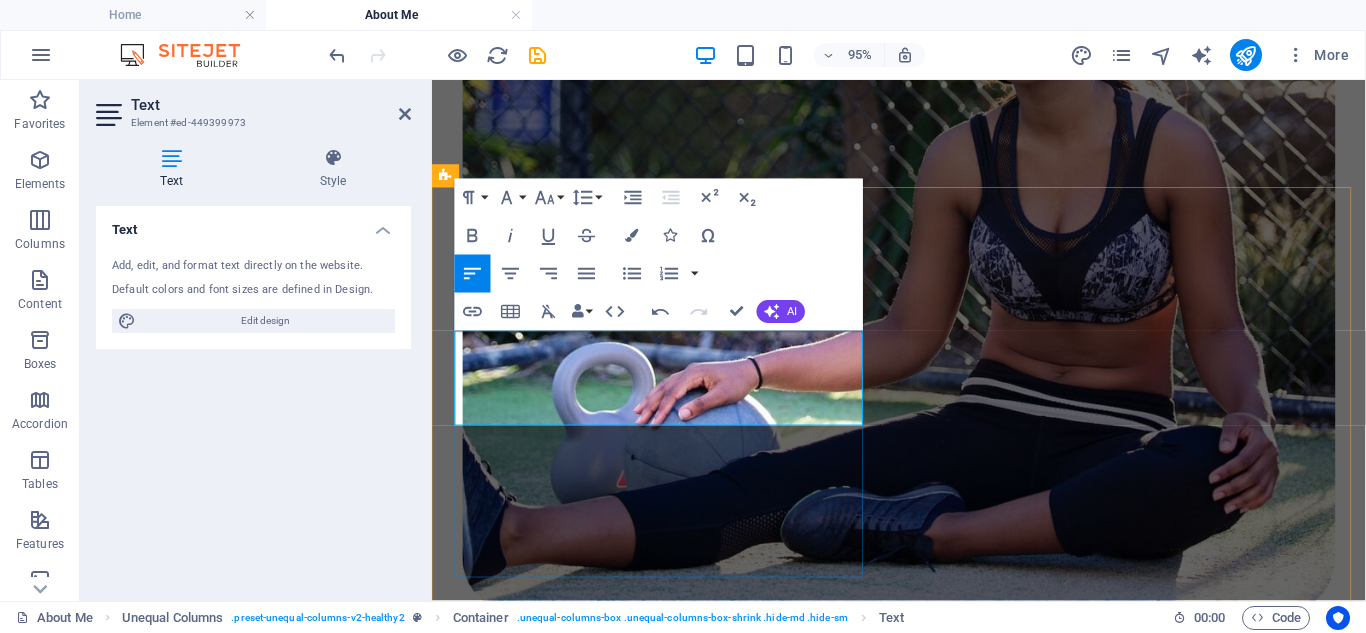 click on "Es una organización gremial nacional creada para comercializar la producción de yuca seca y otros productos agropecuarios de los pequeños y medianos productores del país." at bounding box center [913, 2190] 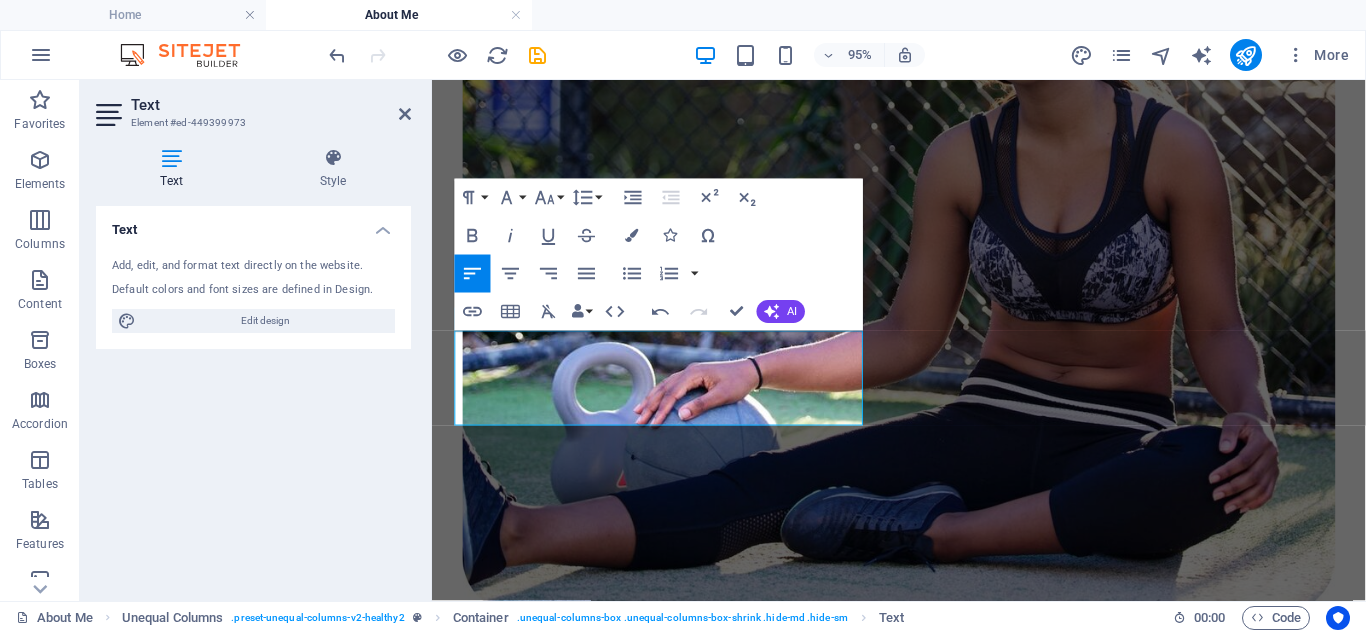 drag, startPoint x: 864, startPoint y: 424, endPoint x: 408, endPoint y: 297, distance: 473.35504 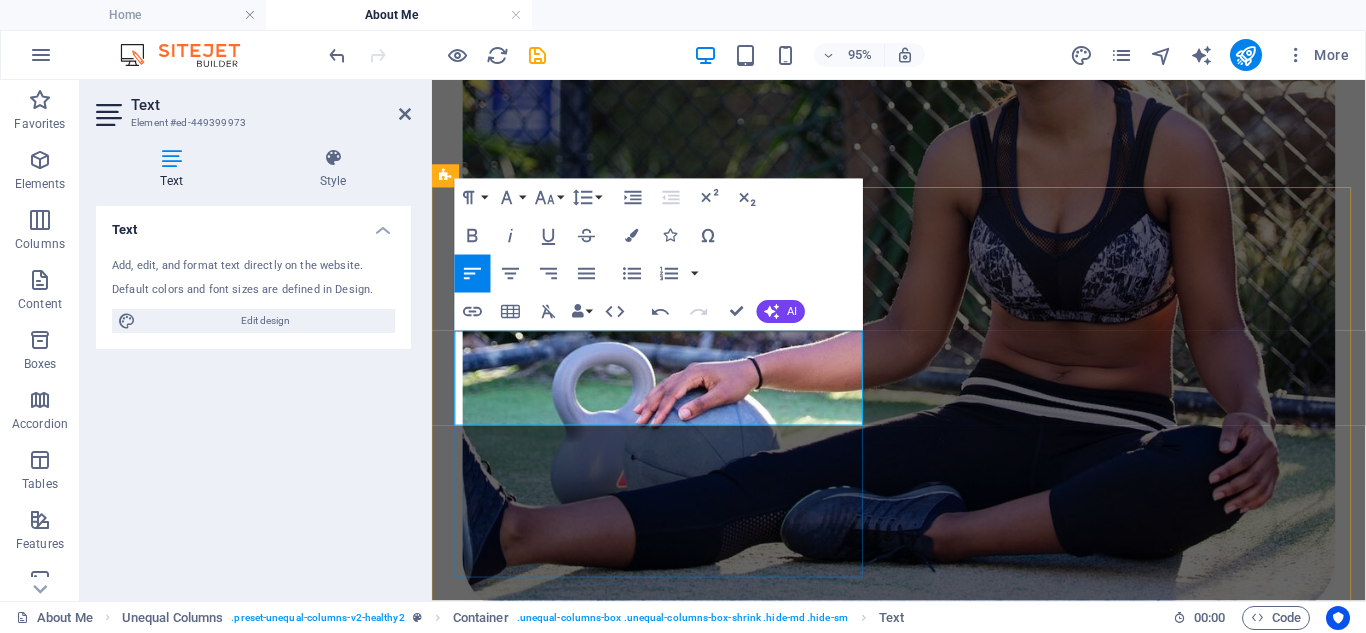click on "Es una organización gremial nacional creada para comercializar la producción de yuca seca y otros productos agropecuarios de los pequeños y medianos productores del país. posuere arcu volutpat nul" at bounding box center (923, 2191) 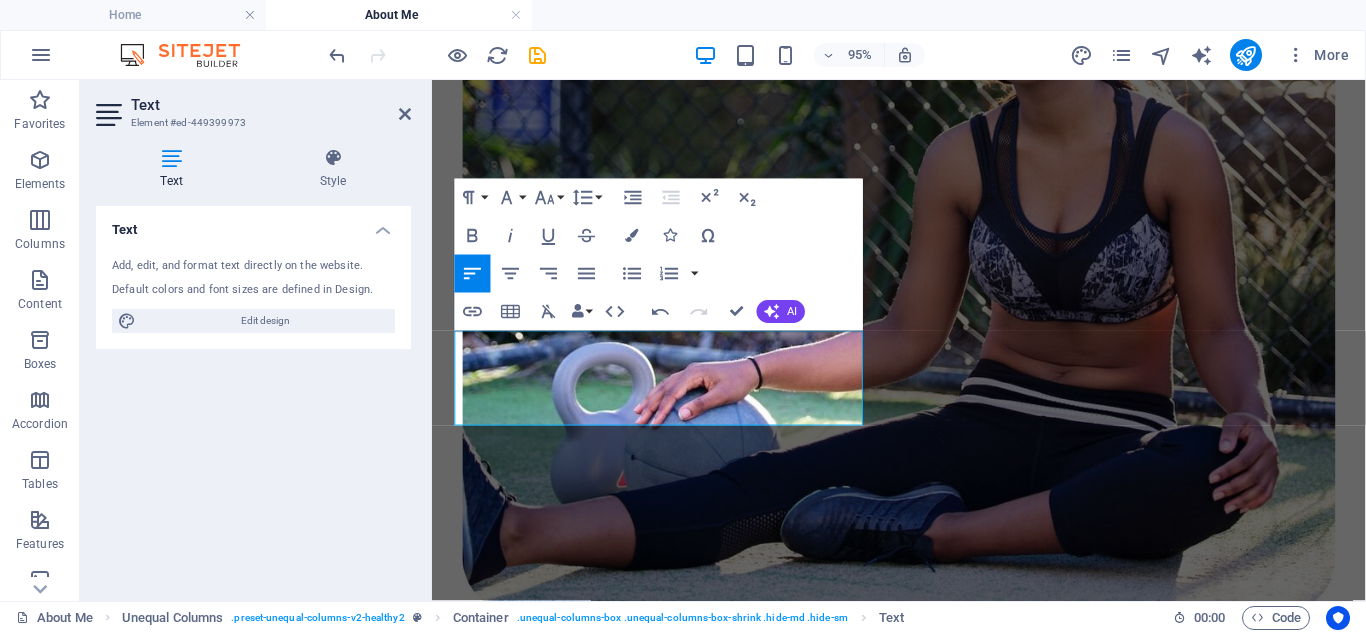 drag, startPoint x: 691, startPoint y: 431, endPoint x: 428, endPoint y: 353, distance: 274.3228 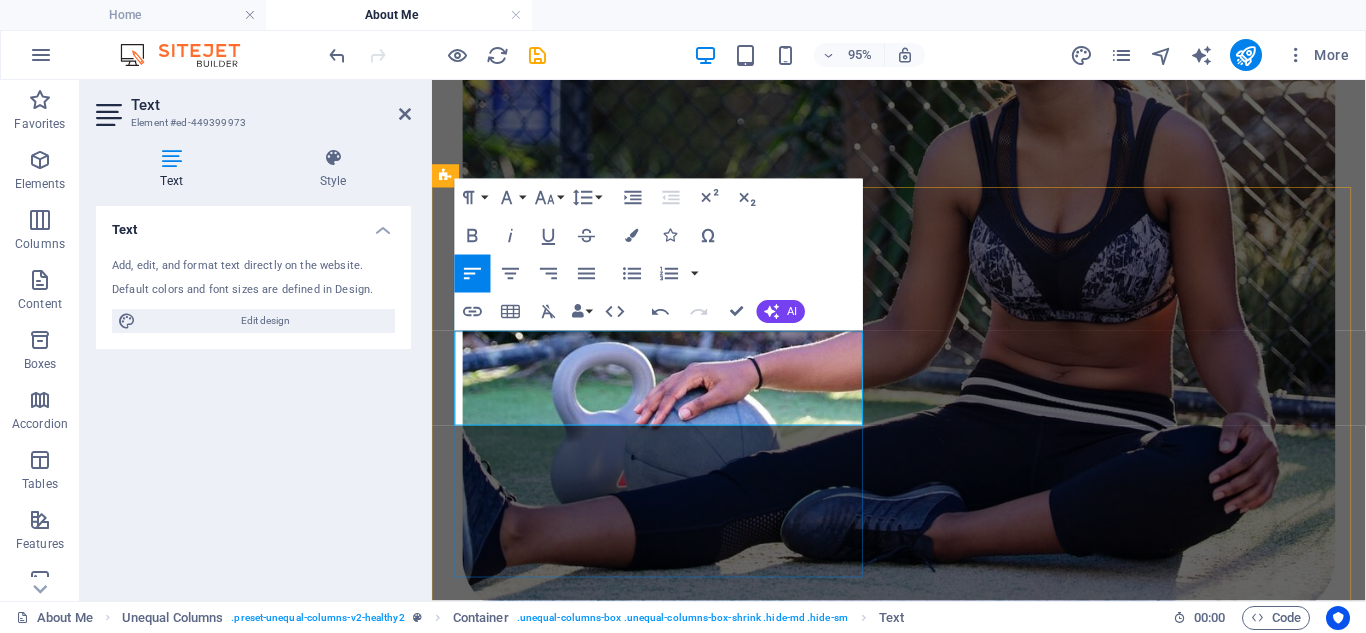 click on "Es una organización gremial nacional creada para comercializar la producción de yuca seca y otros productos agropecuarios de los pequeños y medianos productores del país. posuere arcu volutpat" at bounding box center [923, 2191] 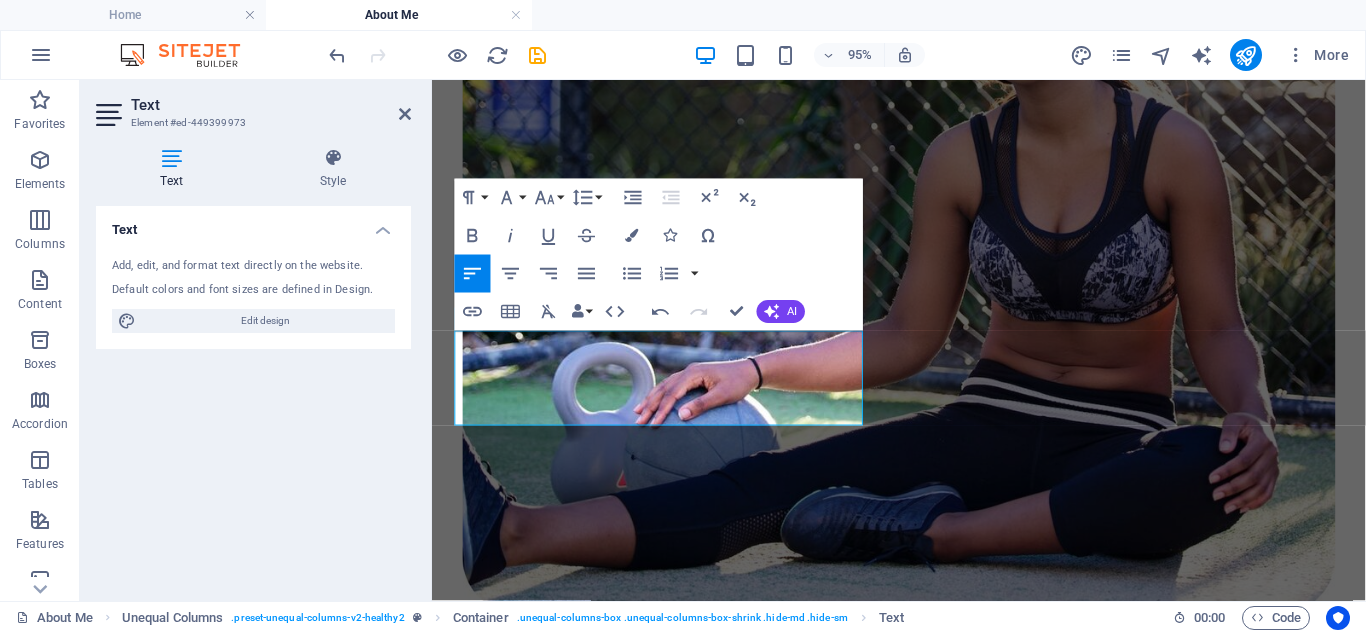 drag, startPoint x: 729, startPoint y: 433, endPoint x: 334, endPoint y: 321, distance: 410.57156 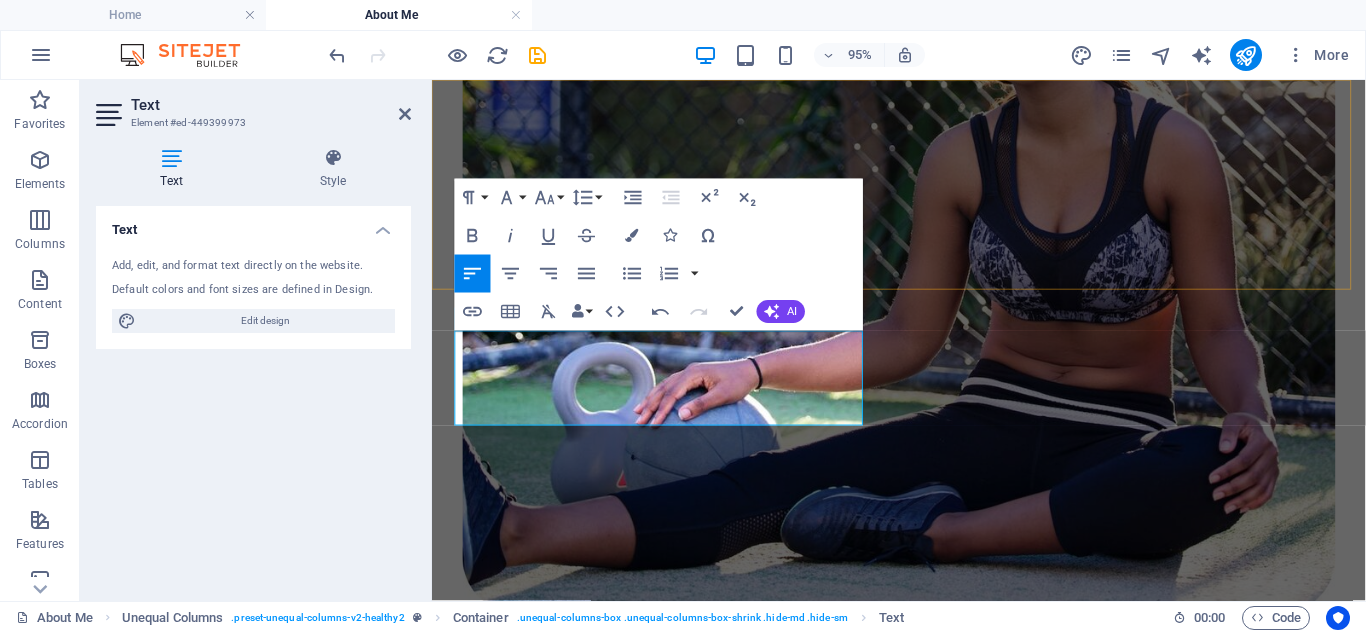 click on "Inicio Empresa PRODUCTOS SERVICIOS CONTÁCTO" at bounding box center (923, -501) 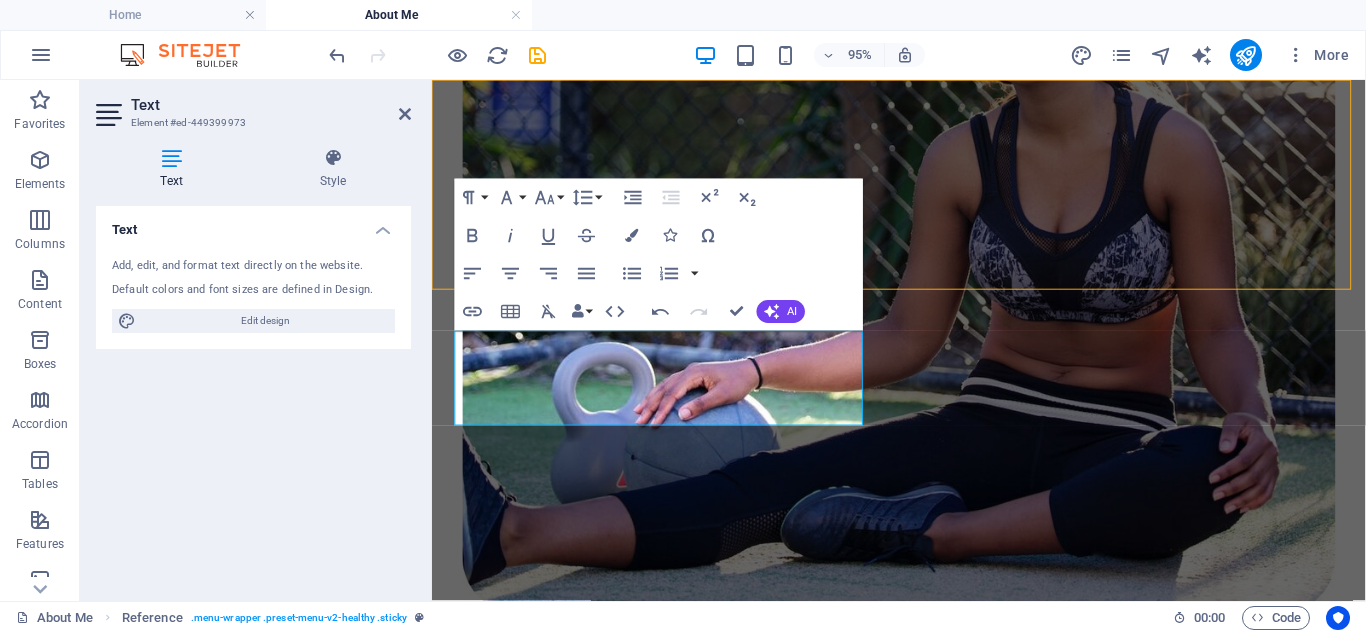 scroll, scrollTop: 715, scrollLeft: 0, axis: vertical 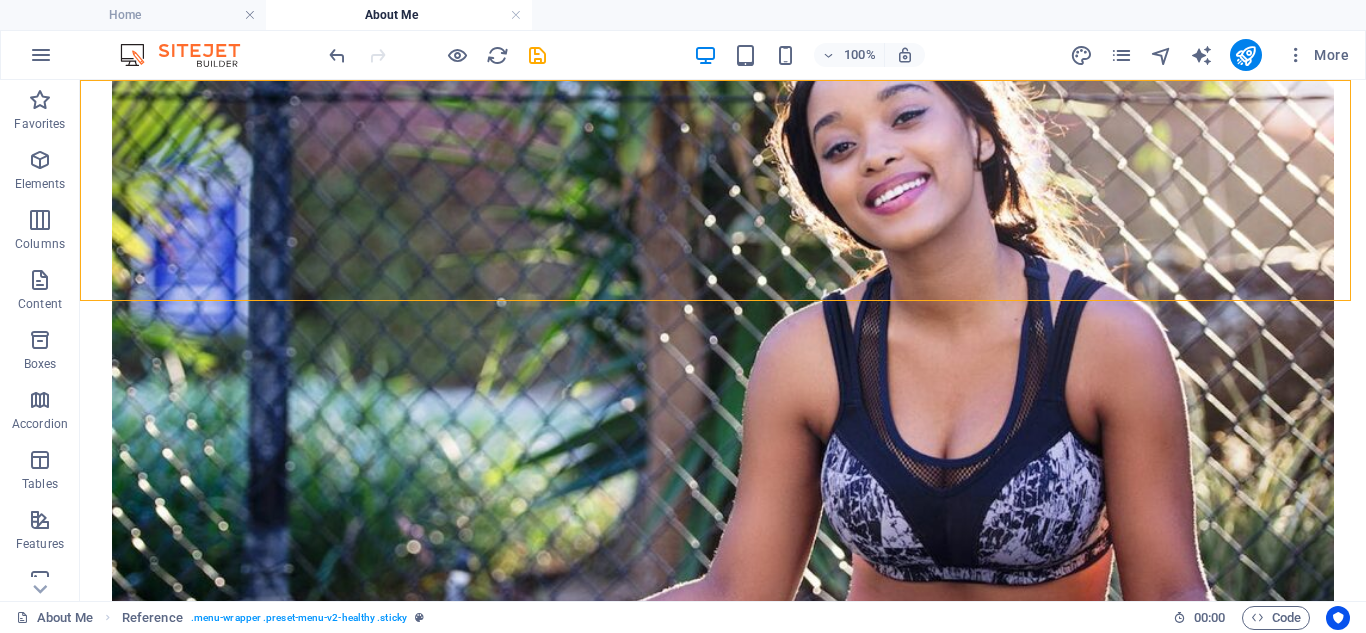 click on "Inicio Empresa PRODUCTOS SERVICIOS CONTÁCTO" at bounding box center [723, -454] 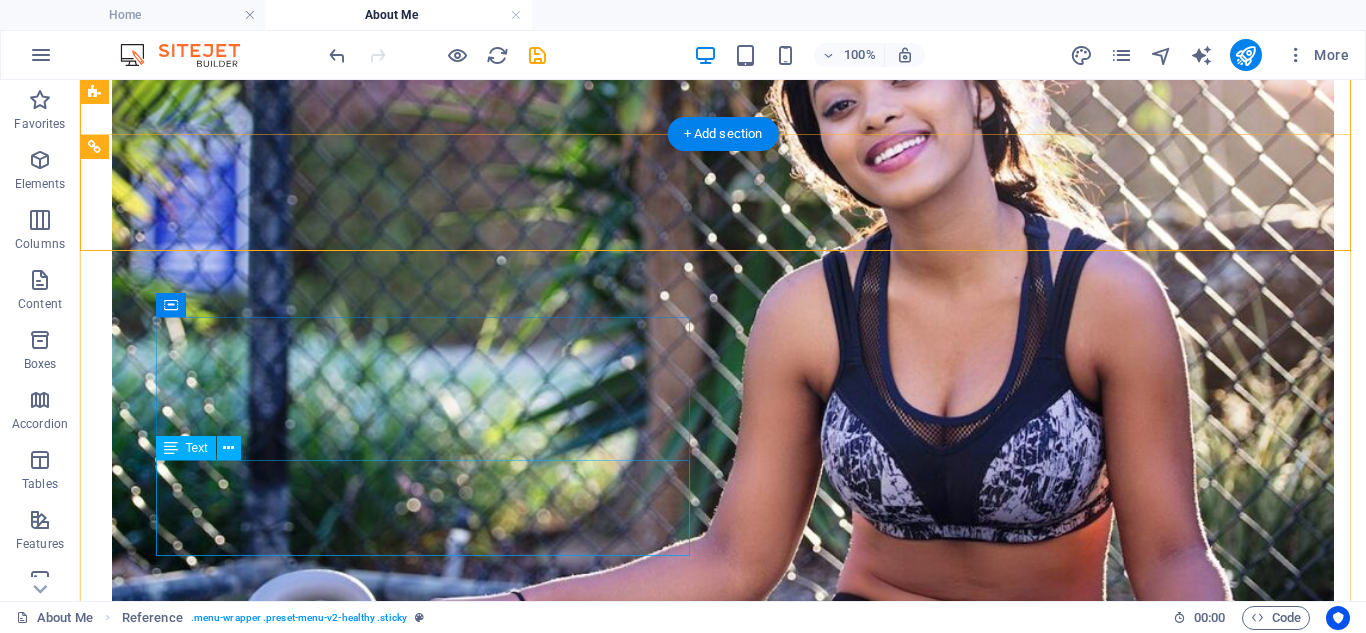 scroll, scrollTop: 754, scrollLeft: 0, axis: vertical 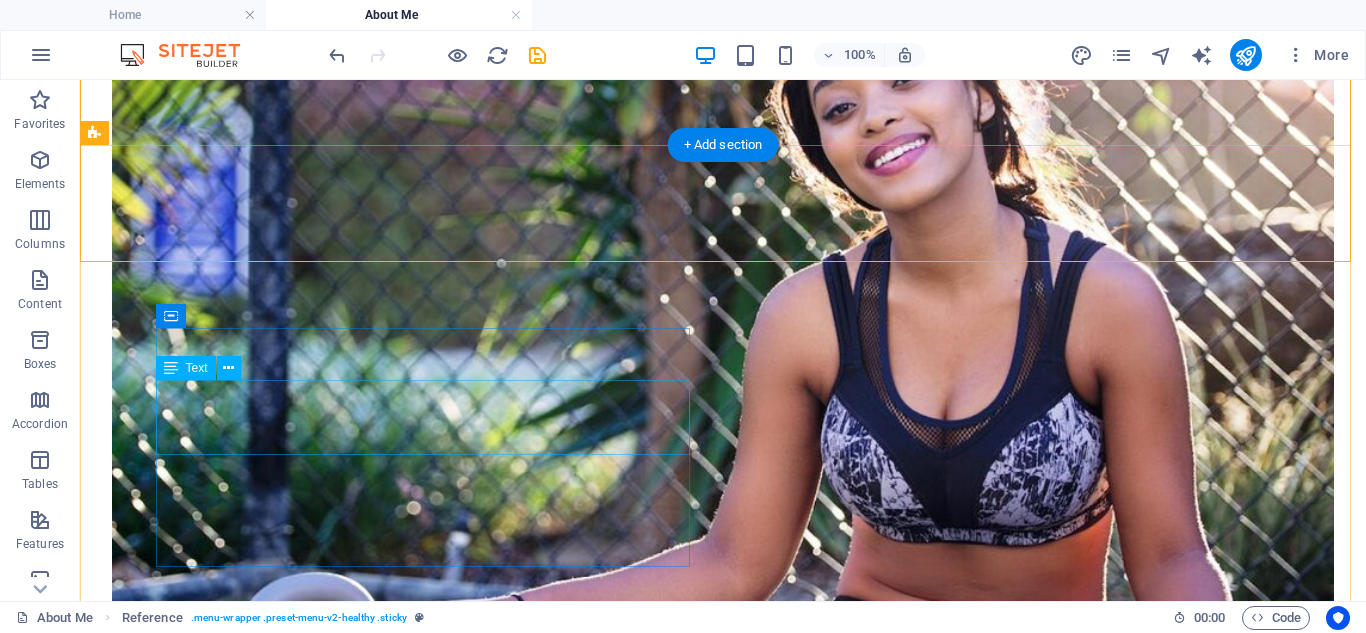 click on "Es una organización gremial nacional creada para comercializar la producción de yuca seca y otros productos agropecuarios de los pequeños y medianos productores del país." at bounding box center [723, 2750] 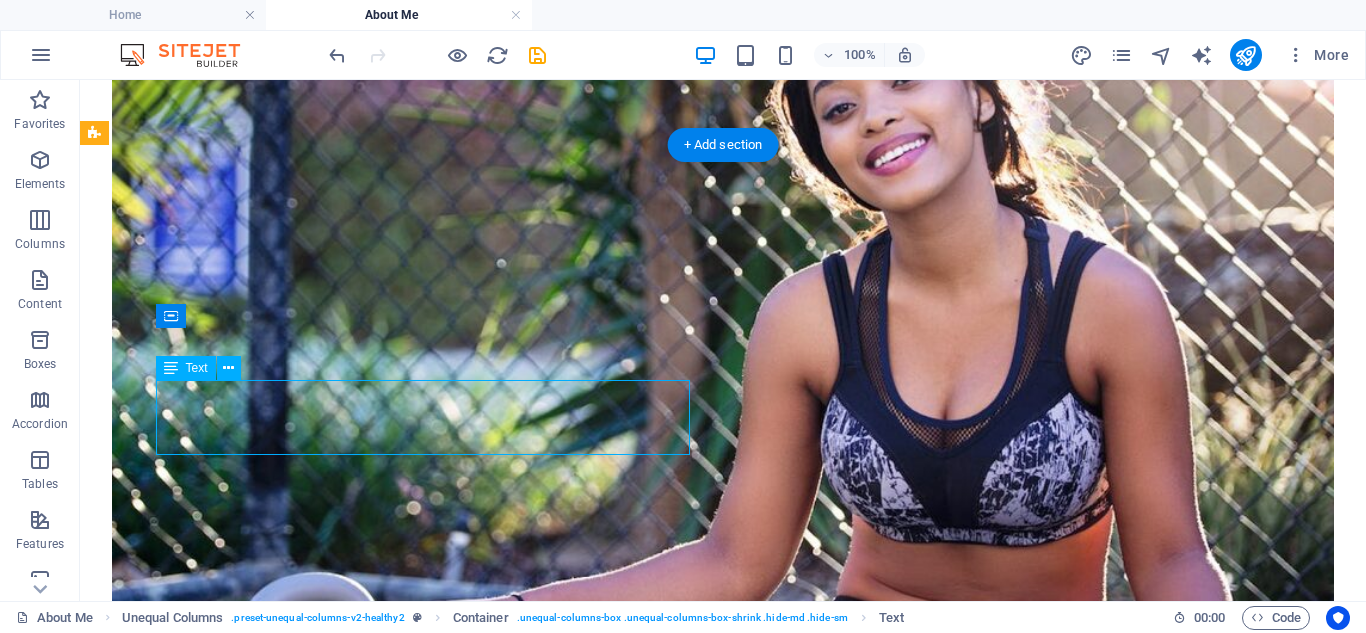 click on "Es una organización gremial nacional creada para comercializar la producción de yuca seca y otros productos agropecuarios de los pequeños y medianos productores del país." at bounding box center [723, 2750] 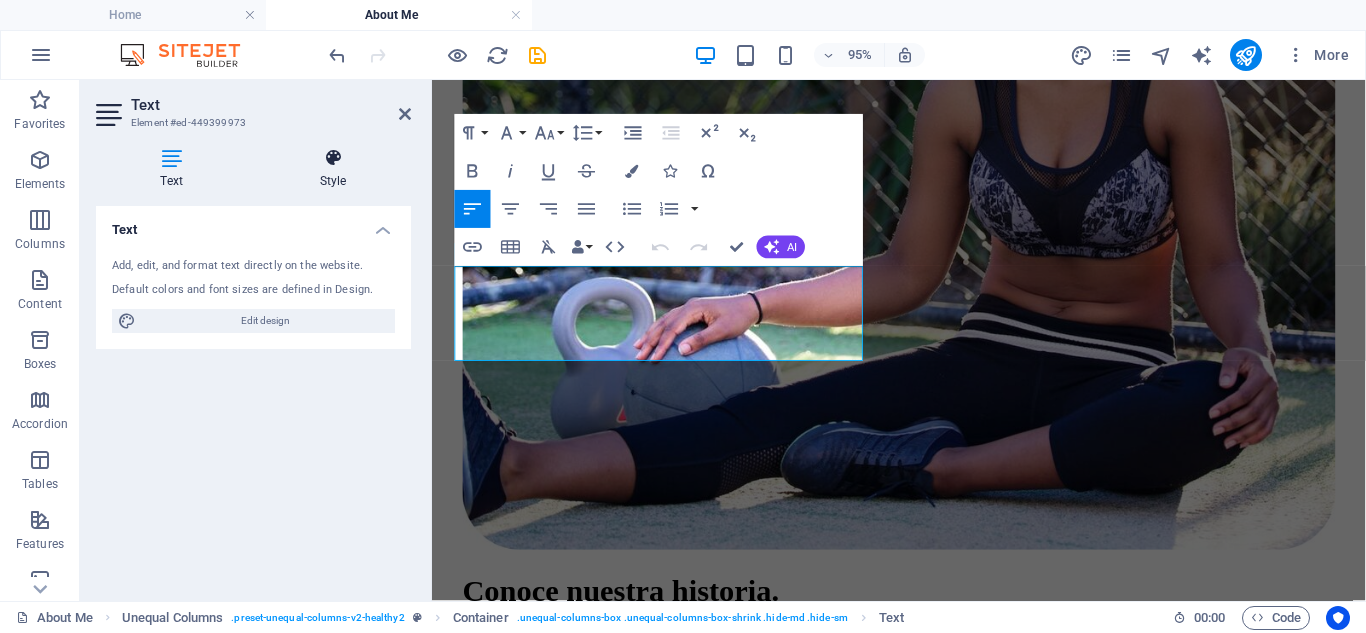 click at bounding box center [333, 158] 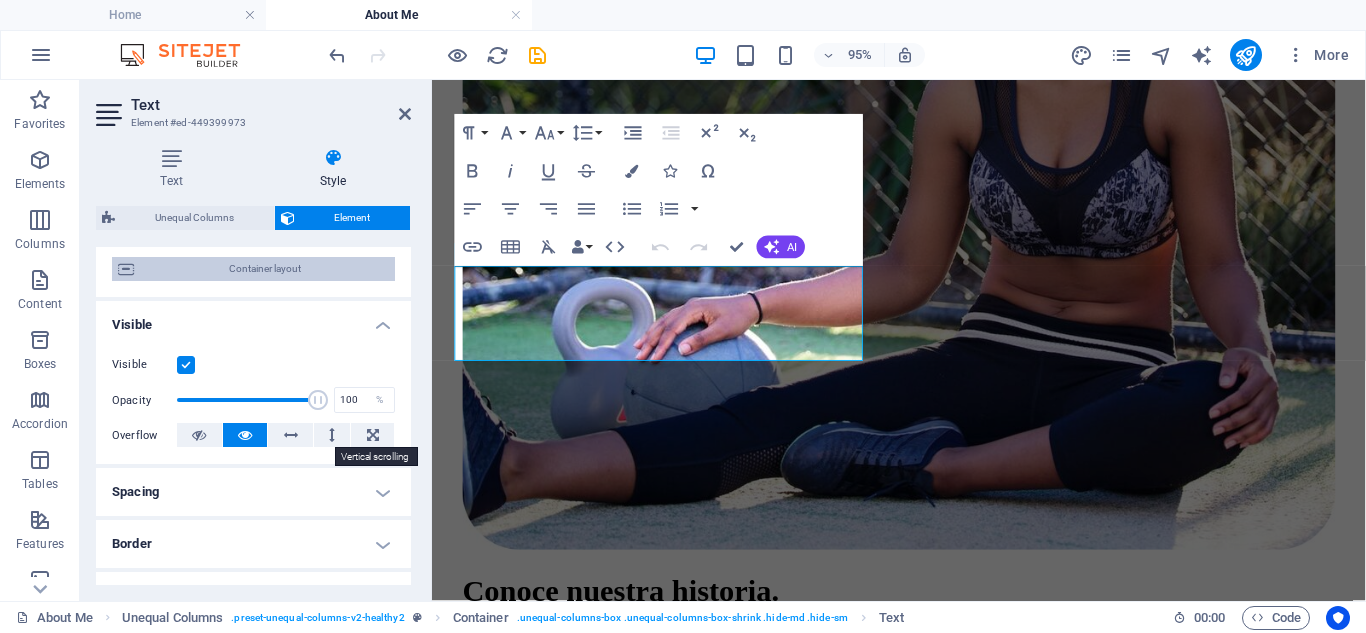 scroll, scrollTop: 0, scrollLeft: 0, axis: both 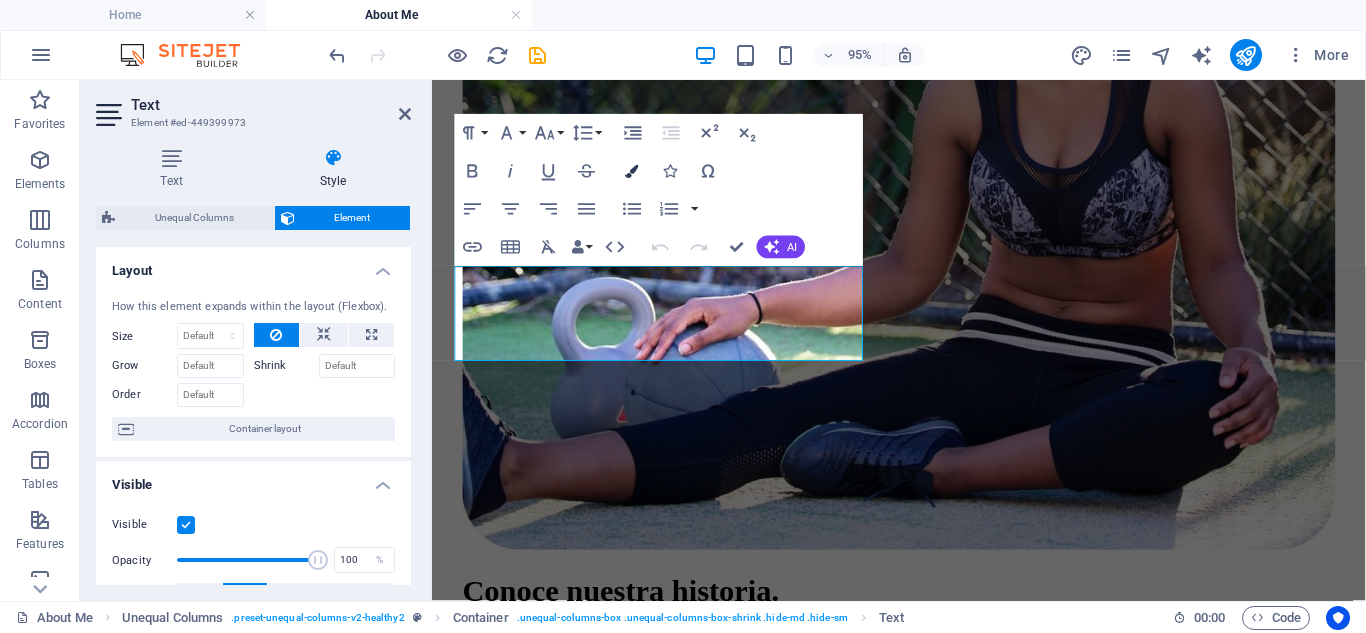 click at bounding box center (632, 170) 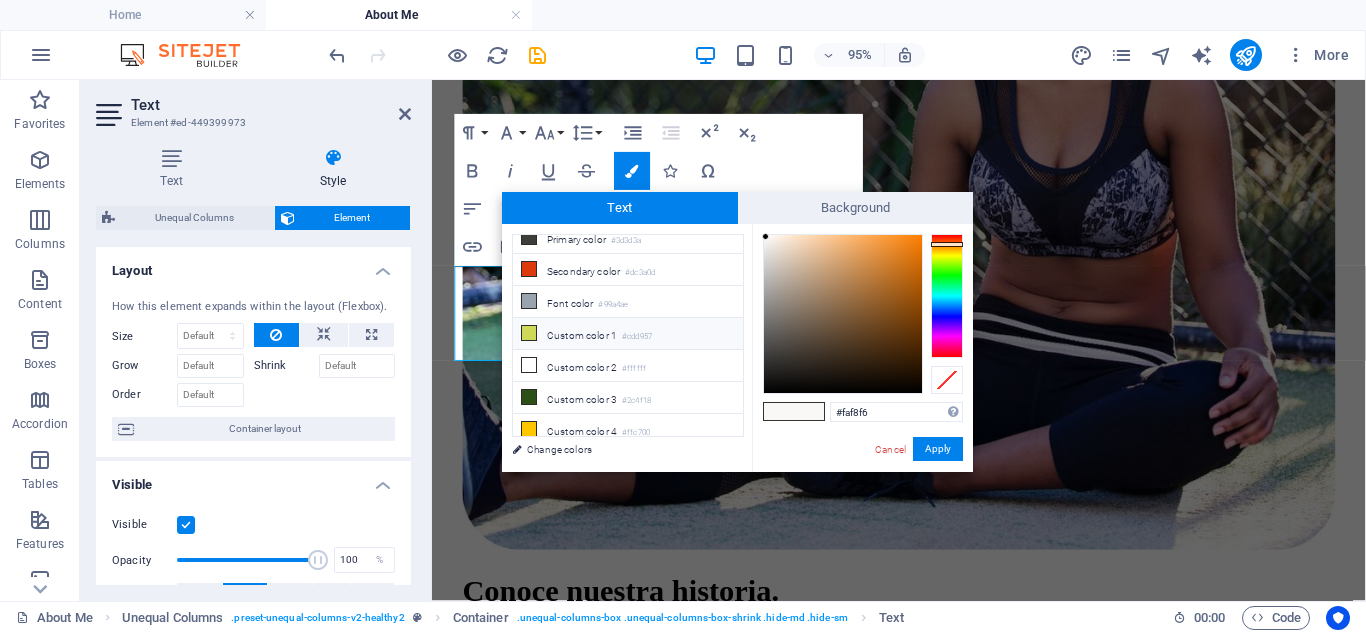 scroll, scrollTop: 0, scrollLeft: 0, axis: both 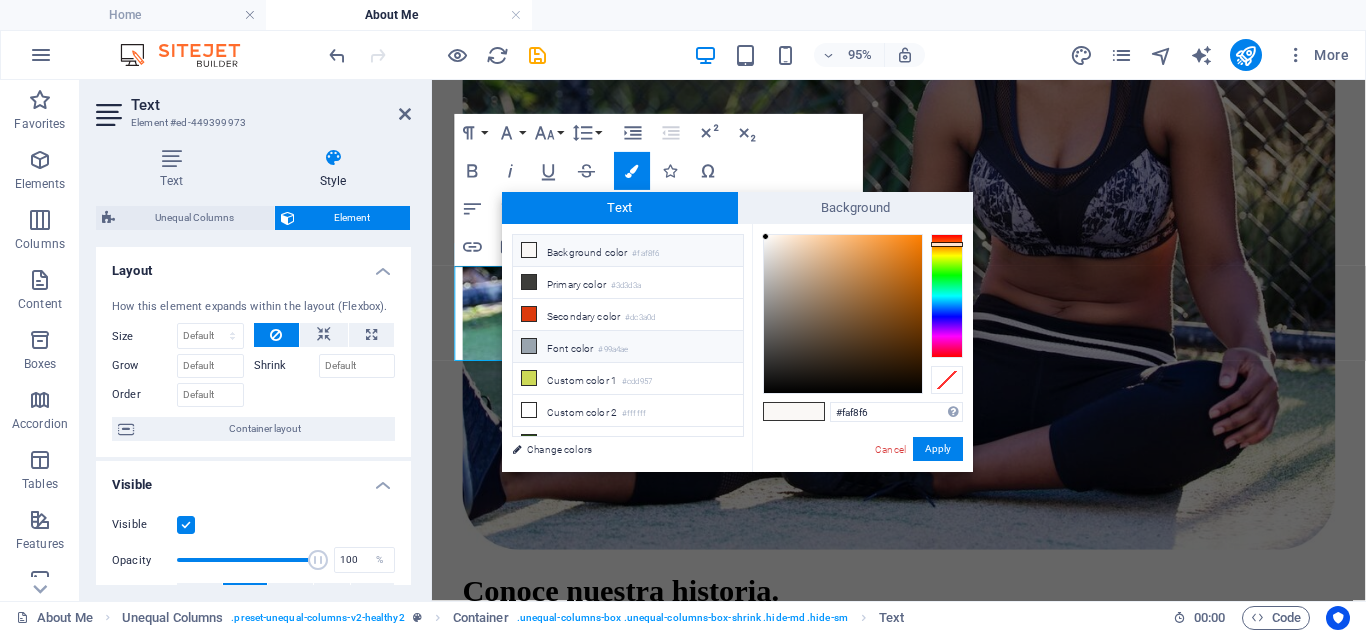 click on "Font color
#99a4ae" at bounding box center [628, 347] 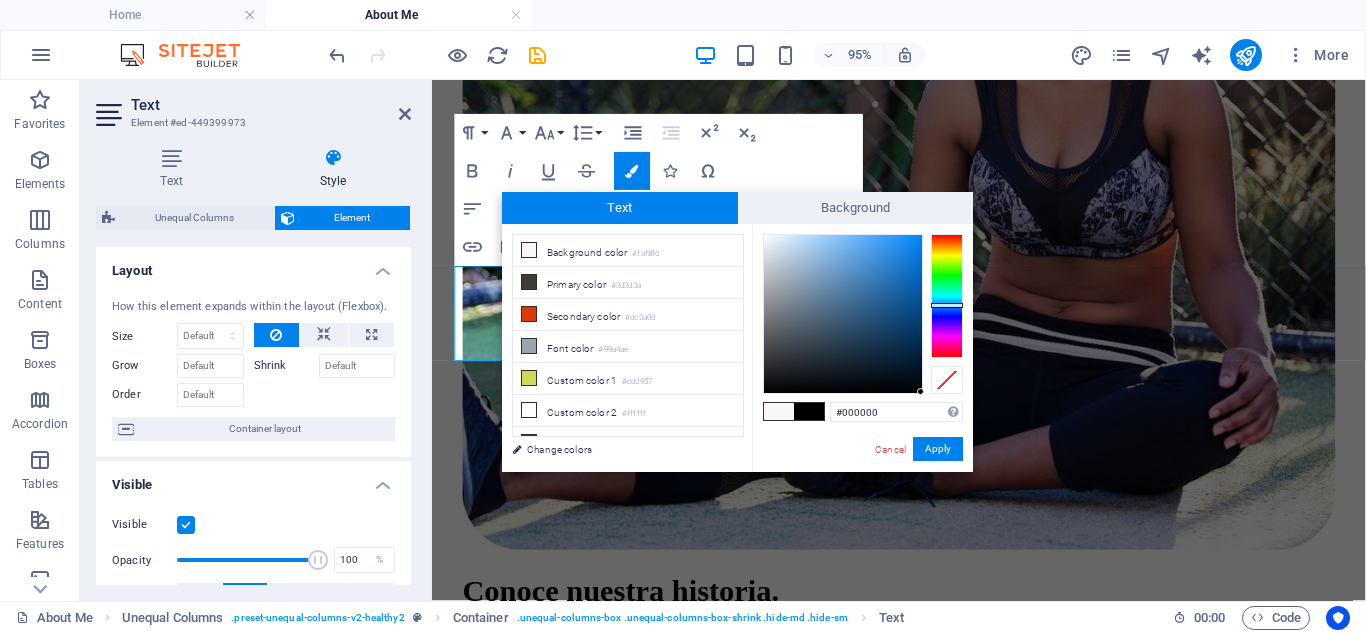 drag, startPoint x: 833, startPoint y: 361, endPoint x: 932, endPoint y: 395, distance: 104.67569 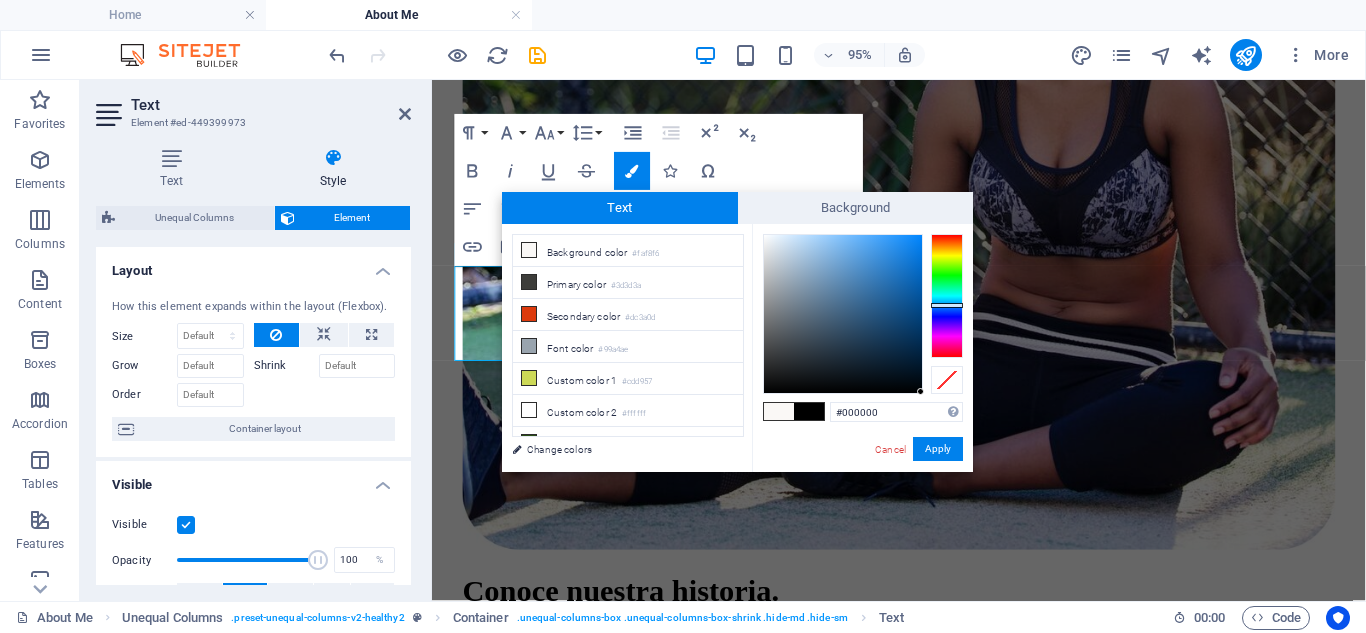 click on "#000000 Supported formats #0852ed rgb(8, 82, 237) rgba(8, 82, 237, 90%) hsv(221,97,93) hsl(221, 93%, 48%) Cancel Apply" at bounding box center [862, 493] 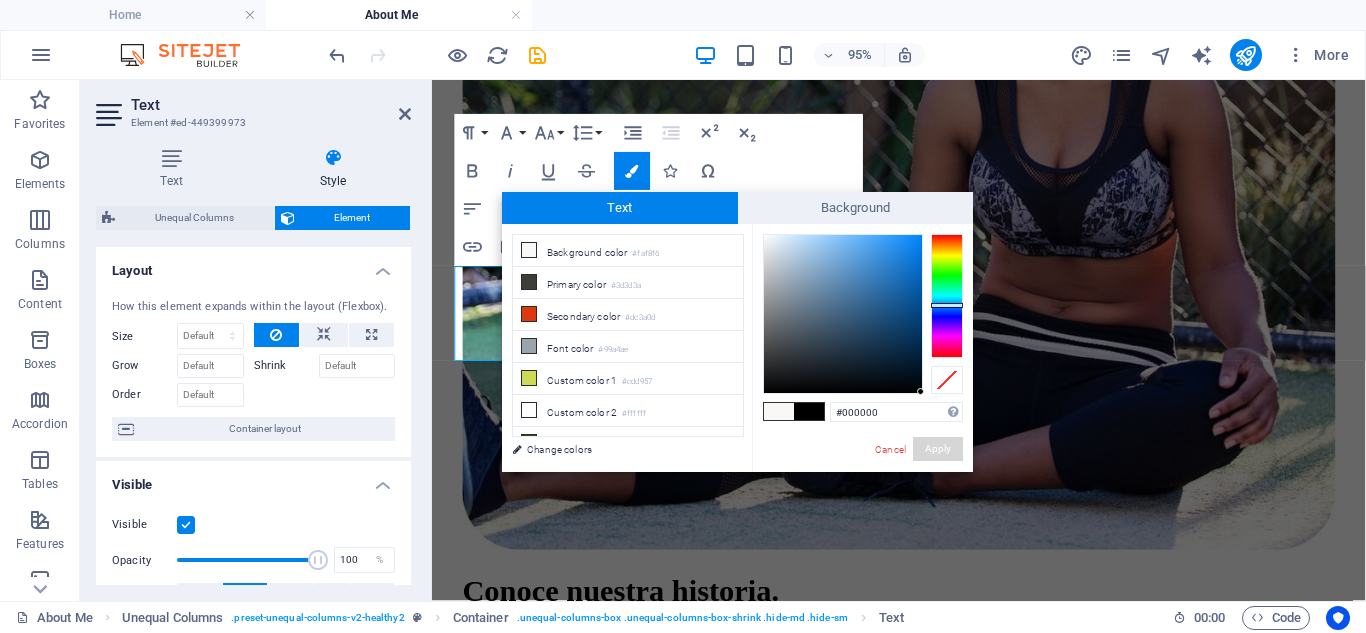 click on "Apply" at bounding box center (938, 449) 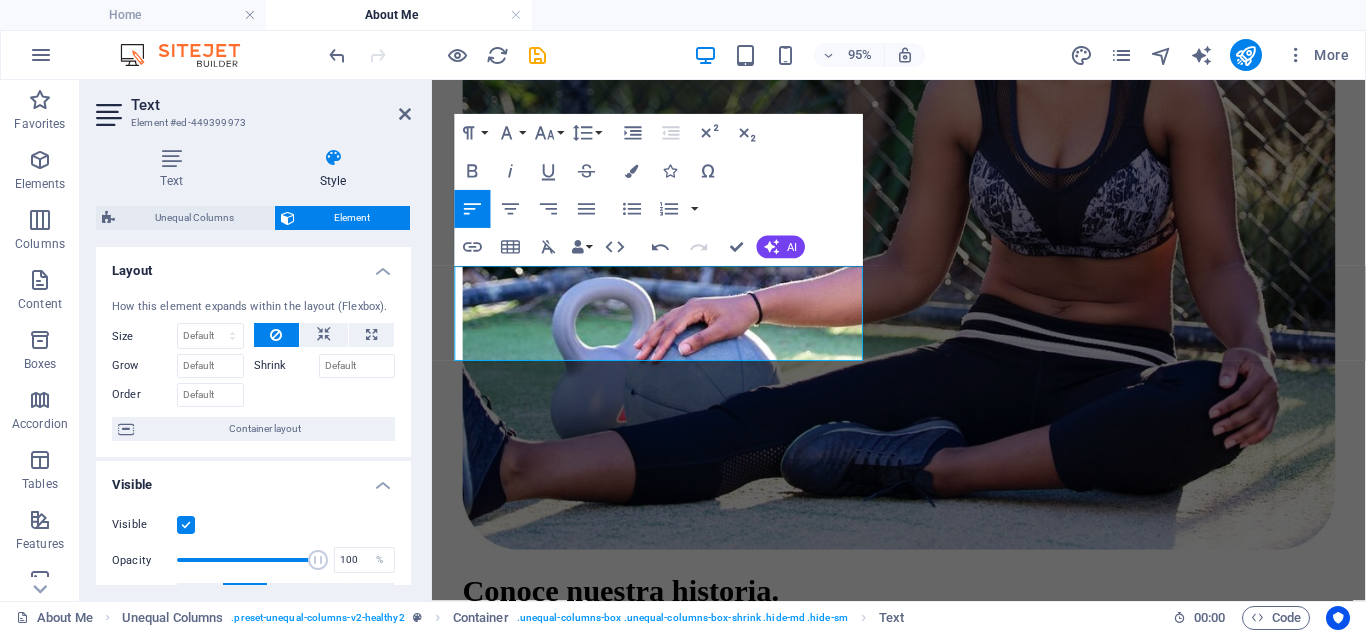 click on "Container   H1   Unequal Columns   Container   Text   Spacer   Text   Text   Text   Container   Image   Unequal Columns   Container   Container   Image   Container   Reference   Spacer   Container   H2   Container   Spacer   Text   Spacer   Text Paragraph Format Normal Heading 1 Heading 2 Heading 3 Heading 4 Heading 5 Heading 6 Code Font Family Arial Georgia Impact Tahoma Times New Roman Verdana Open Sans Roboto Font Size 8 9 10 11 12 14 18 24 30 36 48 60 72 96 Line Height Default Single 1.15 1.5 Double Increase Indent Decrease Indent Superscript Subscript Bold Italic Underline Strikethrough Colors Icons Special Characters Align Left Align Center Align Right Align Justify Unordered List   Default Circle Disc Square    Ordered List   Default Lower Alpha Lower Greek Lower Roman Upper Alpha Upper Roman    Insert Link Insert Table Clear Formatting Data Bindings Company [FIRST] [LAST] [STREET] [ZIP code] [CITY] [EMAIL] [PHONE] [MOBILE] [FAX] Custom field 1 Custom field 2 Custom field 3 Custom field 4" at bounding box center (899, 340) 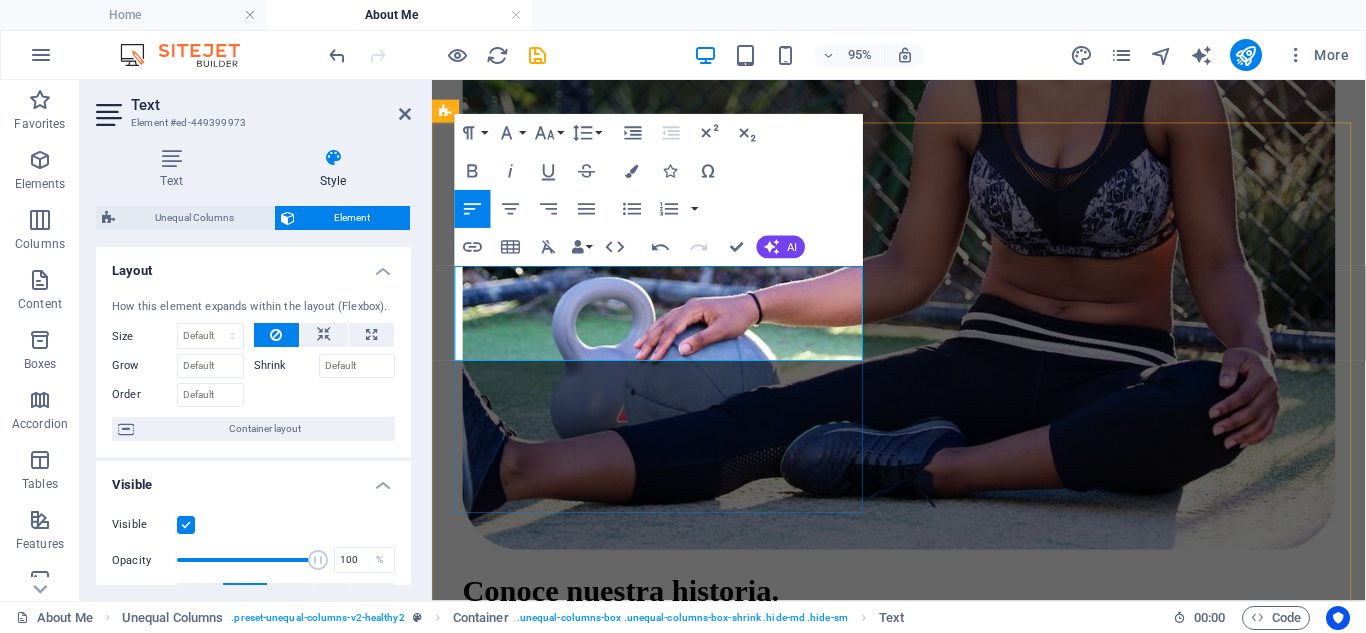 click on "​ ​ Es una organización gremial nacional creada para comercializar la producción de yuca seca y otros productos agropecuarios de los pequeños y medianos productores del país." at bounding box center [918, 2122] 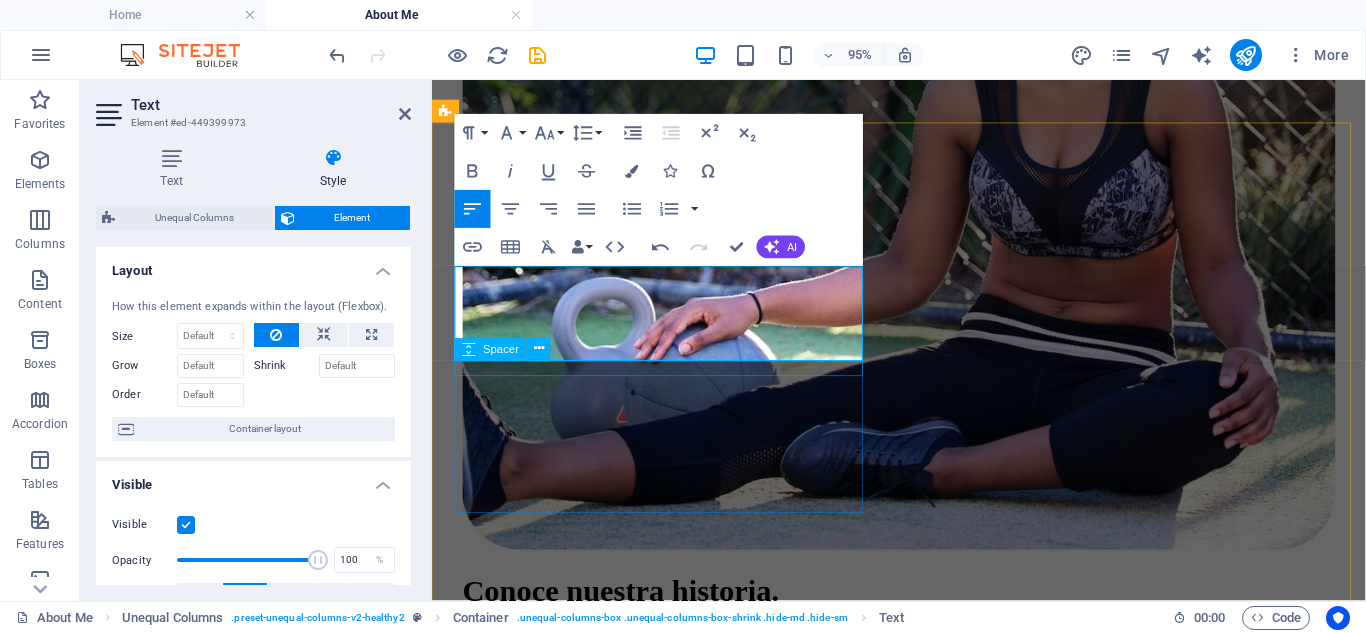 drag, startPoint x: 461, startPoint y: 310, endPoint x: 854, endPoint y: 379, distance: 399.0113 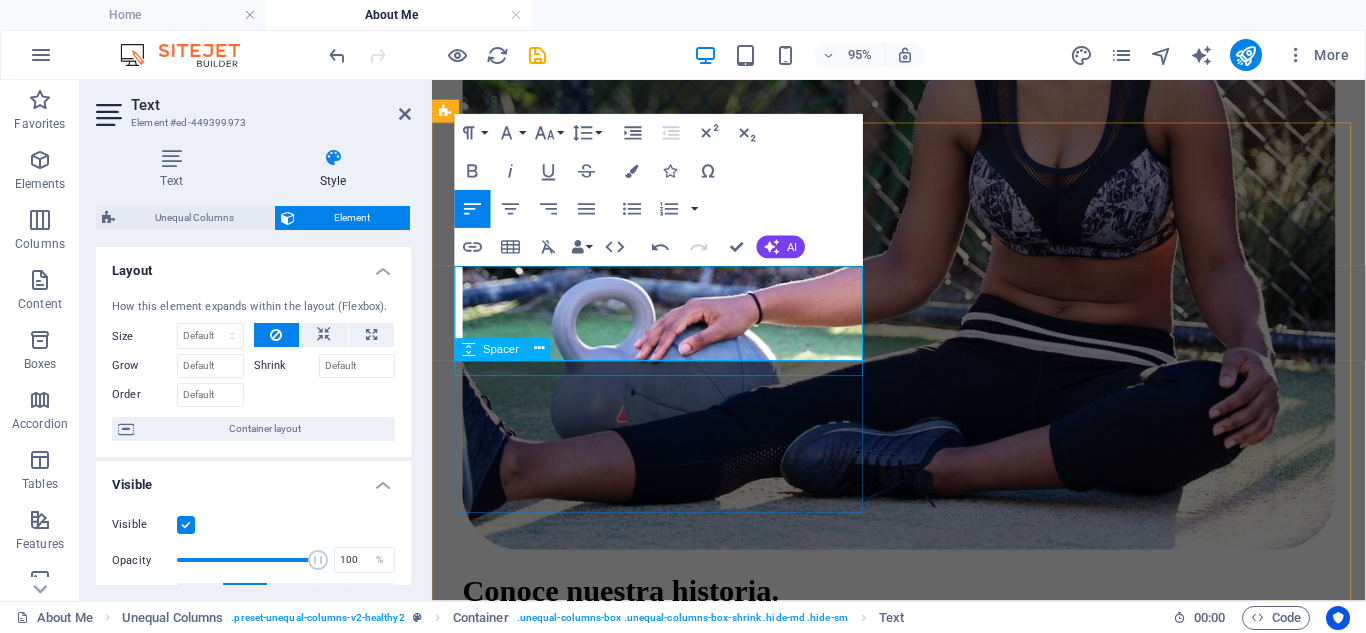 click on "My mission ​ ​ Es una organización gremial nacional creada para comercializar la producción de yuca seca y otros productos agropecuarios de los pequeños y medianos productores del país. Lorem ipsum dolor sit amet consectetur. Bibendum adipiscing morbi orci nibh eget posuere arcu volutpat nulla. Tortor cras suscipit augue sodales risus auctor. Fusce nunc vitae non dui ornare tellus nibh purus lectus. Pulvinar pellentesque nam vel nec eget ligula vel bibendum ege. My mission Lorem ipsum dolor sit amet consectetur. Bibendum adipiscing morbi orci nibh eget posuere volutpat nulla. Tortor cras suscipit augue sodales risus auctor. Fusce nunc vitae non dui ornare tellus nibh purus lectus. Pulvinar pellentesque nam vel nec eget ligula vel bibendum eget. Lorem ipsum dolor sit amet consectetur. Bibendum adipiscing morbi orci nibh eget posuere arcu volutpat nulla. Tortor cras suscipit augue sodales risus auctor." at bounding box center [923, 2125] 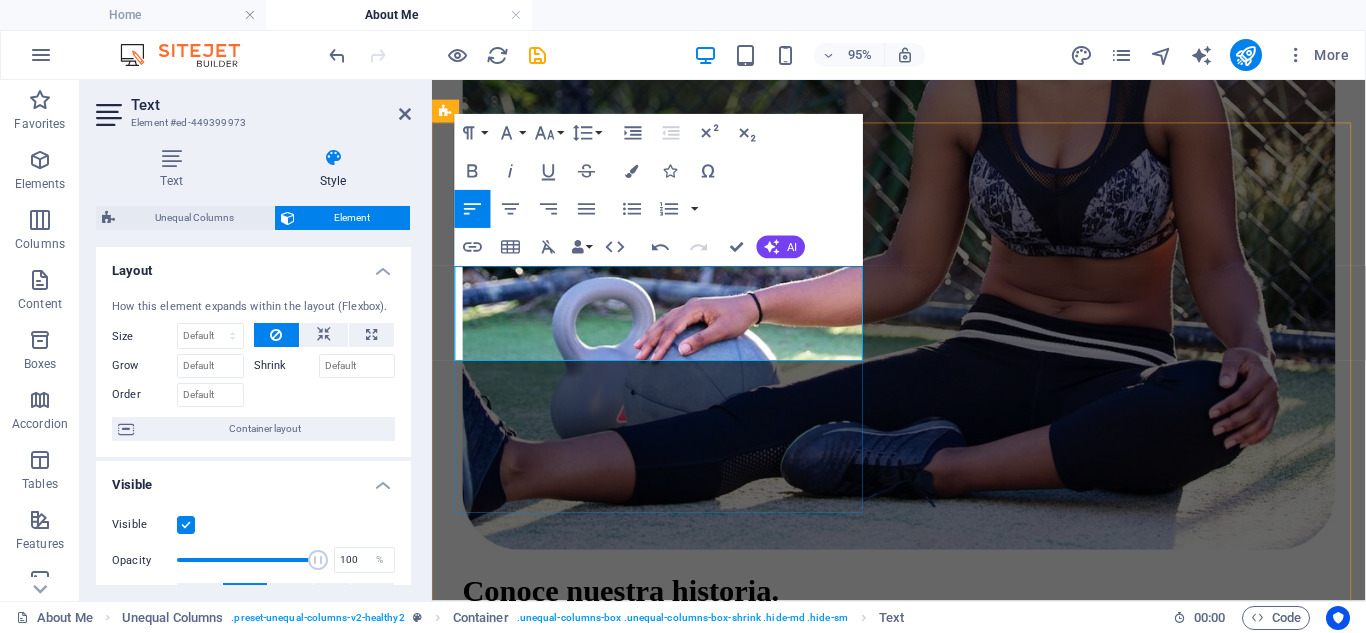 click on "​ ​ Es una organización gremial nacional creada para comercializar la producción de yuca seca y otros productos agropecuarios de los pequeños y medianos productores del país." at bounding box center (923, 2123) 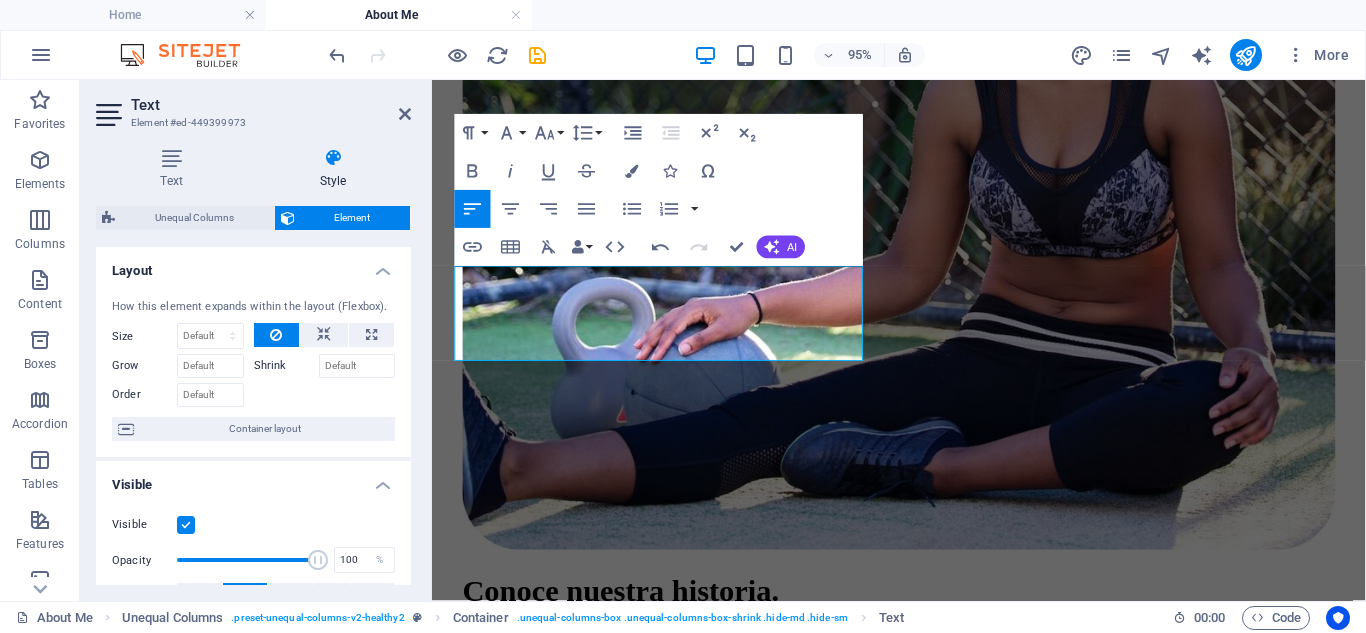 drag, startPoint x: 564, startPoint y: 361, endPoint x: 424, endPoint y: 246, distance: 181.17671 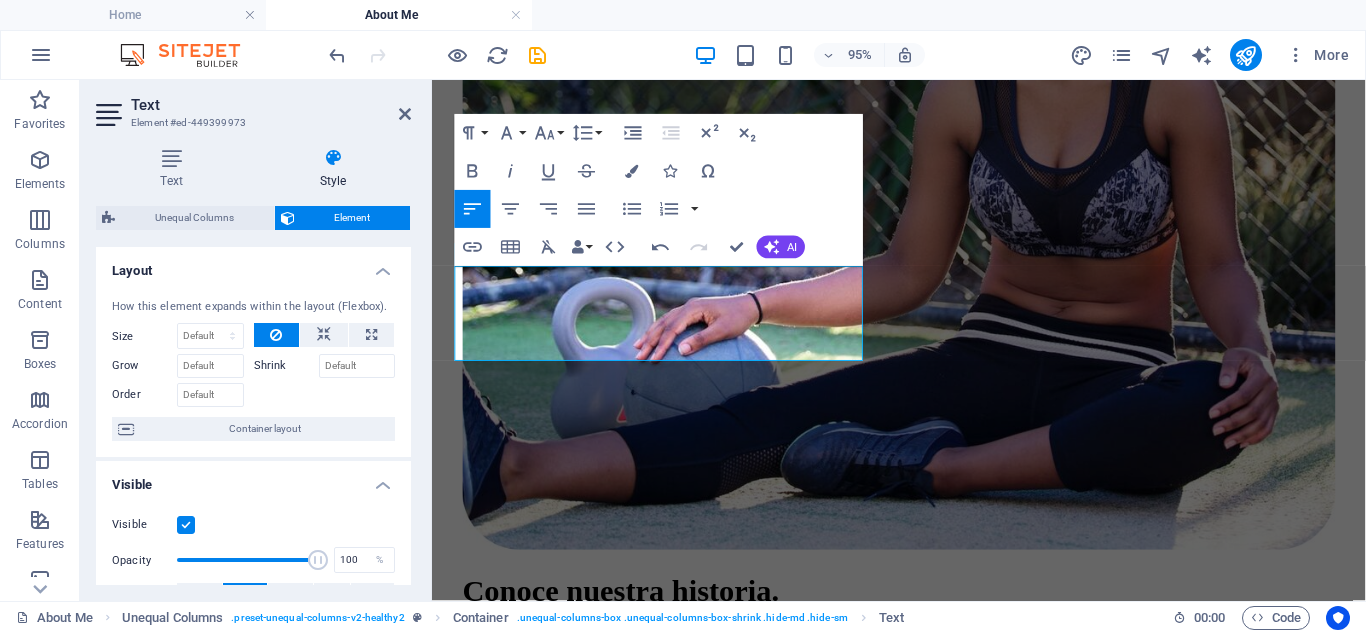 click on "Inicio Empresa PRODUCTOS SERVICIOS CONTÁCTO Conoce nuestra historia. Lorem ipsum dolor sit amet consectetur. Bibendum adipiscing morbi orci nibh eget posuere arcu volutpat nulla. Tortor cras suscipit augue sodales risus auctor. Fusce nunc vita ANPPY, es la Asociación Nacional de Productores y Procesadores de Yuca,  entidad gremial de carácter agrícola, derecho privado, sin ánimo de lucro, del régimen especial. Nace de la necesidad de los Agricultores de Yuca de organizarse para conformar un tejido social que mantuviera vivo el cultivo, mejorar la competitividad, la especialización productiva, la complementariedad, el aumento de la productividad, la incorporación de tecnologías, el acceso a la información de los mercados y el mejoramiento de las estrategias de comercialización. Su sede principal es la ciudad de [CITY] y cuenta con un radio de acción en todo el territorio nacional. Con personería jurídica No. 0532 del 11 de diciembre de 1986. My mission ​ ​ My mission Nuestros Servicios Prep" at bounding box center (923, 7152) 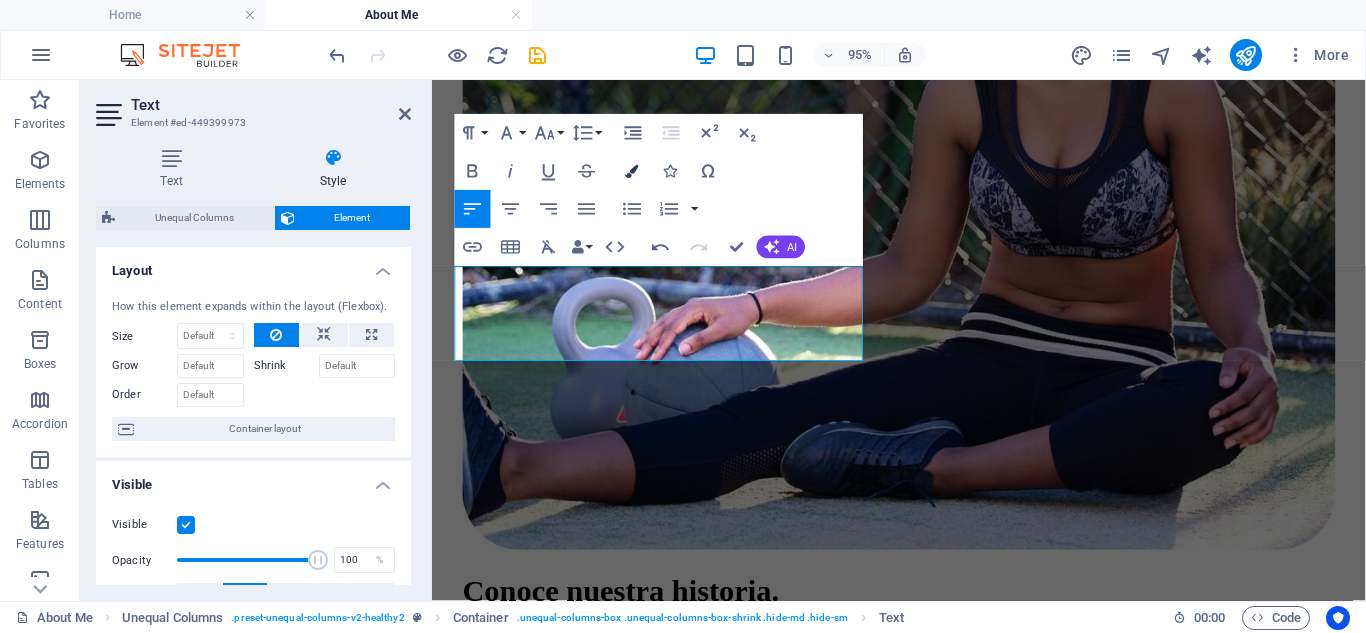click at bounding box center [632, 170] 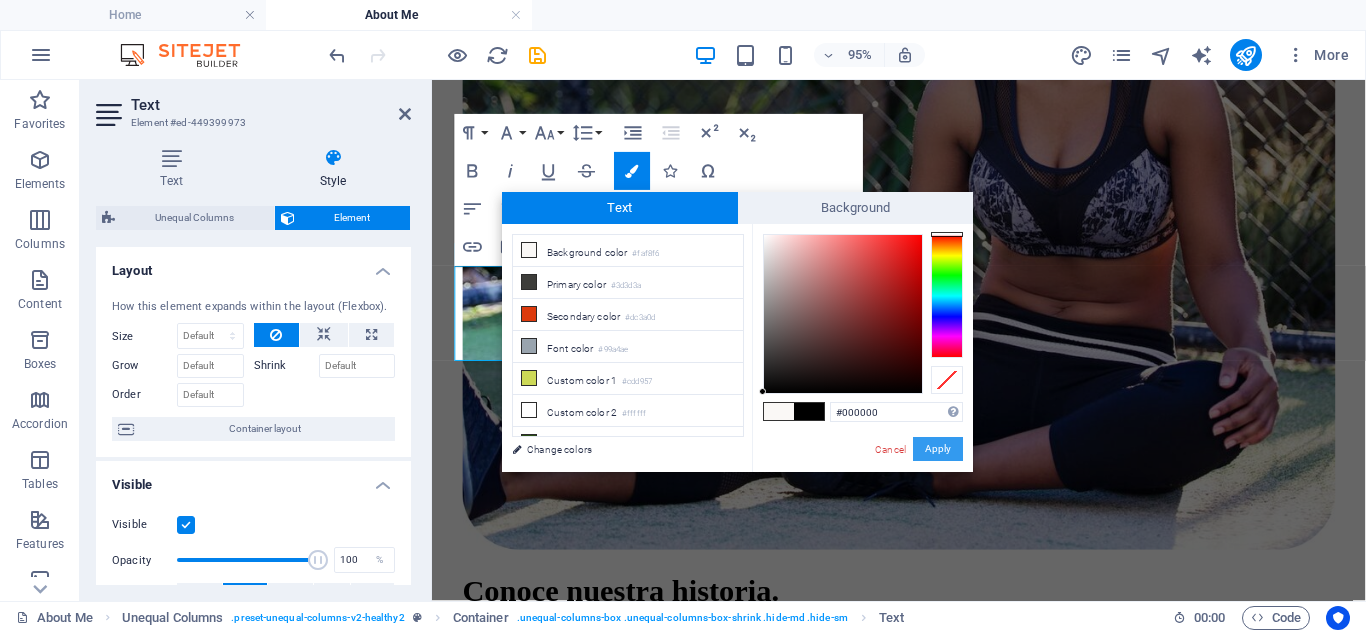 click on "Apply" at bounding box center (938, 449) 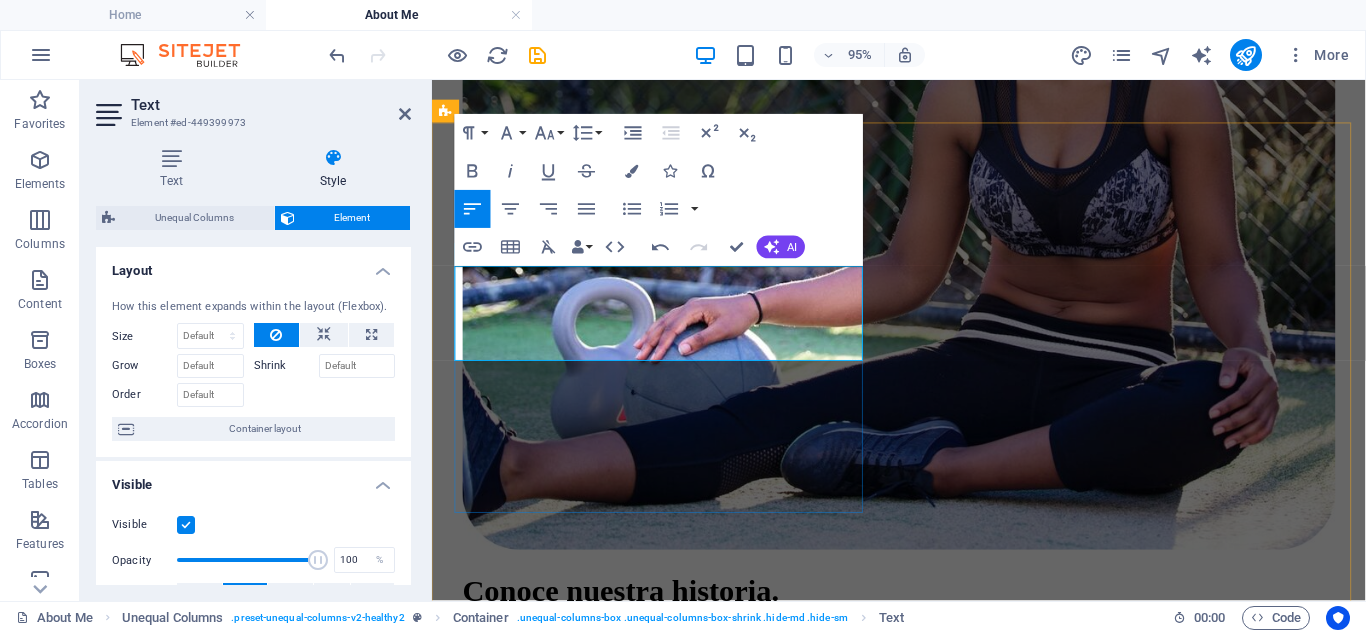 drag, startPoint x: 616, startPoint y: 324, endPoint x: 559, endPoint y: 324, distance: 57 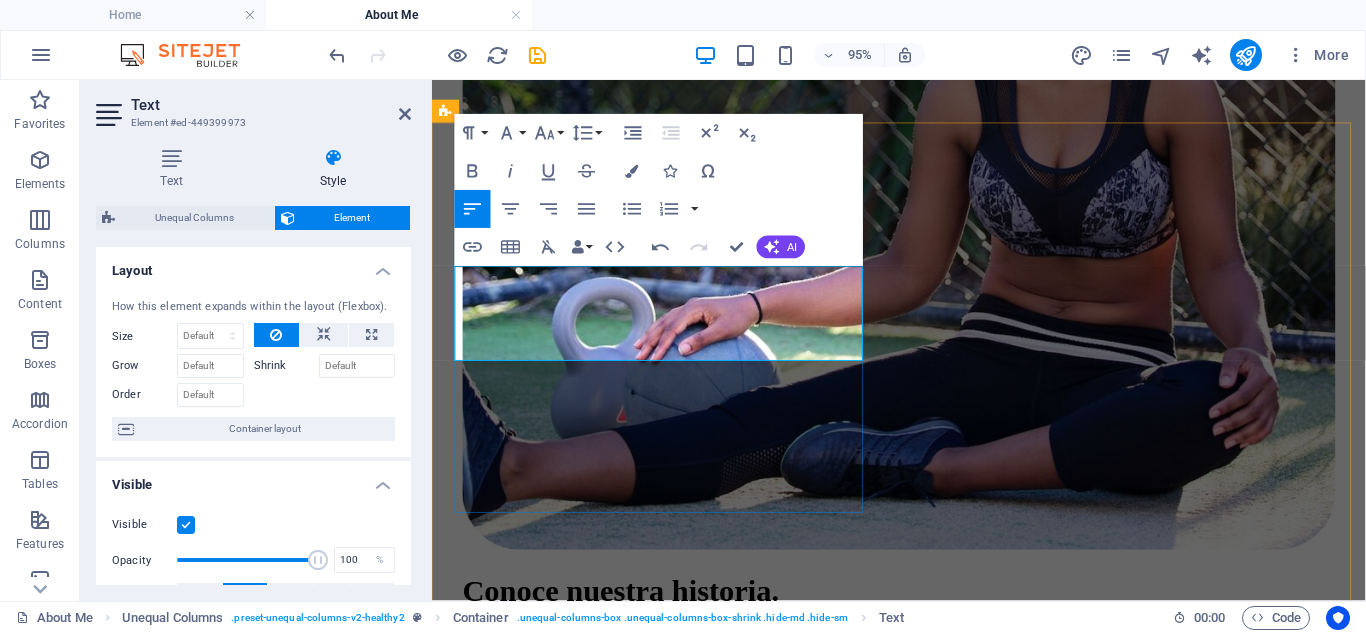 click on "​​Es una organización gremial nacional creada para comercializar la producción de yuca seca y otros productos agropecuarios de los pequeños y medianos productores del país." at bounding box center [923, 2123] 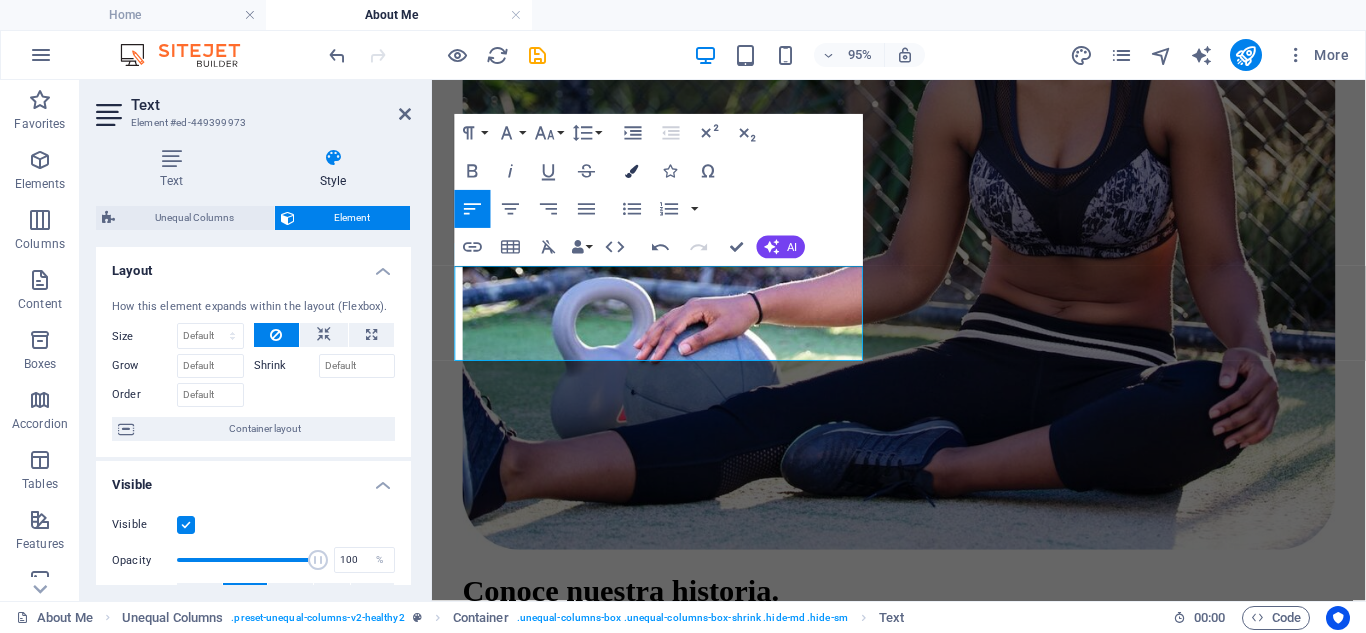 click at bounding box center [632, 170] 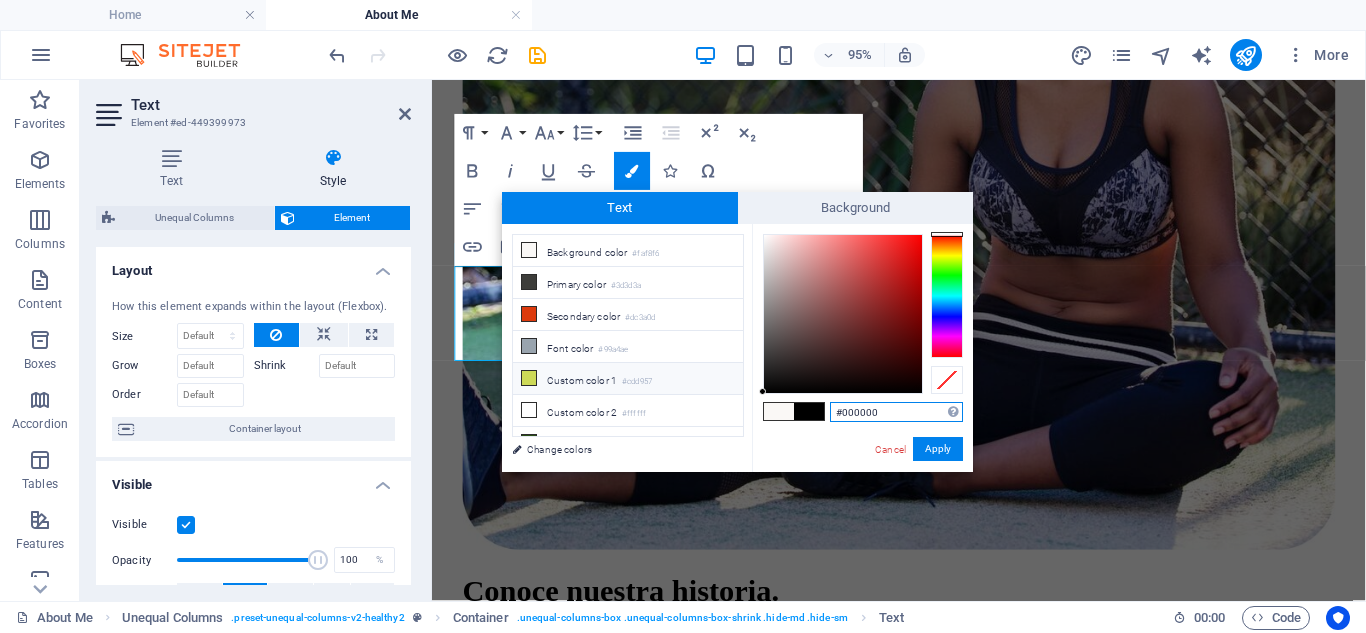 scroll, scrollTop: 47, scrollLeft: 0, axis: vertical 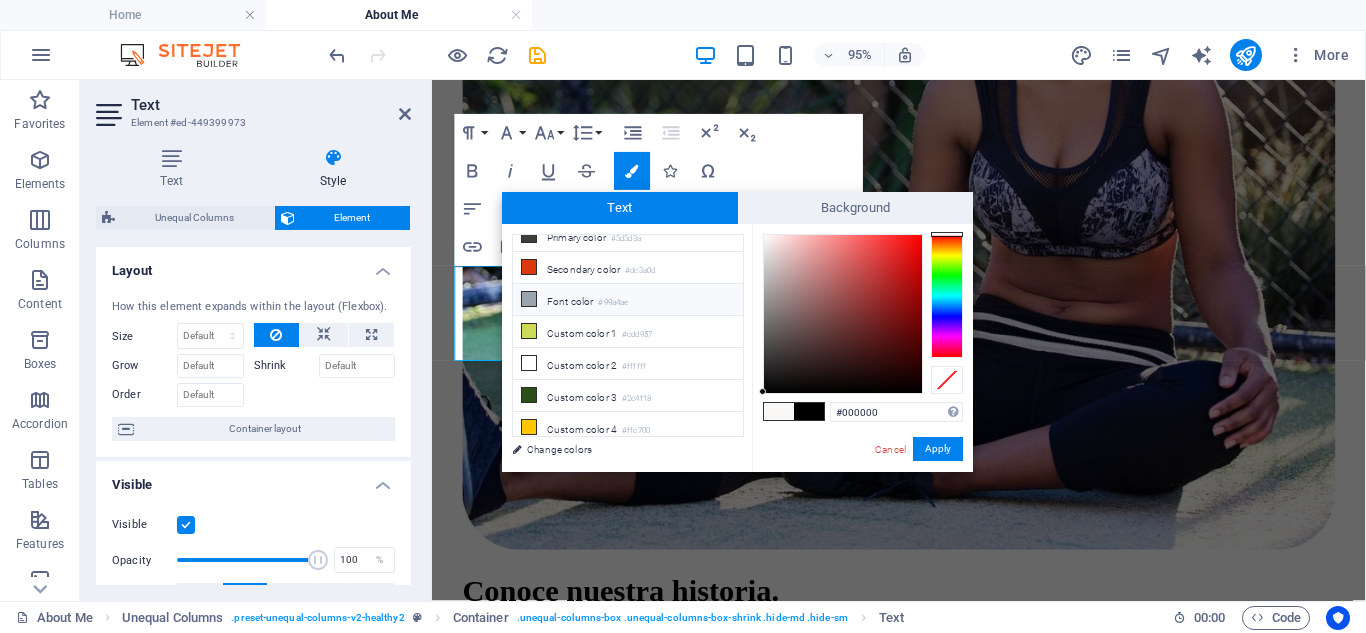 click on "Font color
#99a4ae" at bounding box center [628, 300] 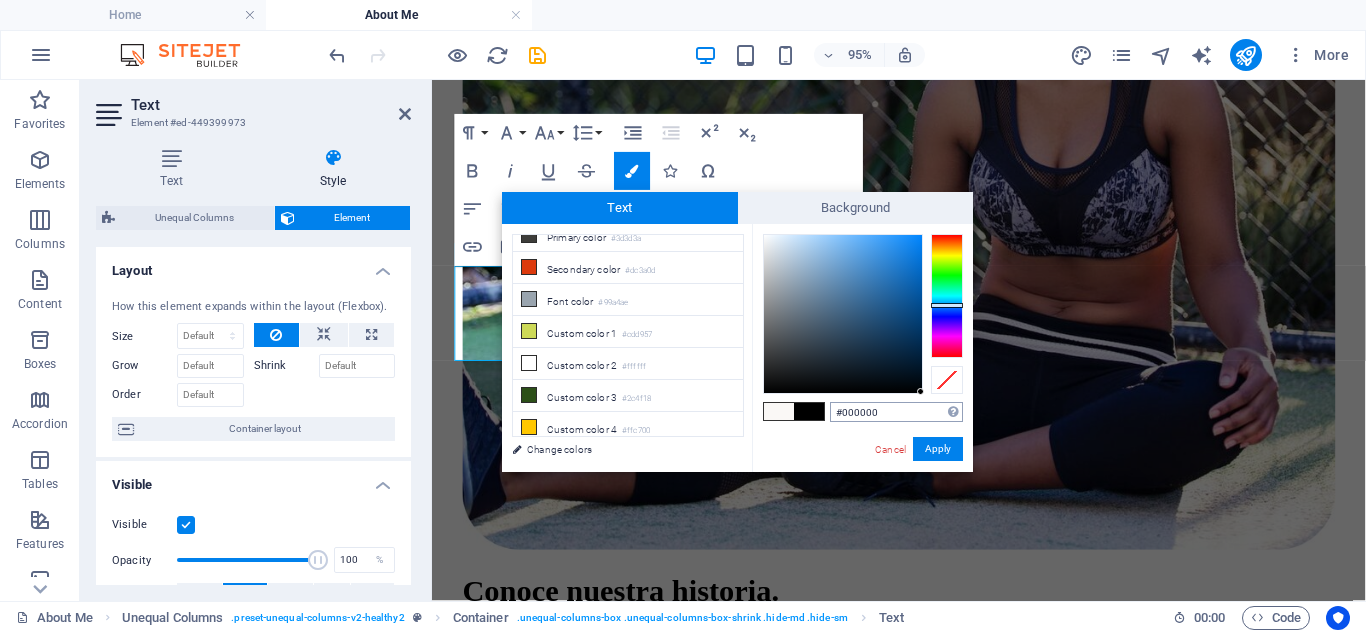 drag, startPoint x: 874, startPoint y: 360, endPoint x: 944, endPoint y: 405, distance: 83.21658 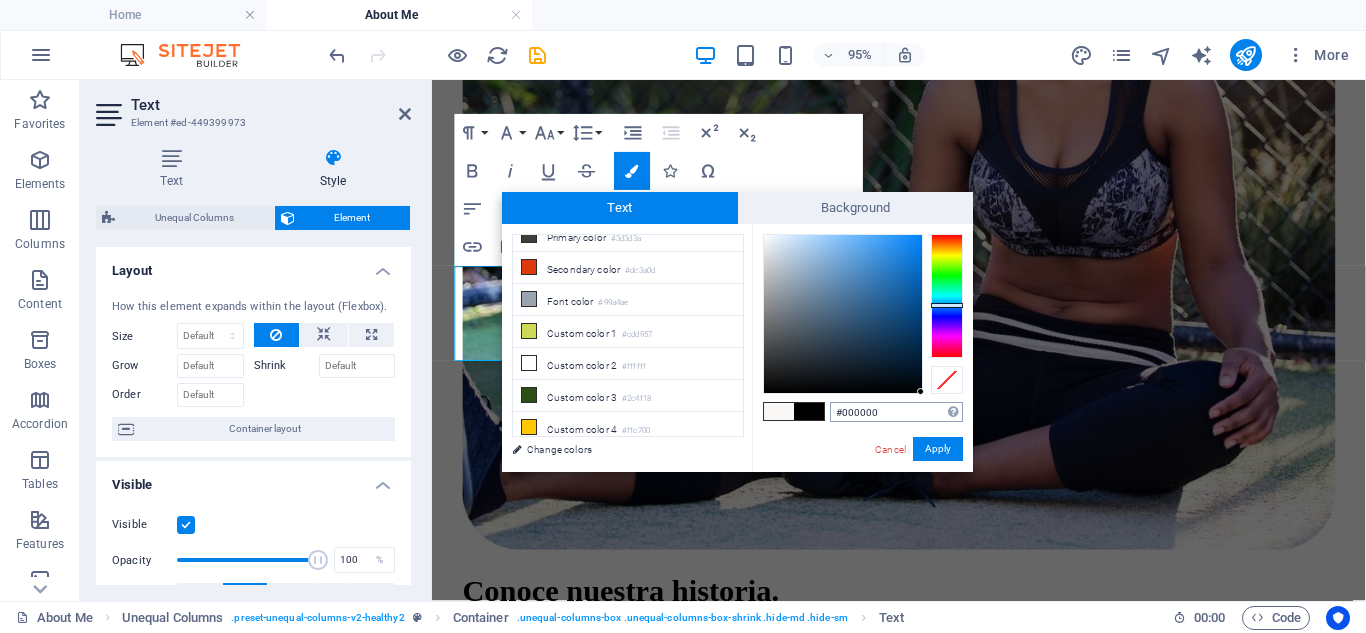 click on "#000000 Supported formats #0852ed rgb(8, 82, 237) rgba(8, 82, 237, 90%) hsv(221,97,93) hsl(221, 93%, 48%) Cancel Apply" at bounding box center (862, 493) 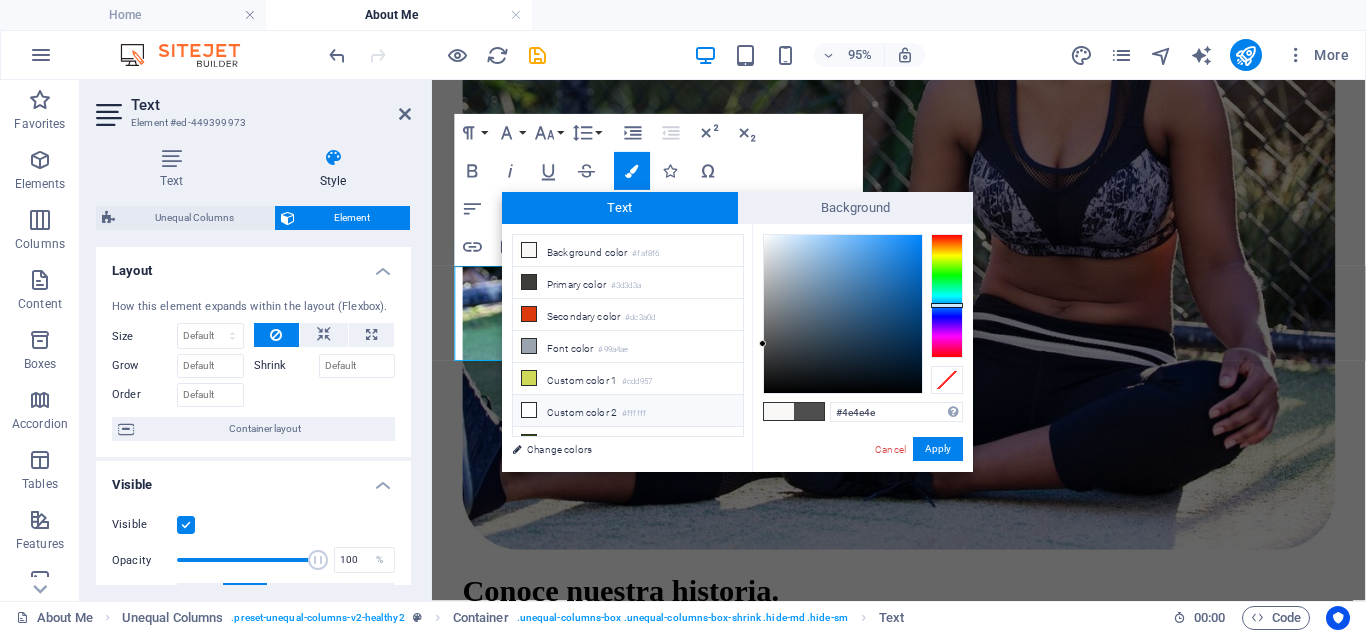 scroll, scrollTop: 47, scrollLeft: 0, axis: vertical 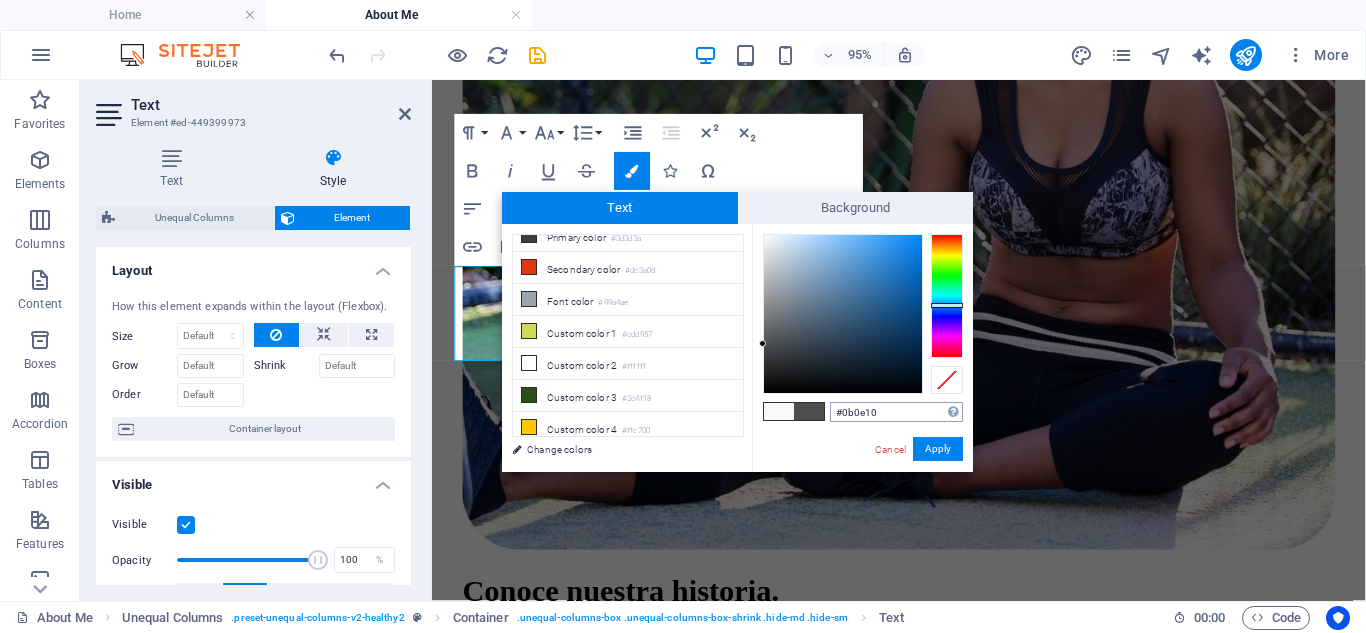 type on "#000000" 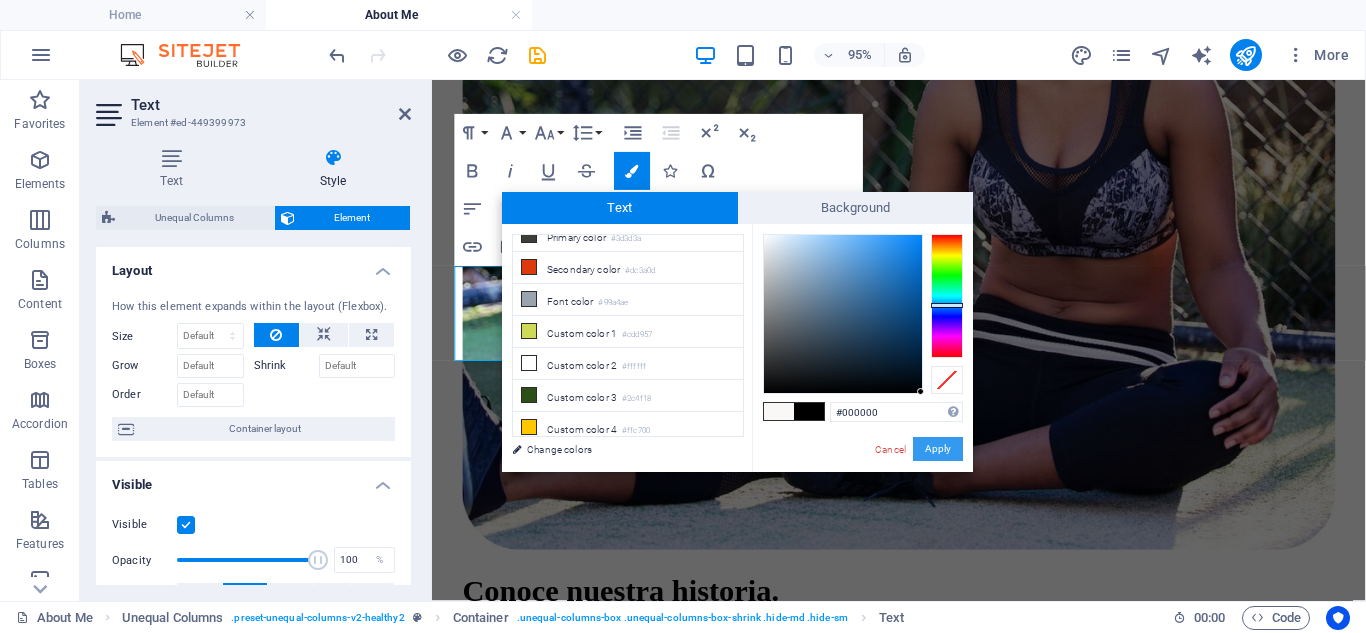 click on "Apply" at bounding box center [938, 449] 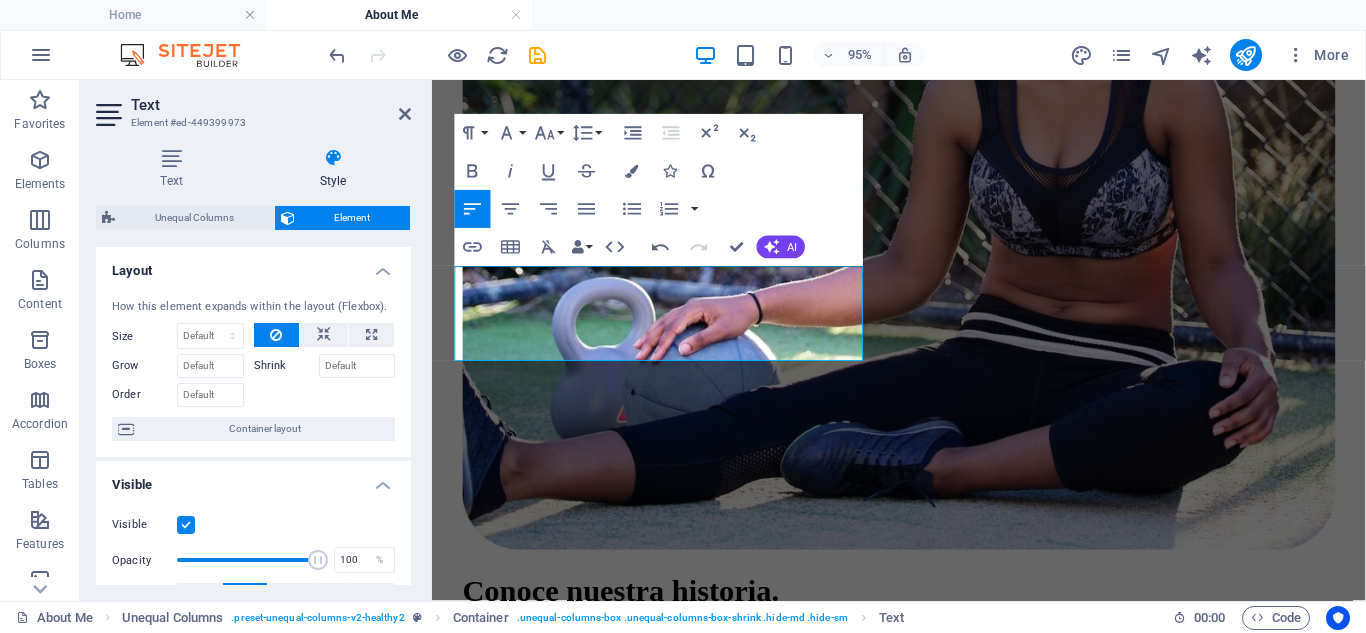 click on "Container   H1   Unequal Columns   Container   Text   Spacer   Text   Text   Text   Container   Image   Unequal Columns   Container   Container   Image   Container   Reference   Spacer   Container   H2   Container   Spacer   Text   Spacer   Text Paragraph Format Normal Heading 1 Heading 2 Heading 3 Heading 4 Heading 5 Heading 6 Code Font Family Arial Georgia Impact Tahoma Times New Roman Verdana Open Sans Roboto Font Size 8 9 10 11 12 14 18 24 30 36 48 60 72 96 Line Height Default Single 1.15 1.5 Double Increase Indent Decrease Indent Superscript Subscript Bold Italic Underline Strikethrough Colors Icons Special Characters Align Left Align Center Align Right Align Justify Unordered List   Default Circle Disc Square    Ordered List   Default Lower Alpha Lower Greek Lower Roman Upper Alpha Upper Roman    Insert Link Insert Table Clear Formatting Data Bindings Company [FIRST] [LAST] [STREET] [ZIP code] [CITY] [EMAIL] [PHONE] [MOBILE] [FAX] Custom field 1 Custom field 2 Custom field 3 Custom field 4" at bounding box center (899, 340) 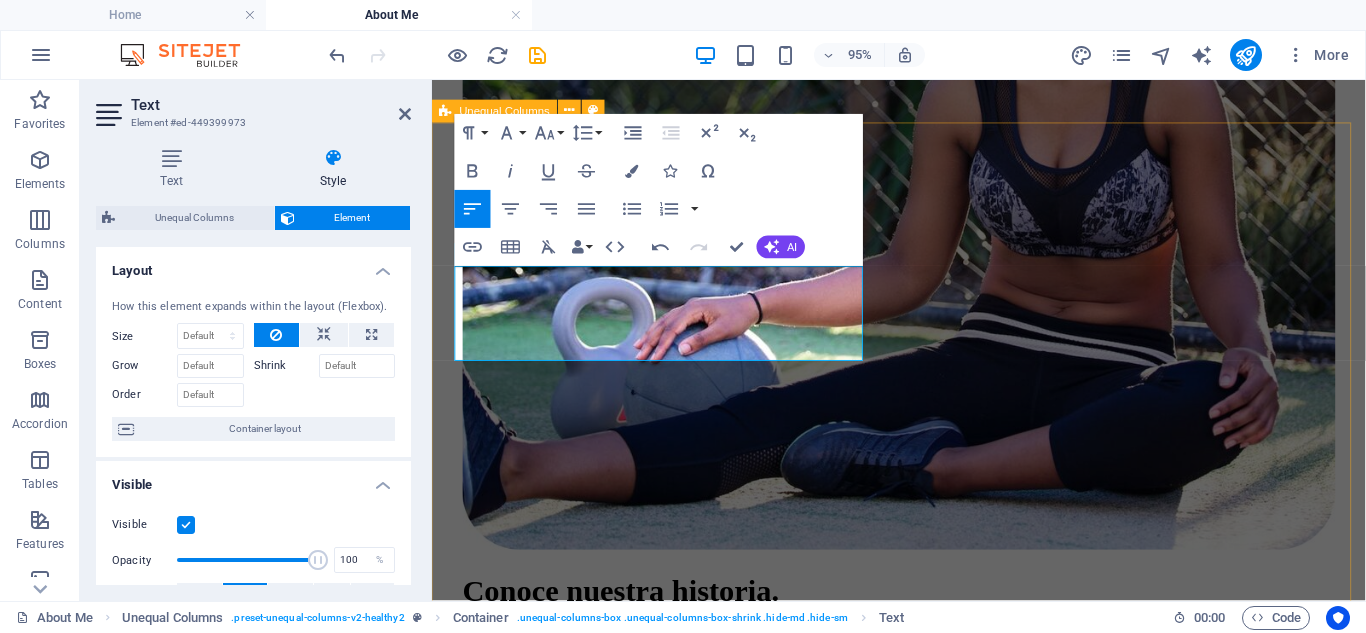 click on "My mission ​​Es una organización gremial nacional creada para comercializar la producción de yuca seca y otros productos agropecuarios de los pequeños y medianos productores del país. Lorem ipsum dolor sit amet consectetur. Bibendum adipiscing morbi orci nibh eget posuere arcu volutpat nulla. Tortor cras suscipit augue sodales risus auctor. Fusce nunc vitae non dui ornare tellus nibh purus lectus. Pulvinar pellentesque nam vel nec eget ligula vel bibendum ege. My mission Lorem ipsum dolor sit amet consectetur. Bibendum adipiscing morbi orci nibh eget posuere volutpat nulla. Tortor cras suscipit augue sodales risus auctor. Fusce nunc vitae non dui ornare tellus nibh purus lectus. Pulvinar pellentesque nam vel nec eget ligula vel bibendum eget. Lorem ipsum dolor sit amet consectetur. Bibendum adipiscing morbi orci nibh eget posuere arcu volutpat nulla. Tortor cras suscipit augue sodales risus auctor." at bounding box center (923, 1799) 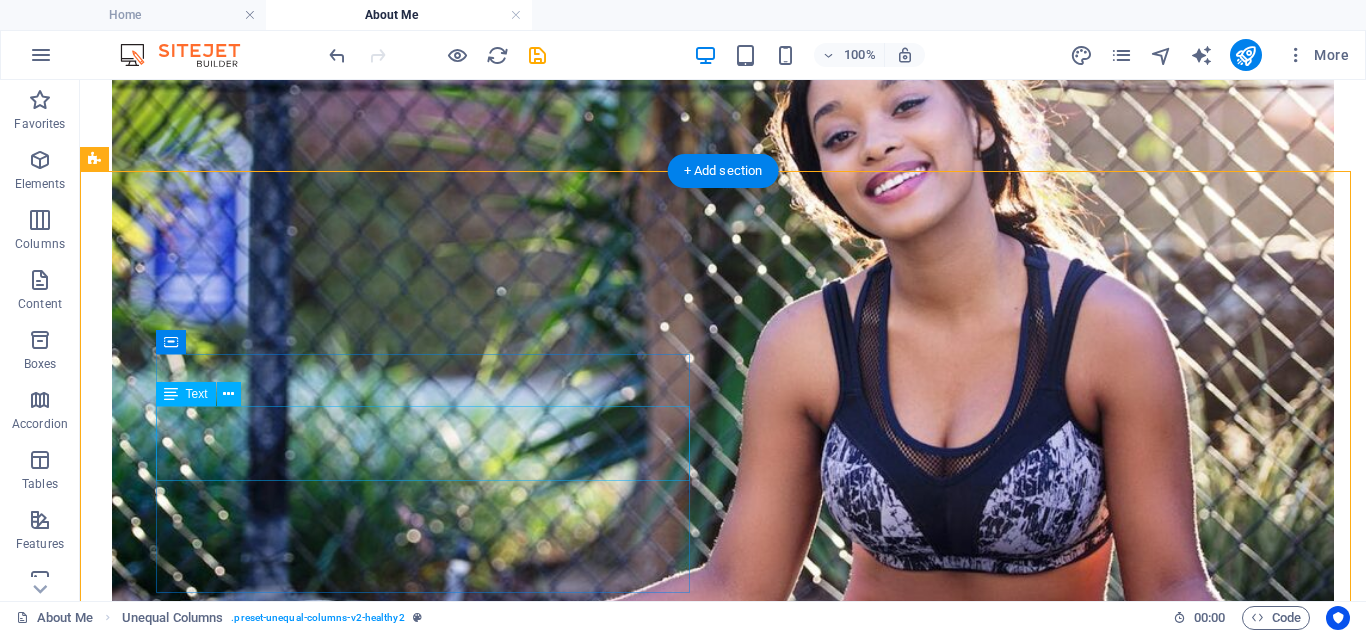 scroll, scrollTop: 727, scrollLeft: 0, axis: vertical 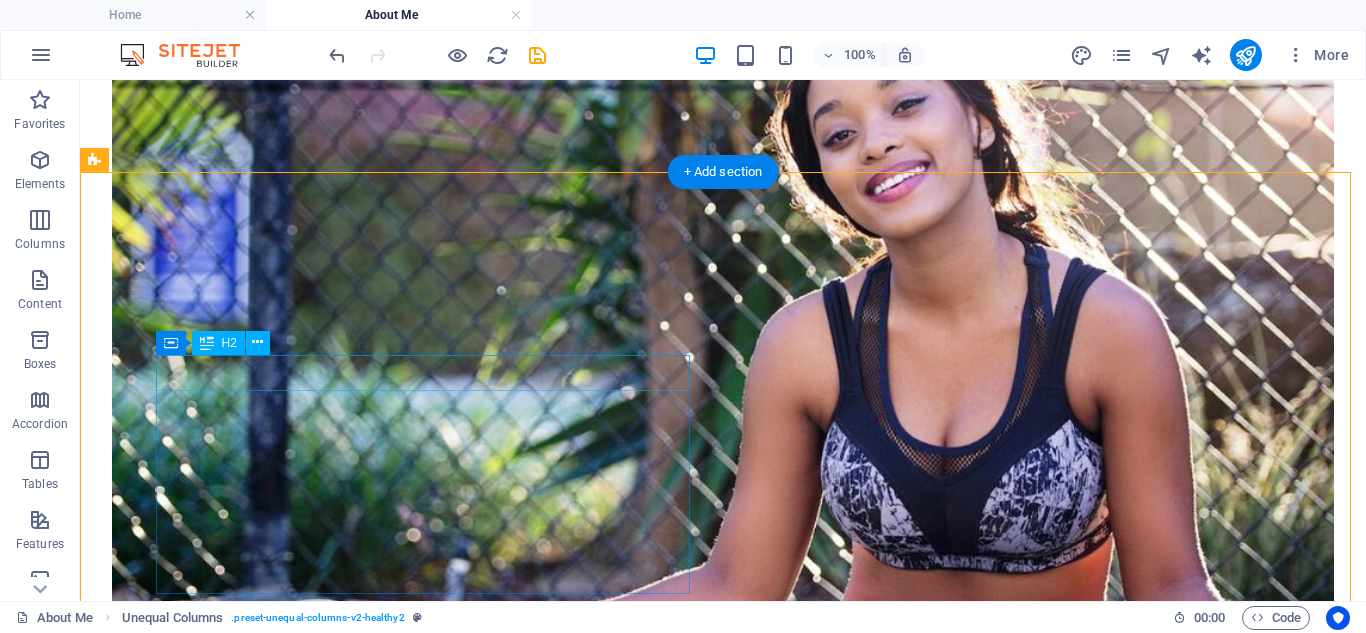 click on "My mission" at bounding box center [723, 2694] 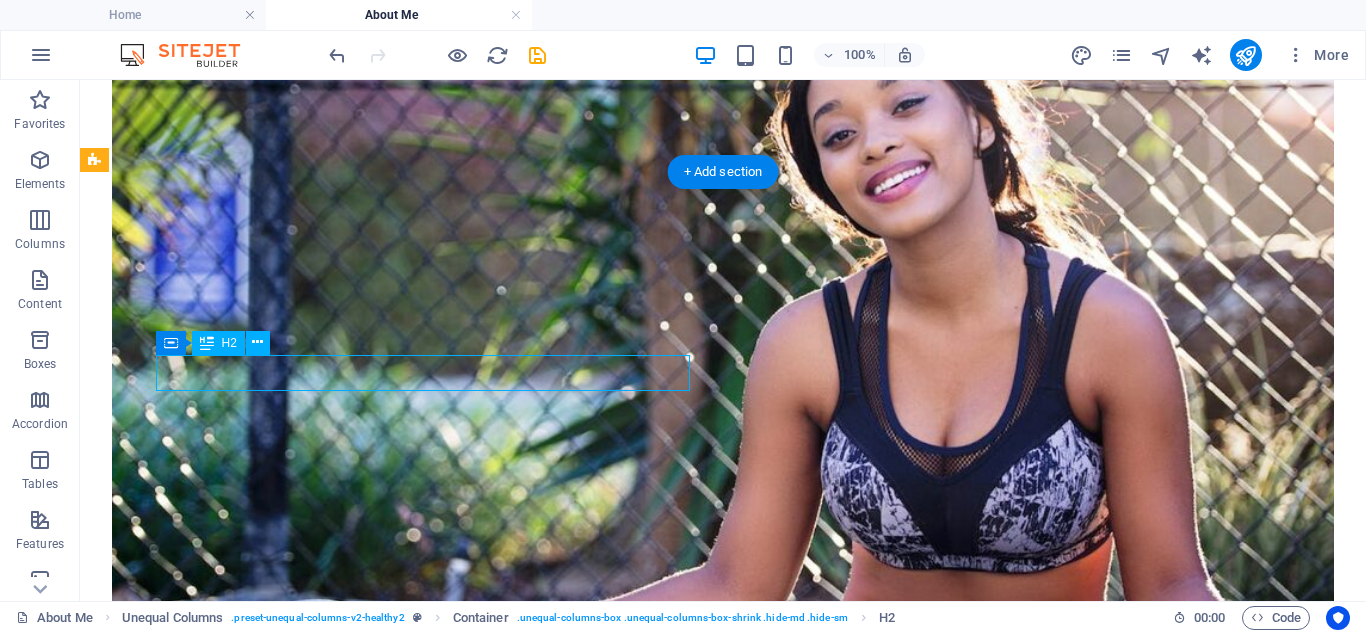 click on "My mission" at bounding box center [723, 2694] 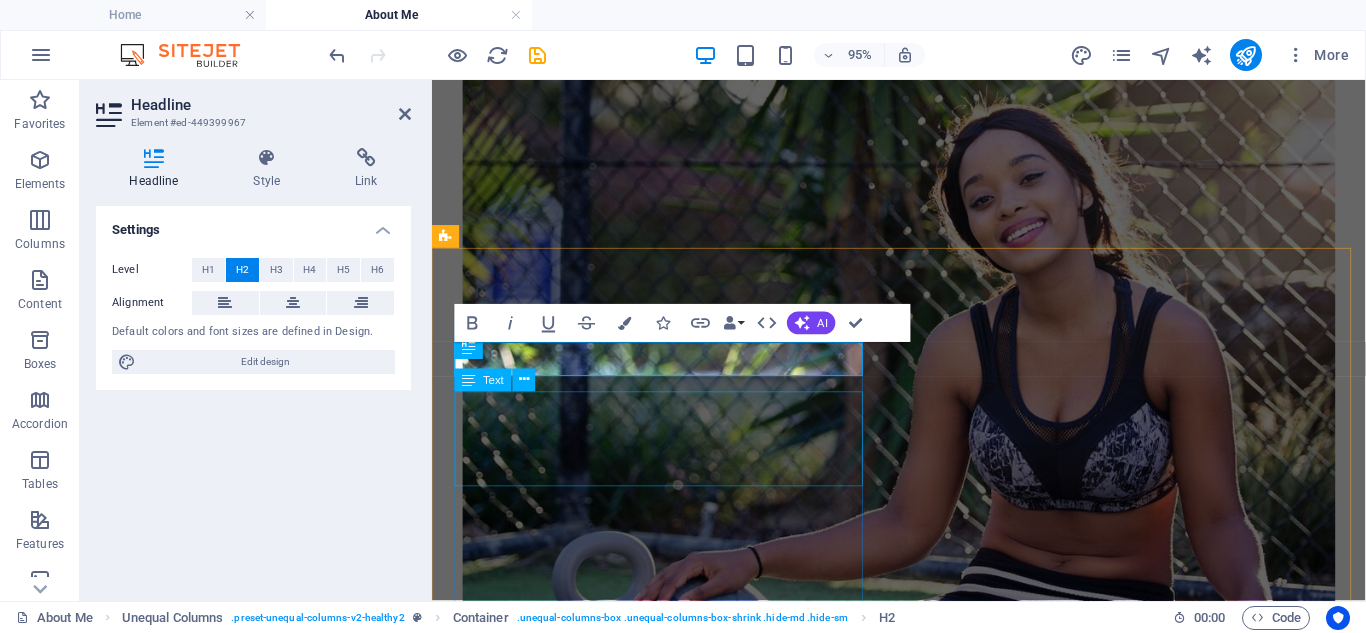 scroll, scrollTop: 560, scrollLeft: 0, axis: vertical 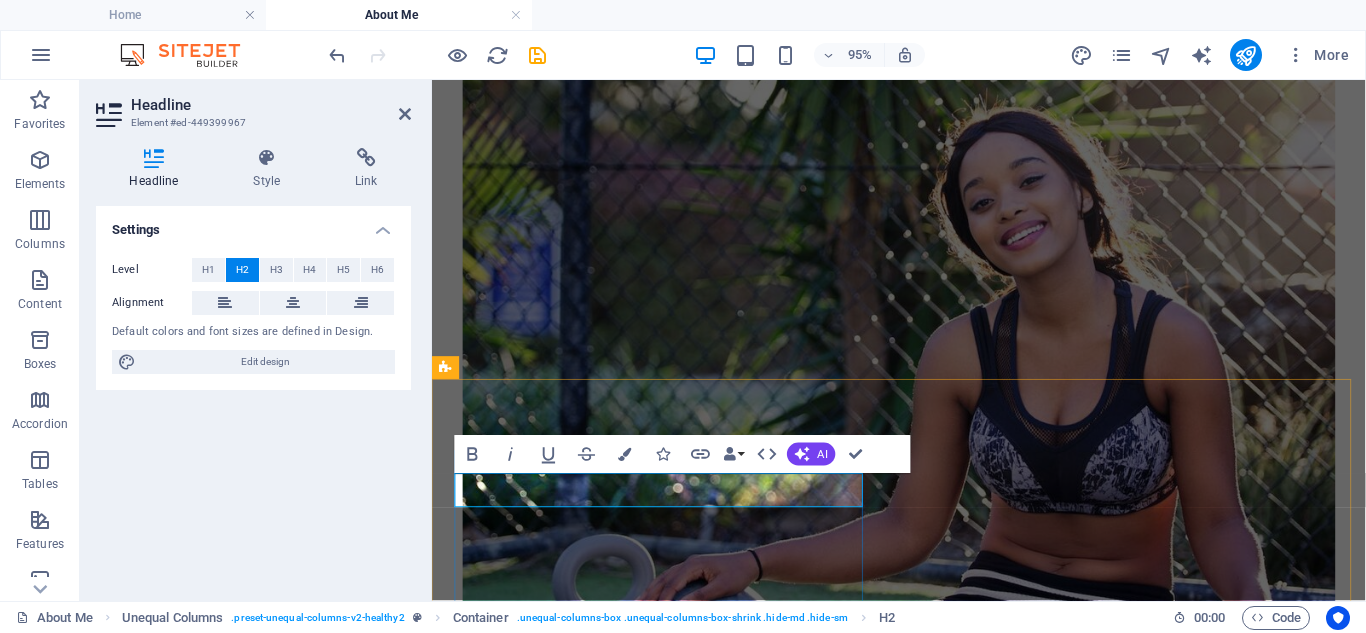 click on "My mission" at bounding box center [923, 2309] 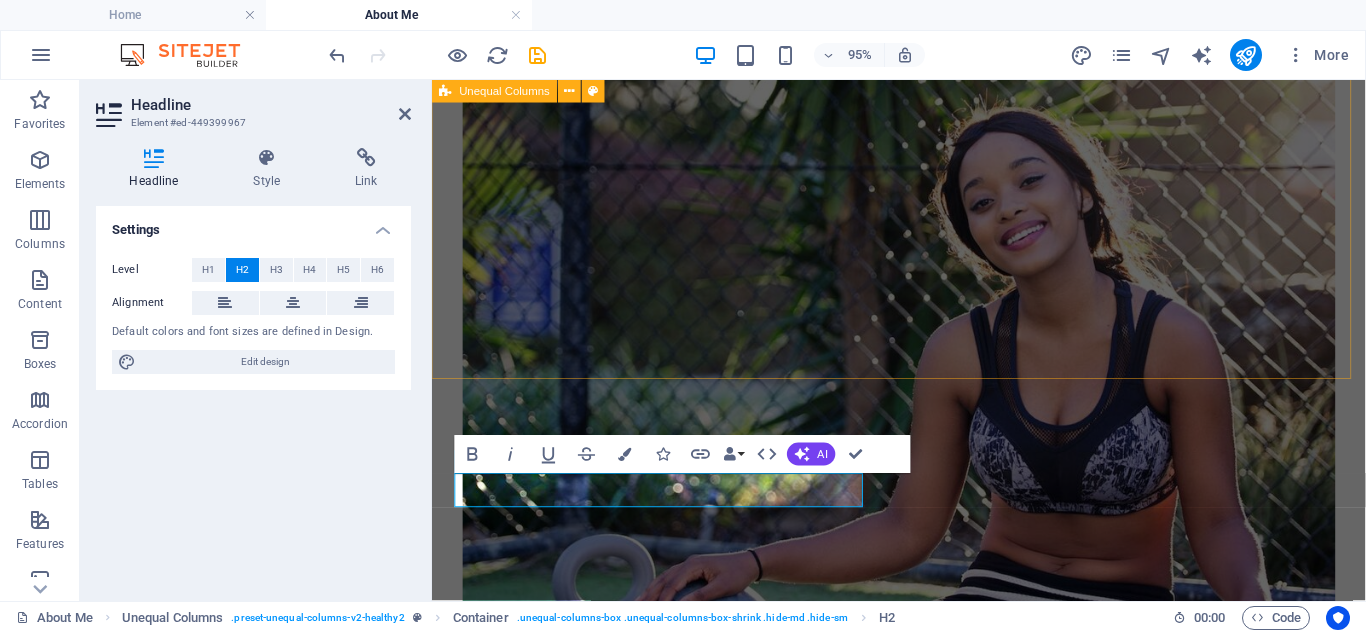 click on "Conoce nuestra historia. Lorem ipsum dolor sit amet consectetur. Bibendum adipiscing morbi orci nibh eget posuere arcu volutpat nulla. Tortor cras suscipit augue sodales risus auctor. Fusce nunc vita ANPPY, es la Asociación Nacional de Productores y Procesadores de Yuca,  entidad gremial de carácter agrícola, derecho privado, sin ánimo de lucro, del régimen especial. Nace de la necesidad de los Agricultores de Yuca de organizarse para conformar un tejido social que mantuviera vivo el cultivo, mejorar la competitividad, la especialización productiva, la complementariedad, el aumento de la productividad, la incorporación de tecnologías, el acceso a la información de los mercados y el mejoramiento de las estrategias de comercialización. Su sede principal es la ciudad de [CITY] y cuenta con un radio de acción en todo el territorio nacional. Con personería jurídica No. 0532 del 11 de diciembre de 1986." at bounding box center (923, 584) 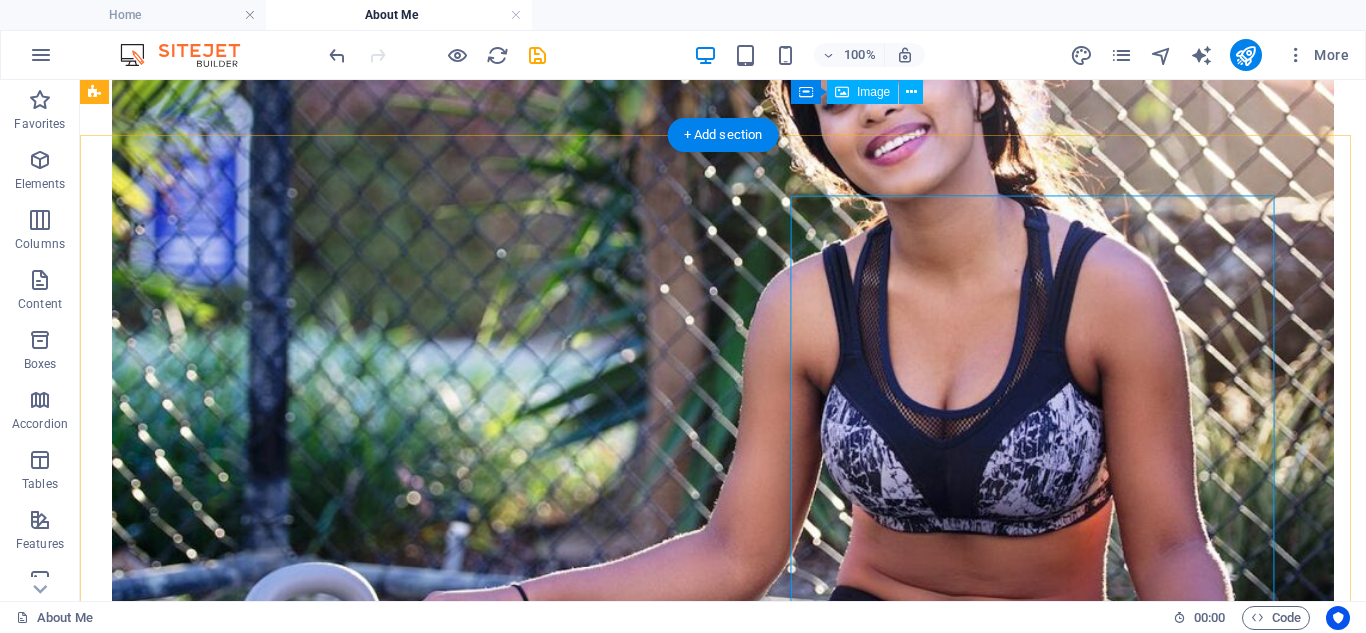 scroll, scrollTop: 765, scrollLeft: 0, axis: vertical 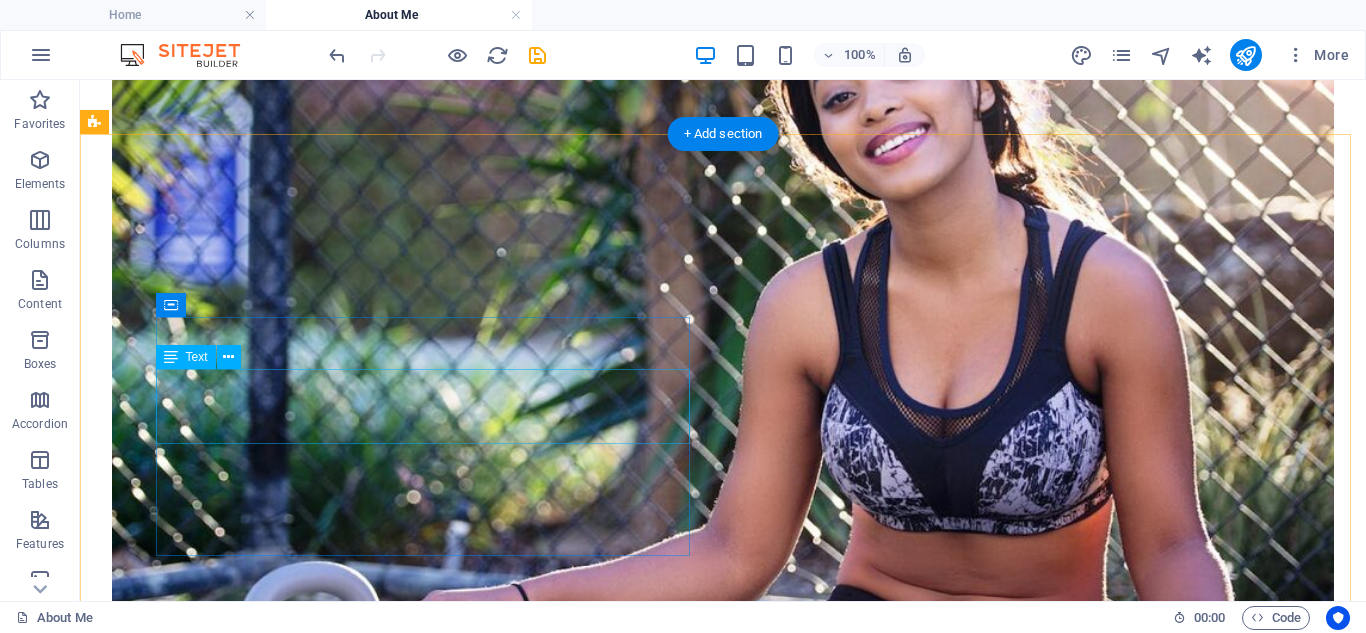 click on "Es una organización gremial nacional creada para comercializar la producción de yuca seca y otros productos agropecuarios de los pequeños y medianos productores del país." at bounding box center [723, 2739] 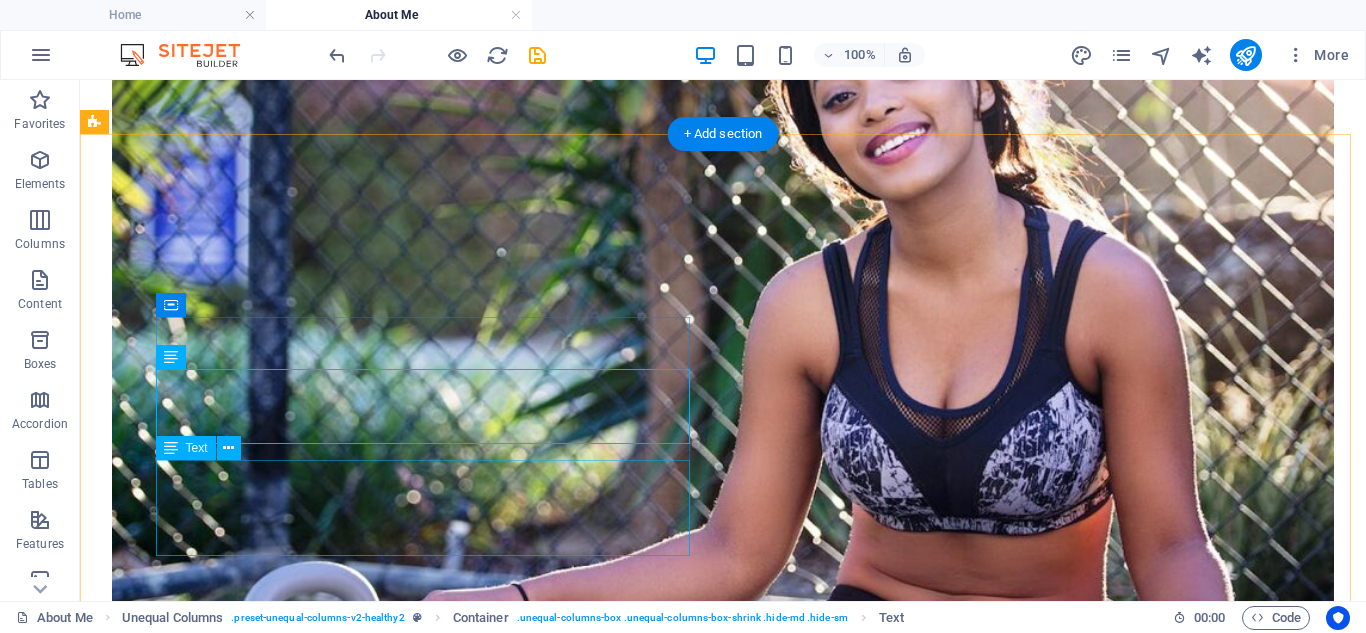 click on "Lorem ipsum dolor sit amet consectetur. Bibendum adipiscing morbi orci nibh eget posuere arcu volutpat nulla. Tortor cras suscipit augue sodales risus auctor. Fusce nunc vitae non dui ornare tellus nibh purus lectus. Pulvinar pellentesque nam vel nec eget ligula vel bibendum ege." at bounding box center (723, 2823) 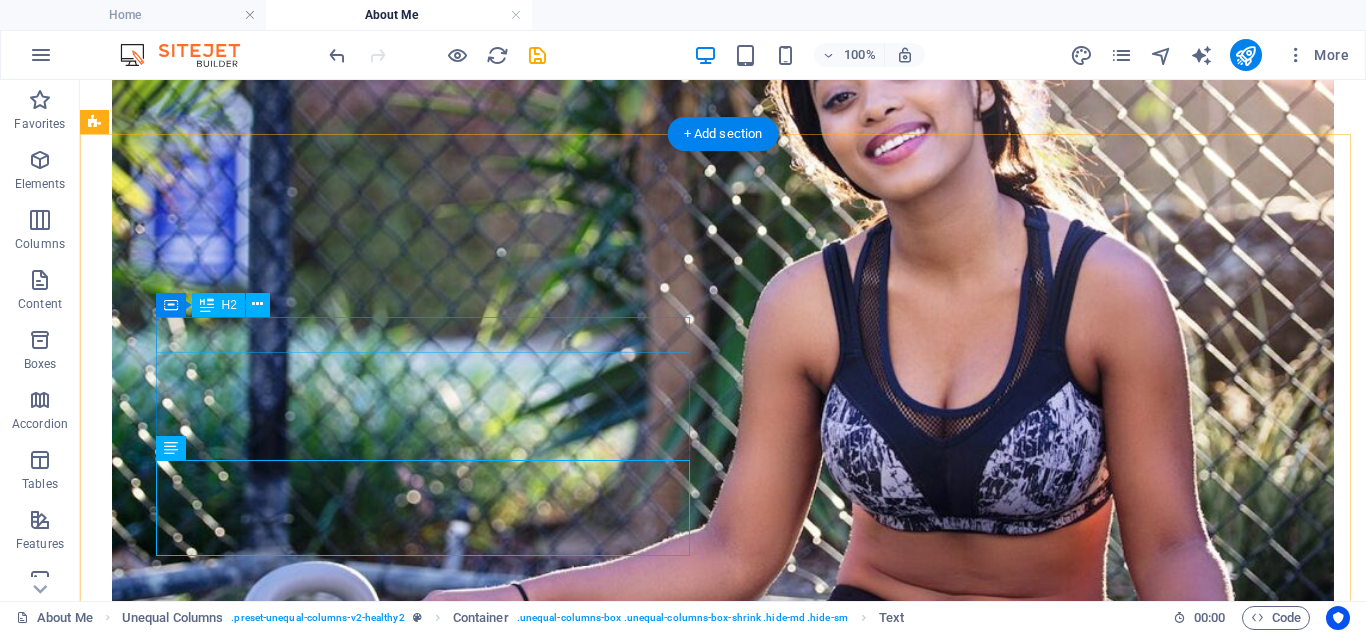 click on "Misión" at bounding box center [723, 2656] 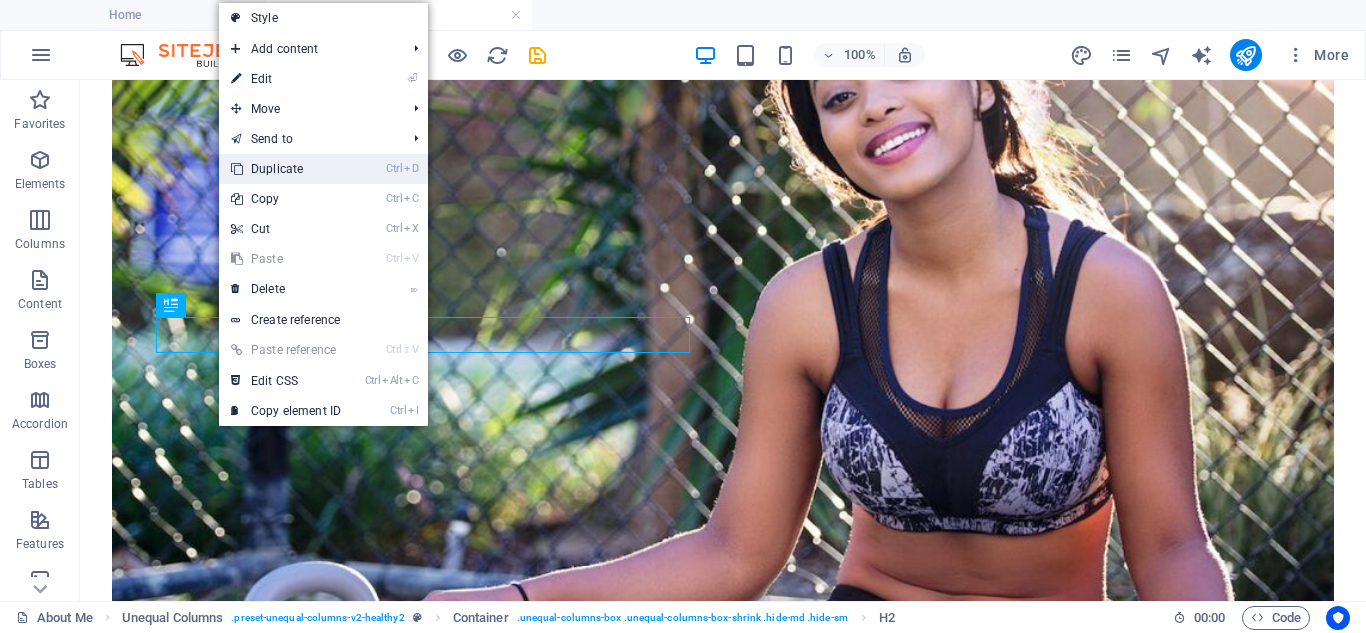 click on "Ctrl D  Duplicate" at bounding box center [286, 169] 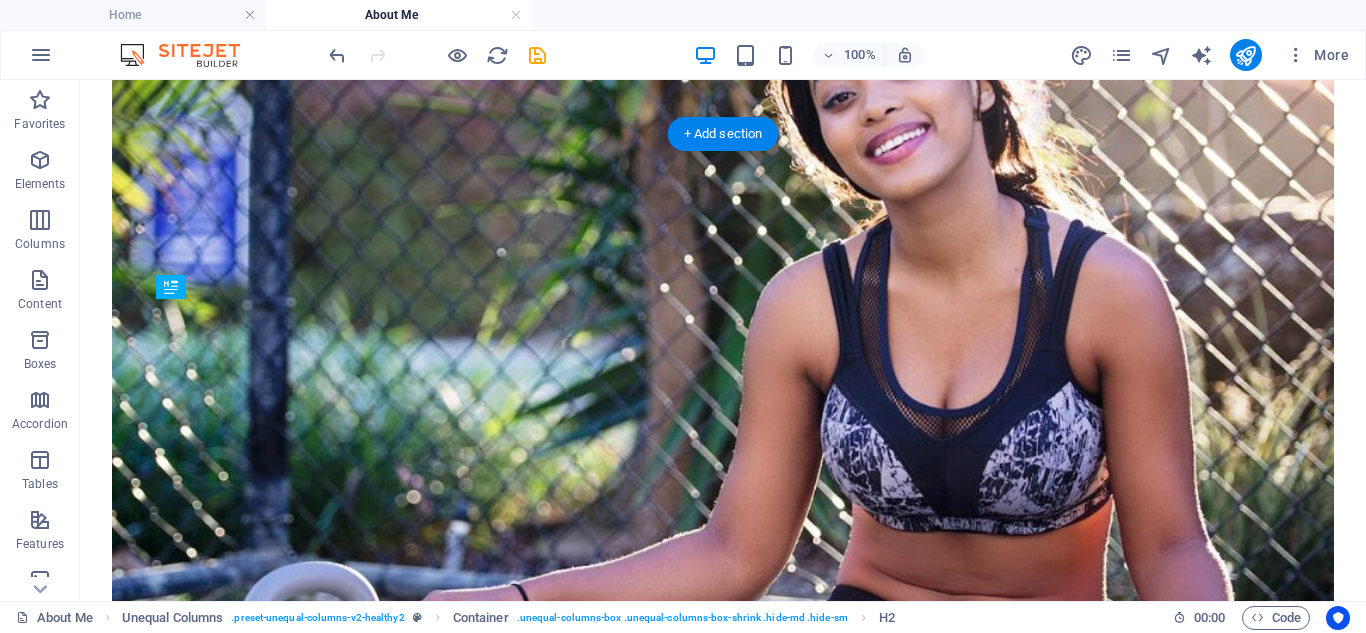 drag, startPoint x: 286, startPoint y: 348, endPoint x: 271, endPoint y: 485, distance: 137.81873 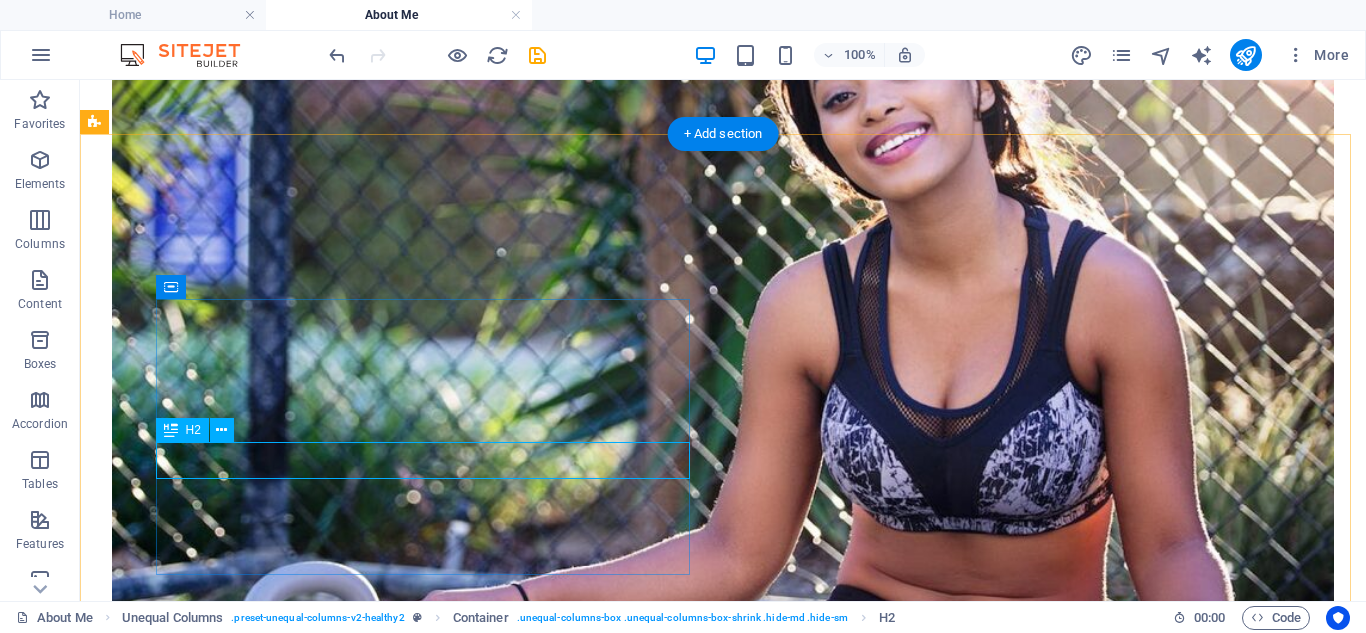 click on "Misión" at bounding box center (723, 2822) 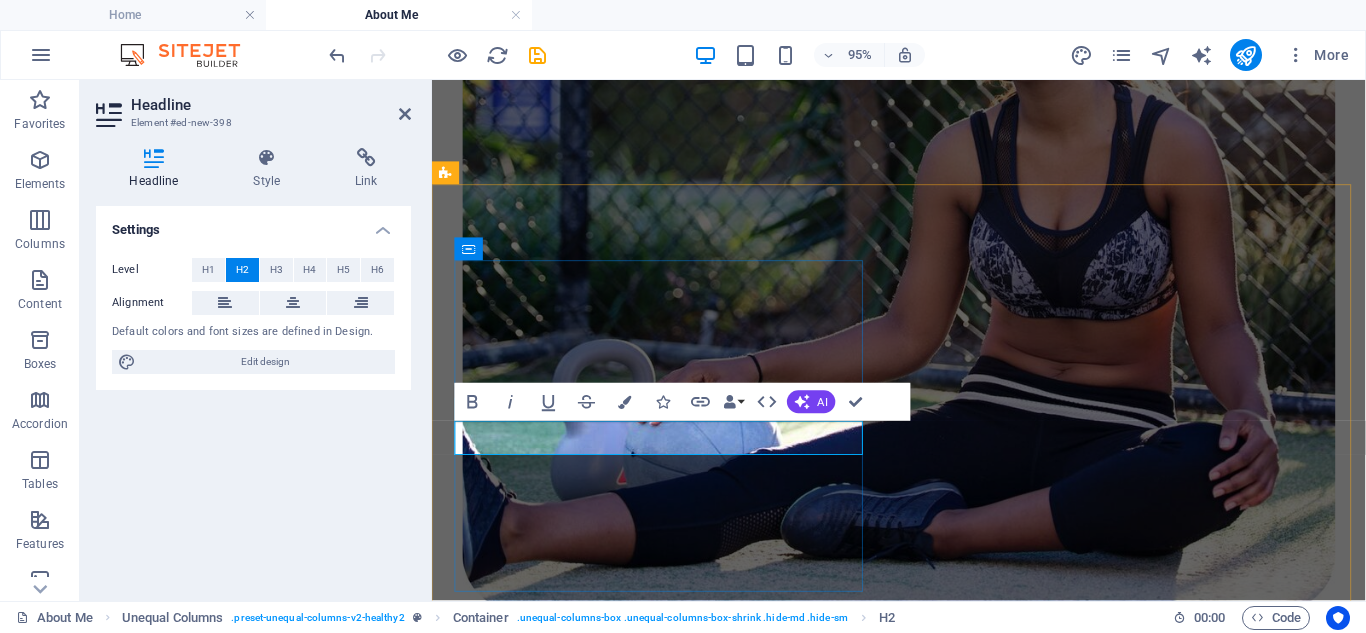 click on "Misión" at bounding box center (923, 2271) 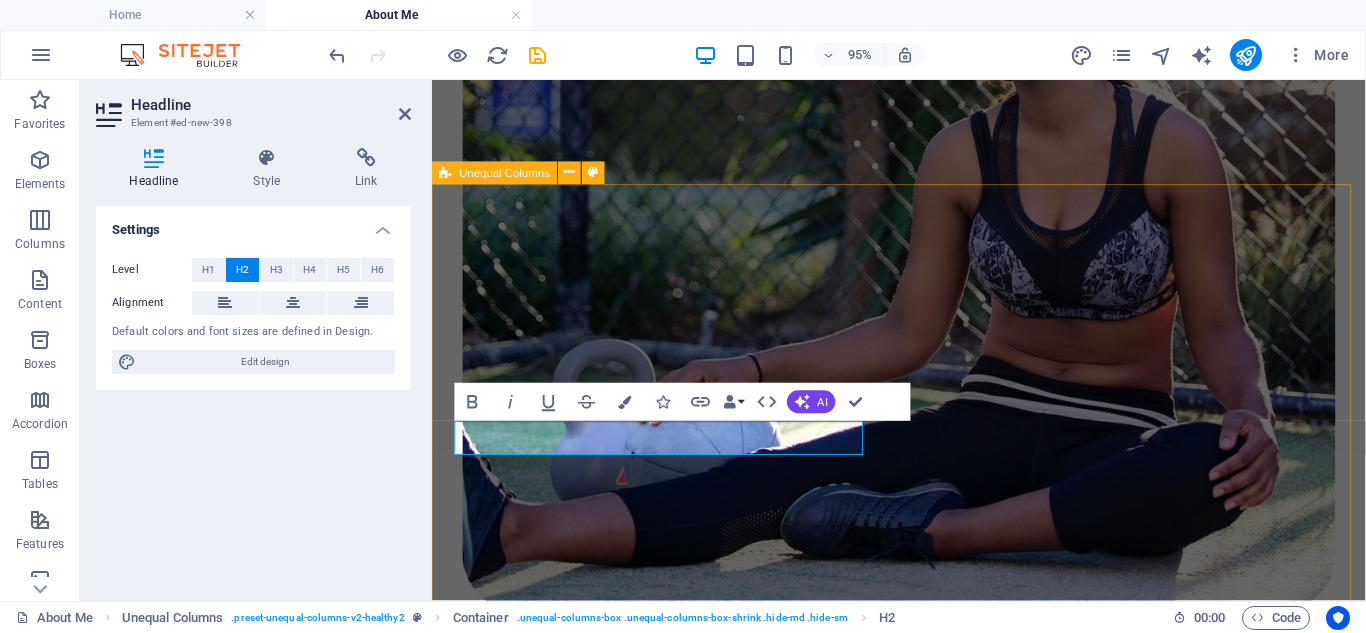 click on "Misión Es una organización gremial nacional creada para comercializar la producción de yuca seca y otros productos agropecuarios de los pequeños y medianos productores del país. Visión Lorem ipsum dolor sit amet consectetur. Bibendum adipiscing morbi orci nibh eget posuere arcu volutpat nulla. Tortor cras suscipit augue sodales risus auctor. Fusce nunc vitae non dui ornare tellus nibh purus lectus. Pulvinar pellentesque nam vel nec eget ligula vel bibendum ege. My mission Lorem ipsum dolor sit amet consectetur. Bibendum adipiscing morbi orci nibh eget posuere arcu volutpat nulla. Tortor cras suscipit augue sodales risus auctor. Fusce nunc vitae non dui ornare tellus nibh purus lectus. Pulvinar pellentesque nam vel nec eget ligula vel bibendum eget. Lorem ipsum dolor sit amet consectetur. Bibendum adipiscing morbi orci nibh eget posuere arcu volutpat nulla. Tortor cras suscipit augue sodales risus auctor." at bounding box center [923, 1889] 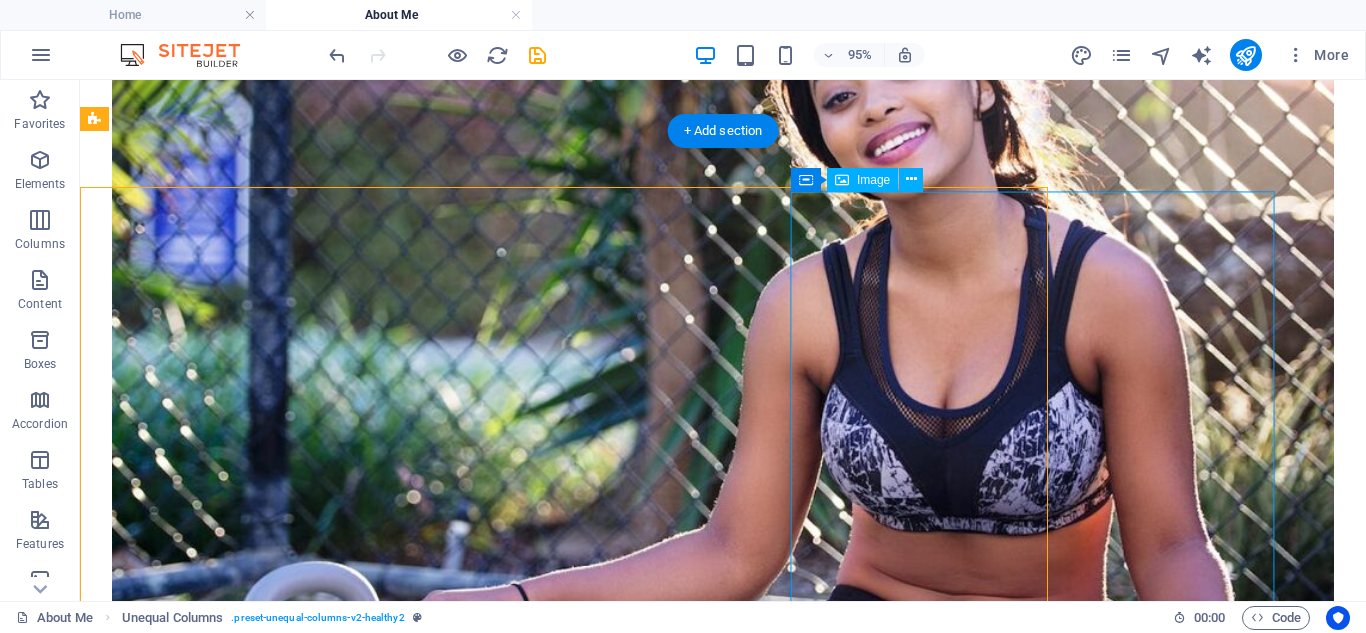 scroll, scrollTop: 768, scrollLeft: 0, axis: vertical 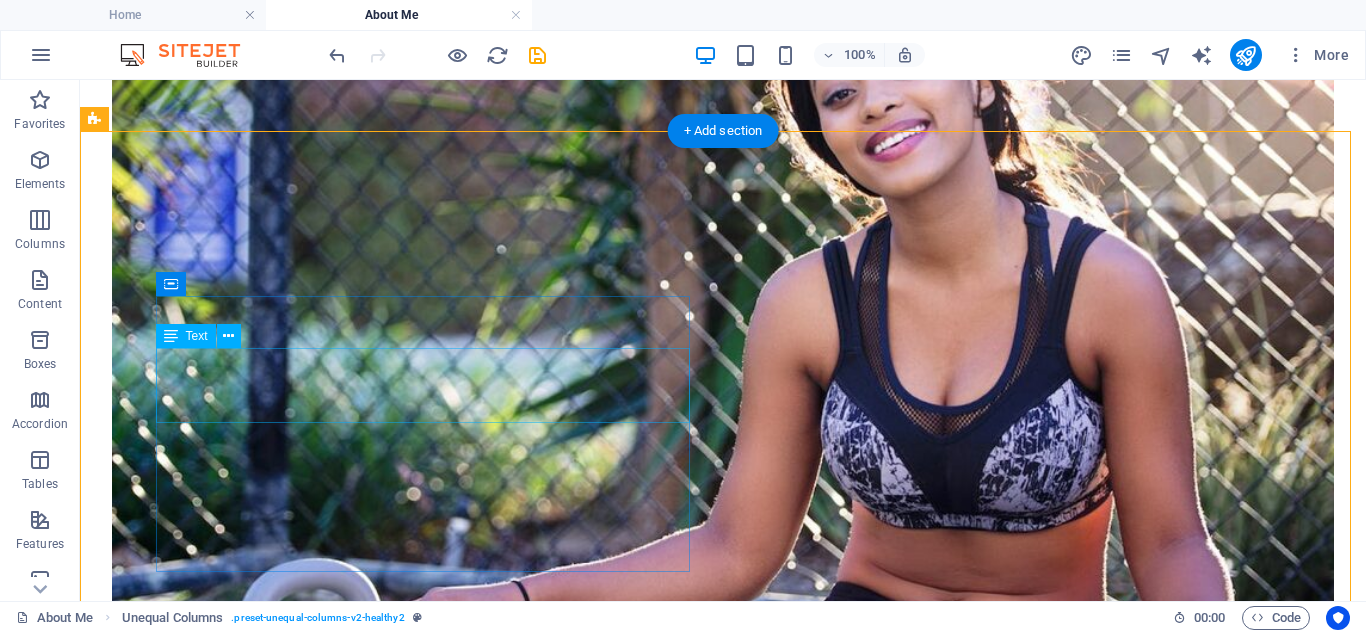 click on "Es una organización gremial nacional creada para comercializar la producción de yuca seca y otros productos agropecuarios de los pequeños y medianos productores del país." at bounding box center (723, 2736) 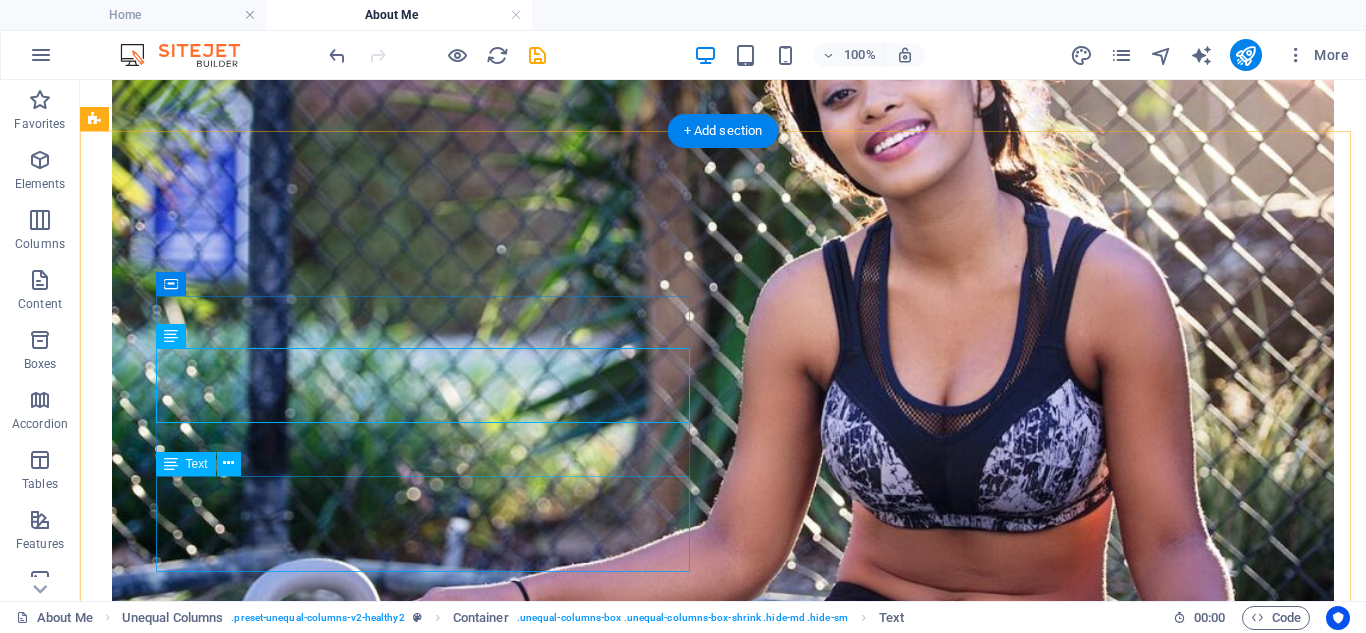 click on "Lorem ipsum dolor sit amet consectetur. Bibendum adipiscing morbi orci nibh eget posuere arcu volutpat nulla. Tortor cras suscipit augue sodales risus auctor. Fusce nunc vitae non dui ornare tellus nibh purus lectus. Pulvinar pellentesque nam vel nec eget ligula vel bibendum ege." at bounding box center [723, 2871] 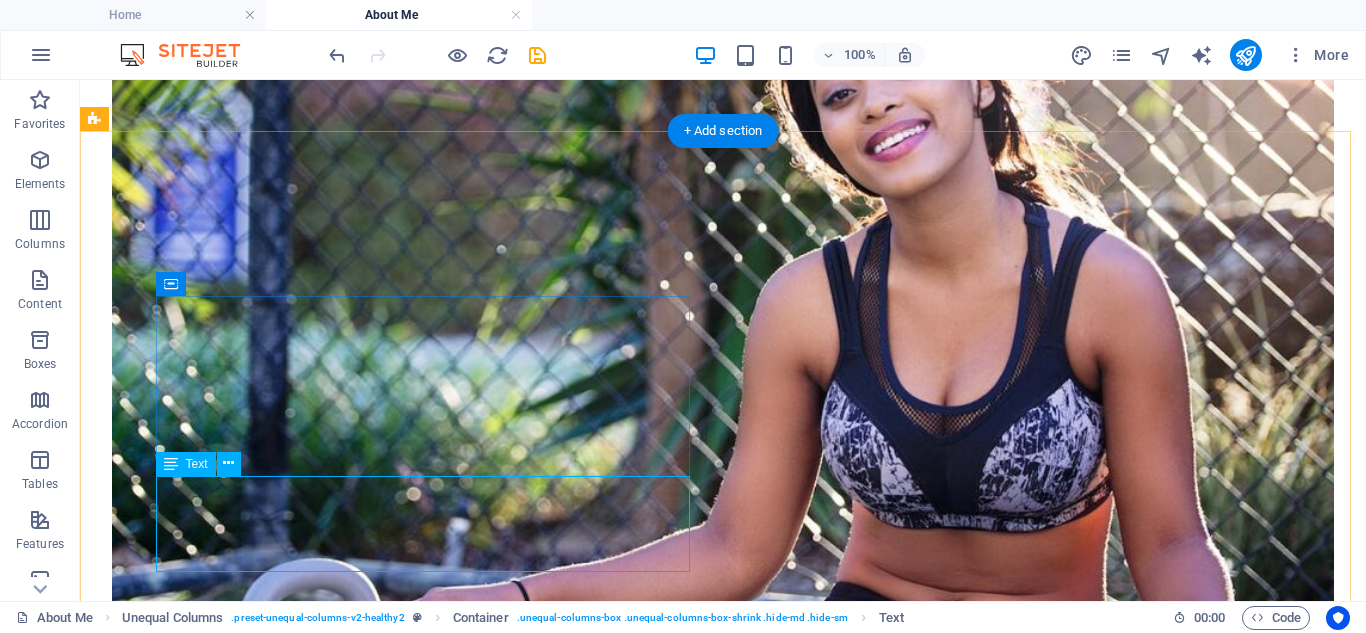 click on "Lorem ipsum dolor sit amet consectetur. Bibendum adipiscing morbi orci nibh eget posuere arcu volutpat nulla. Tortor cras suscipit augue sodales risus auctor. Fusce nunc vitae non dui ornare tellus nibh purus lectus. Pulvinar pellentesque nam vel nec eget ligula vel bibendum ege." at bounding box center [723, 2871] 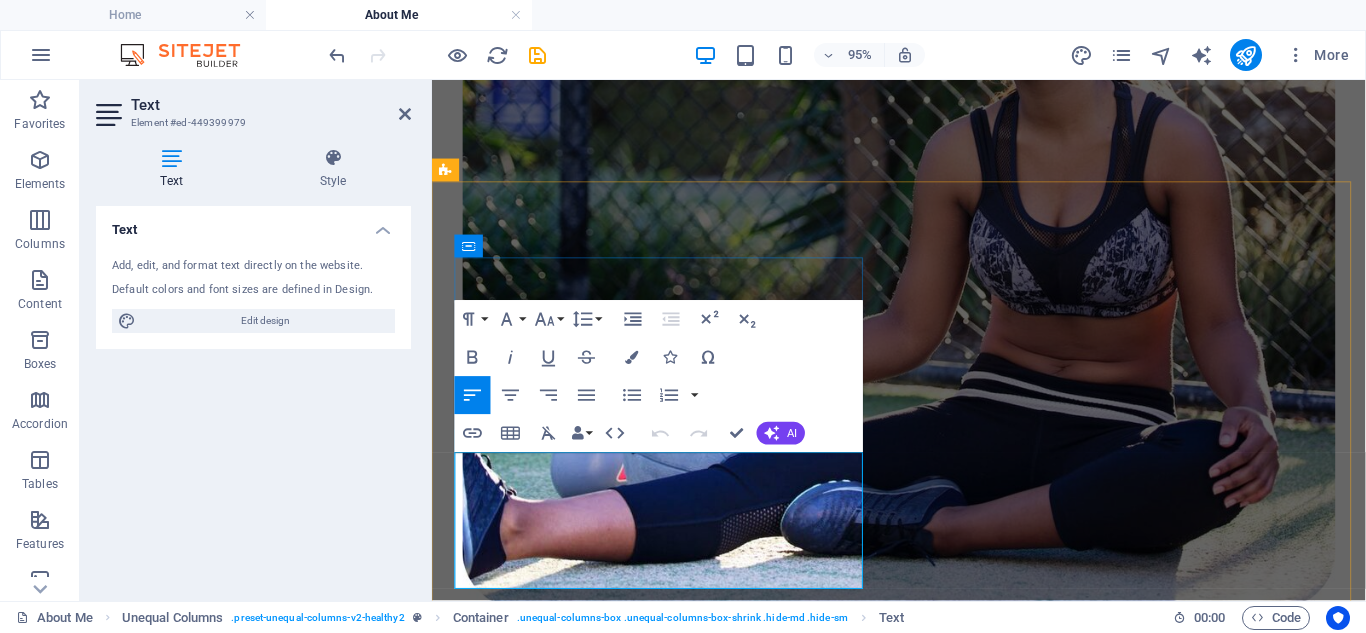 click on "Lorem ipsum dolor sit amet consectetur. Bibendum adipiscing morbi orci nibh eget posuere arcu volutpat nulla. Tortor cras suscipit augue sodales risus auctor. Fusce nunc vitae non dui ornare tellus nibh purus lectus. Pulvinar pellentesque nam vel nec eget ligula vel bibendum ege." at bounding box center [923, 2320] 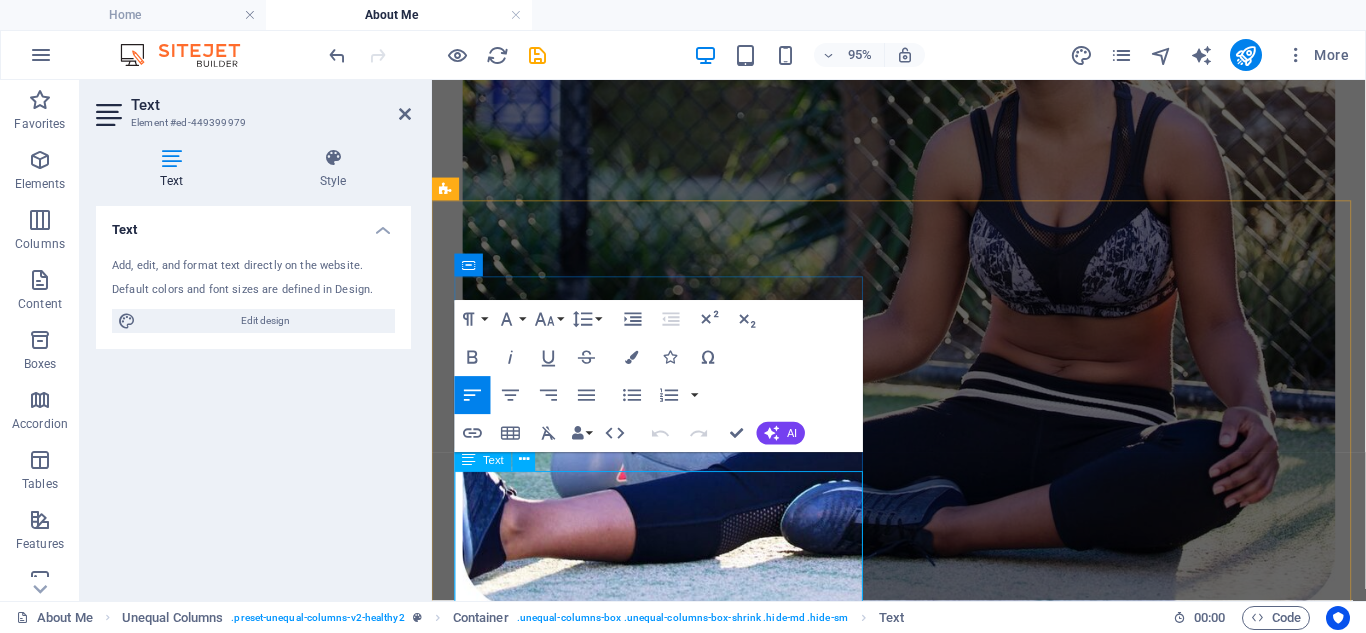 scroll, scrollTop: 748, scrollLeft: 0, axis: vertical 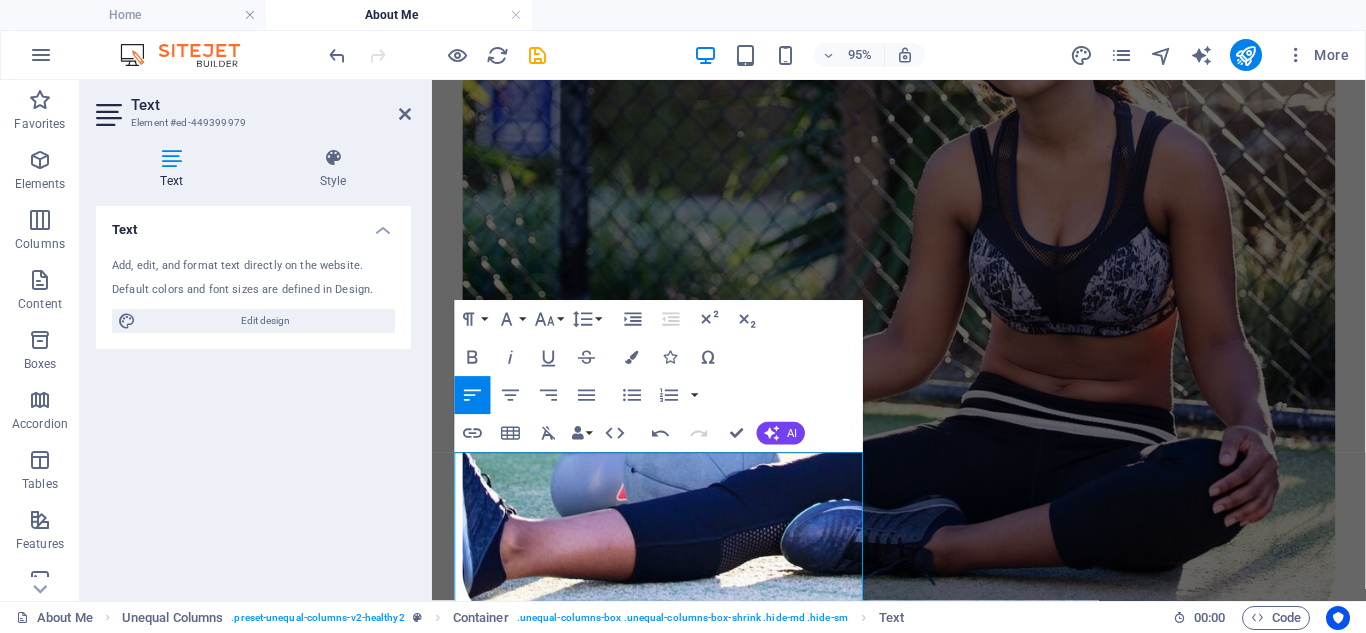 drag, startPoint x: 673, startPoint y: 571, endPoint x: 427, endPoint y: 432, distance: 282.5544 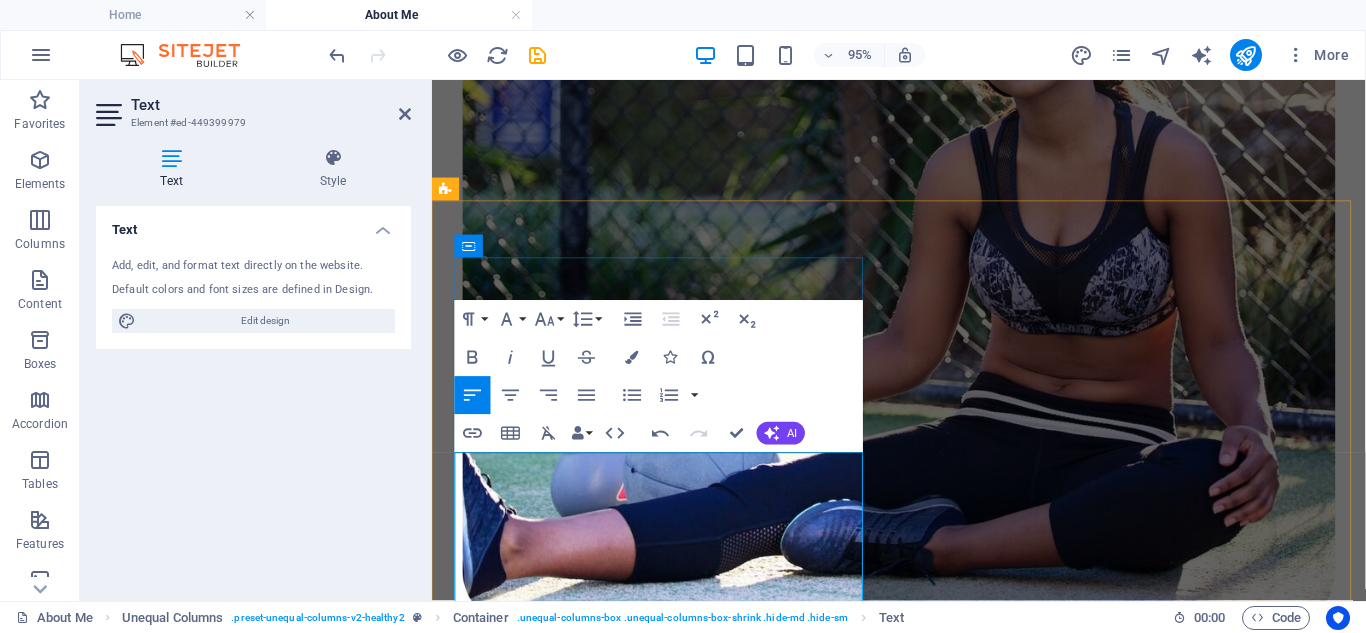 scroll, scrollTop: 792, scrollLeft: 0, axis: vertical 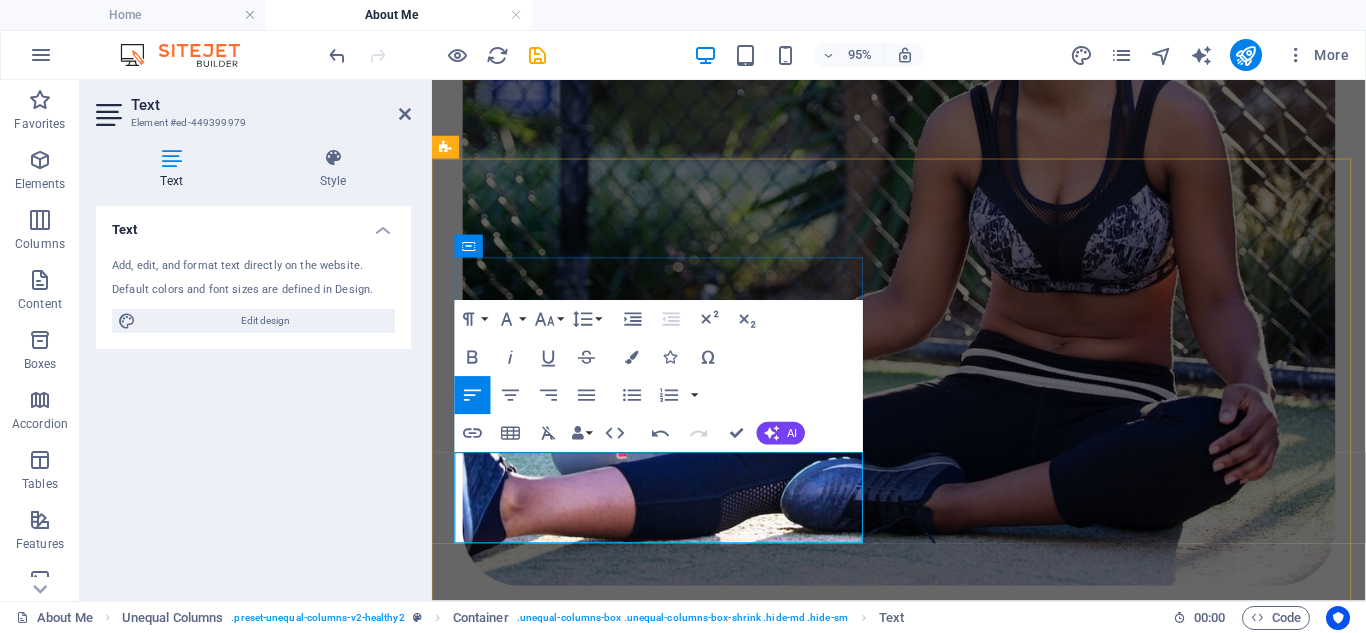 drag, startPoint x: 731, startPoint y: 561, endPoint x: 454, endPoint y: 430, distance: 306.41476 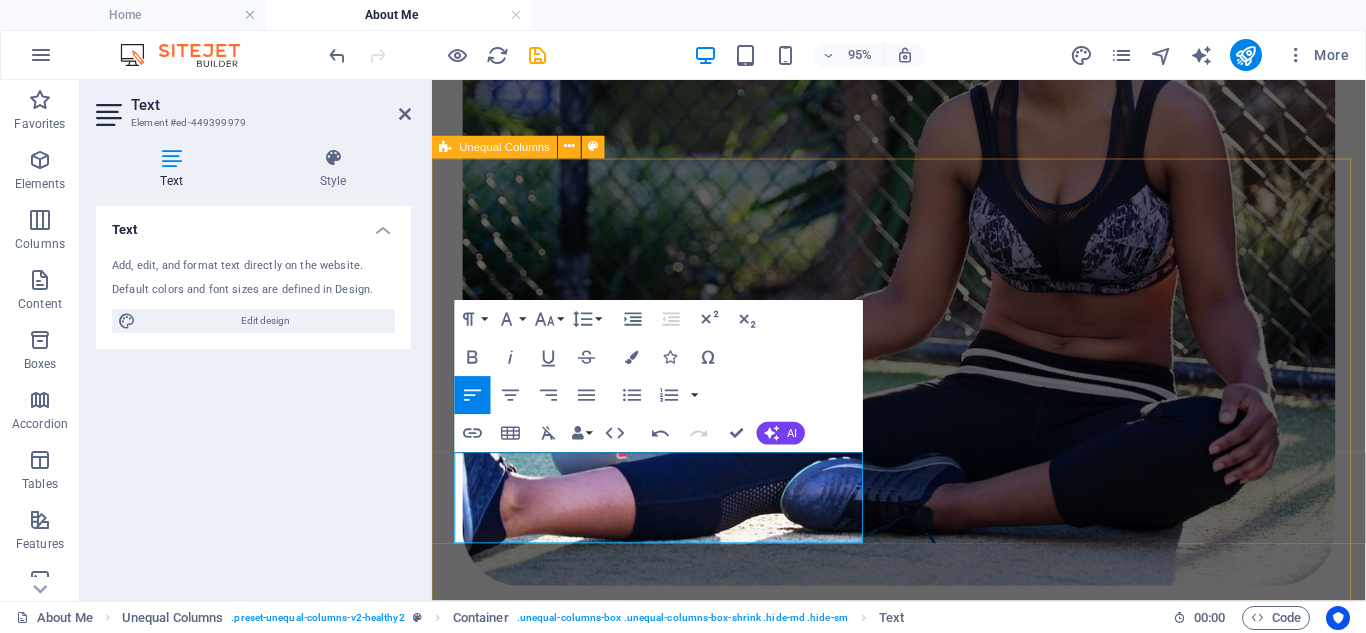 scroll, scrollTop: 828, scrollLeft: 0, axis: vertical 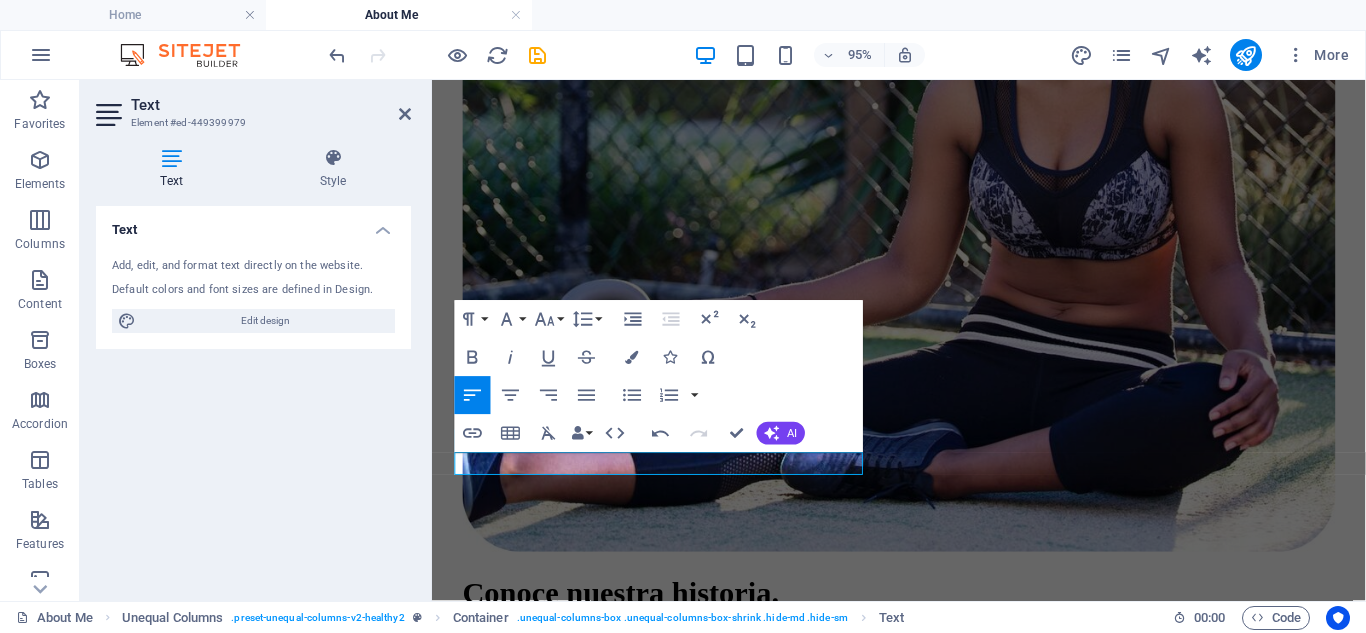 drag, startPoint x: 875, startPoint y: 482, endPoint x: 393, endPoint y: 467, distance: 482.23334 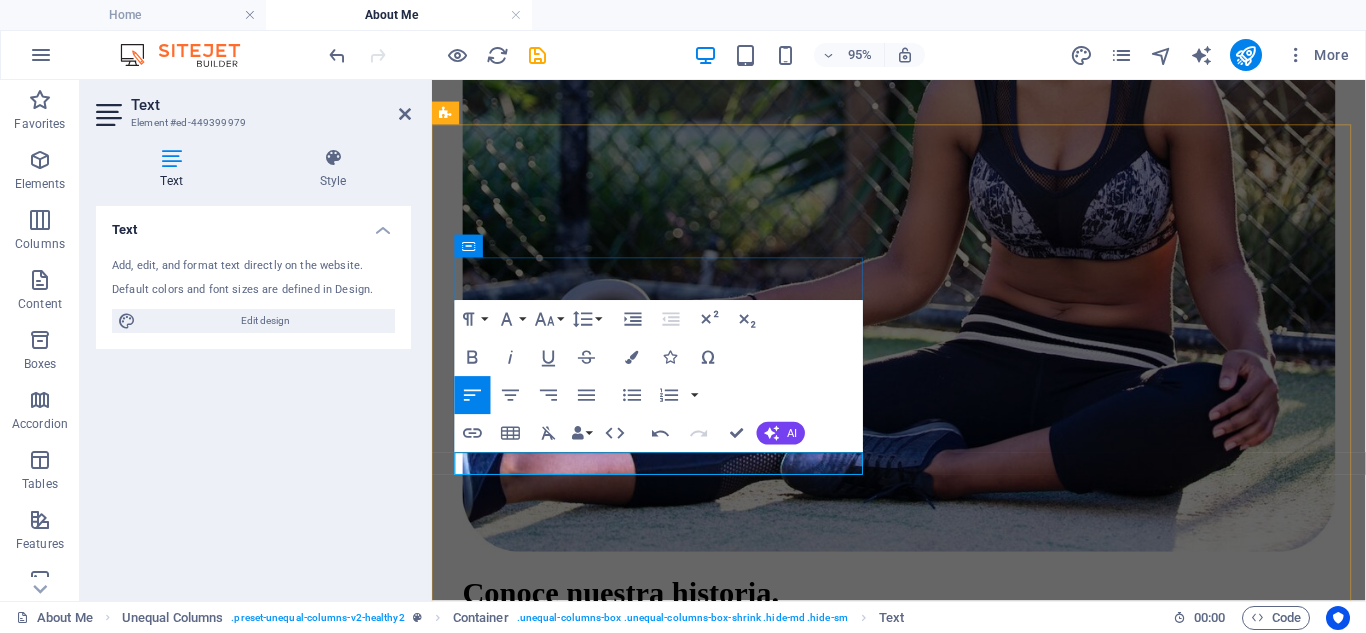 click at bounding box center [923, 2251] 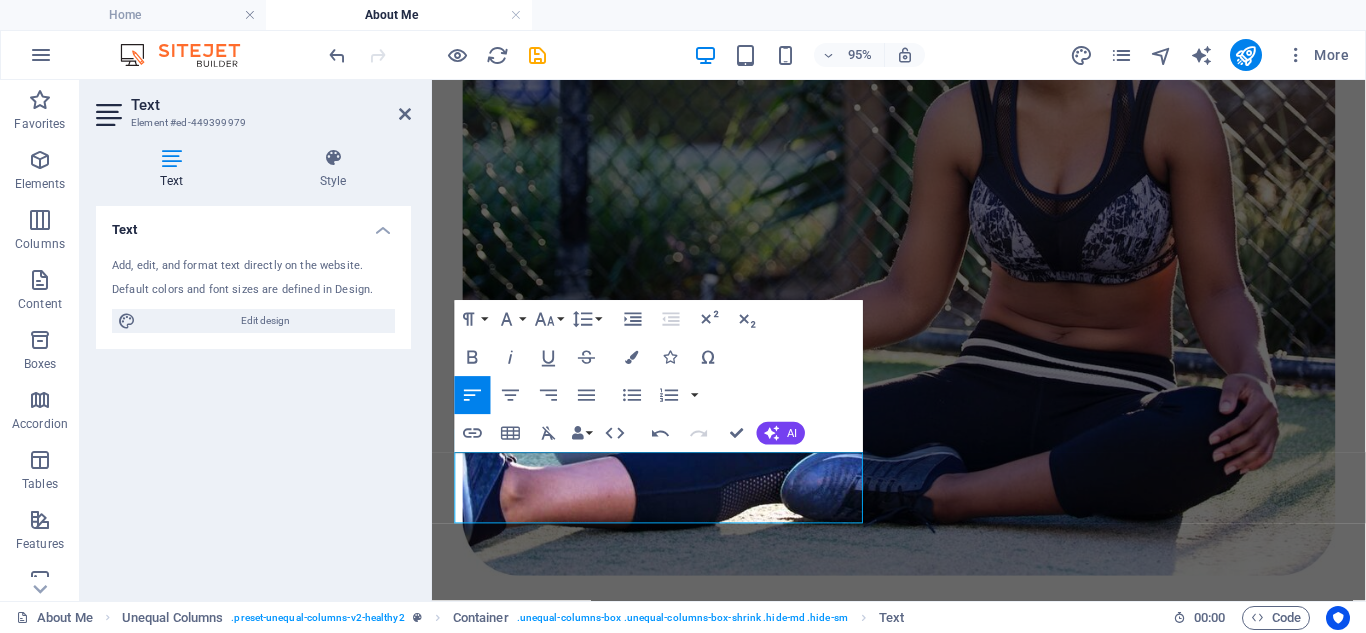 drag, startPoint x: 807, startPoint y: 533, endPoint x: 430, endPoint y: 439, distance: 388.54214 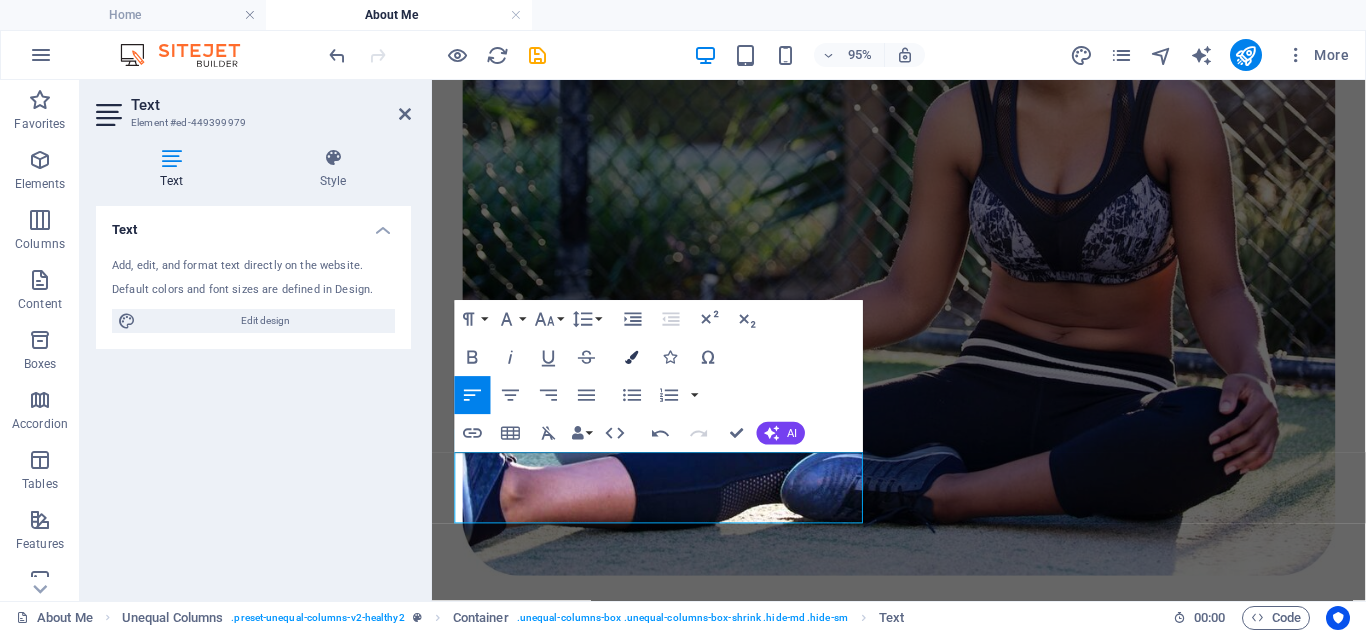 click at bounding box center [632, 356] 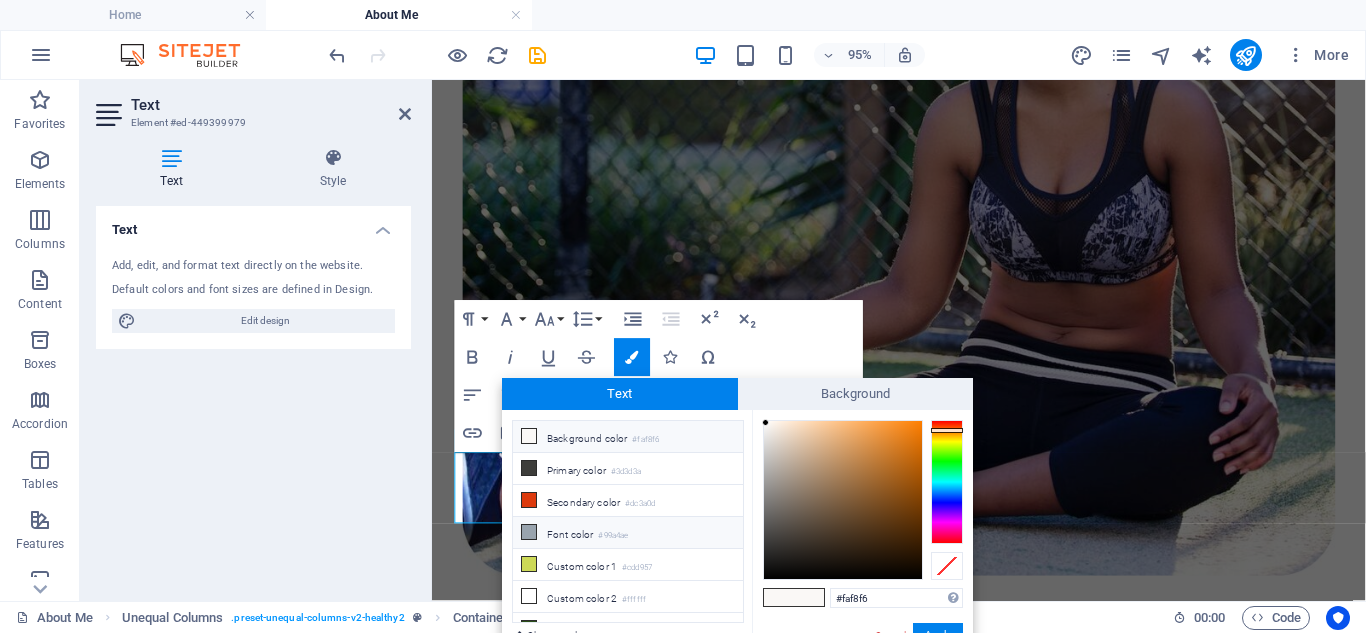 click on "Font color
#99a4ae" at bounding box center [628, 533] 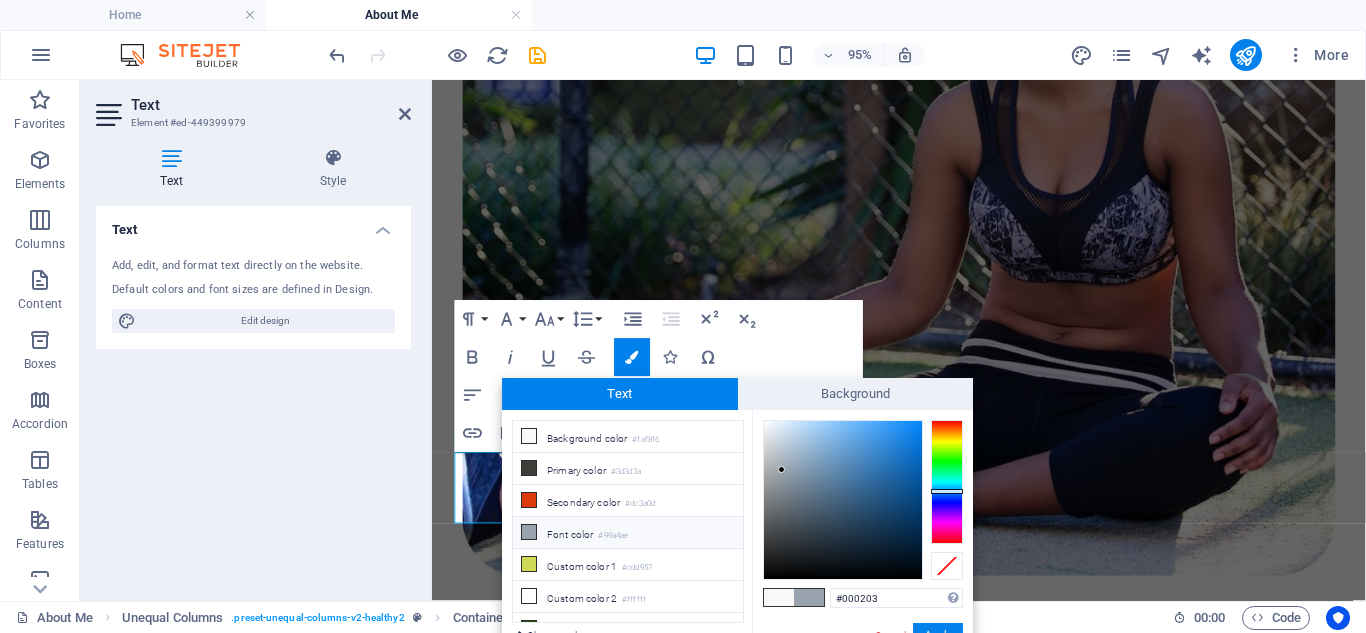 type on "#000000" 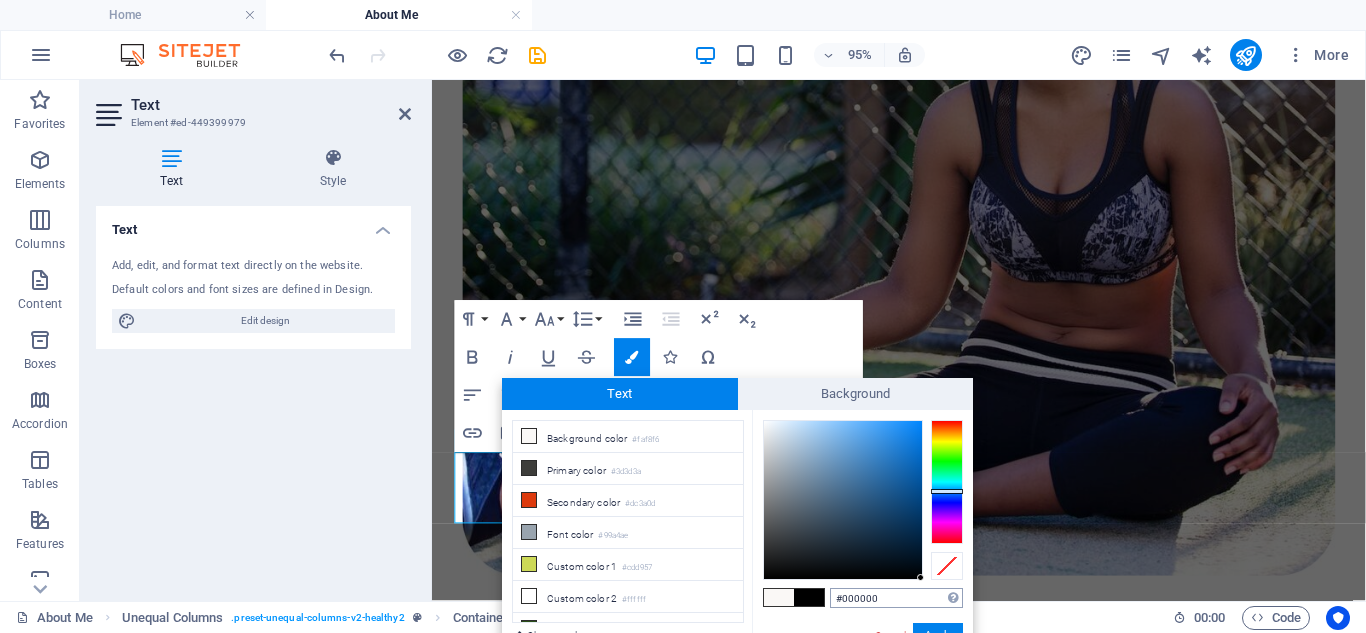 drag, startPoint x: 799, startPoint y: 535, endPoint x: 961, endPoint y: 606, distance: 176.87566 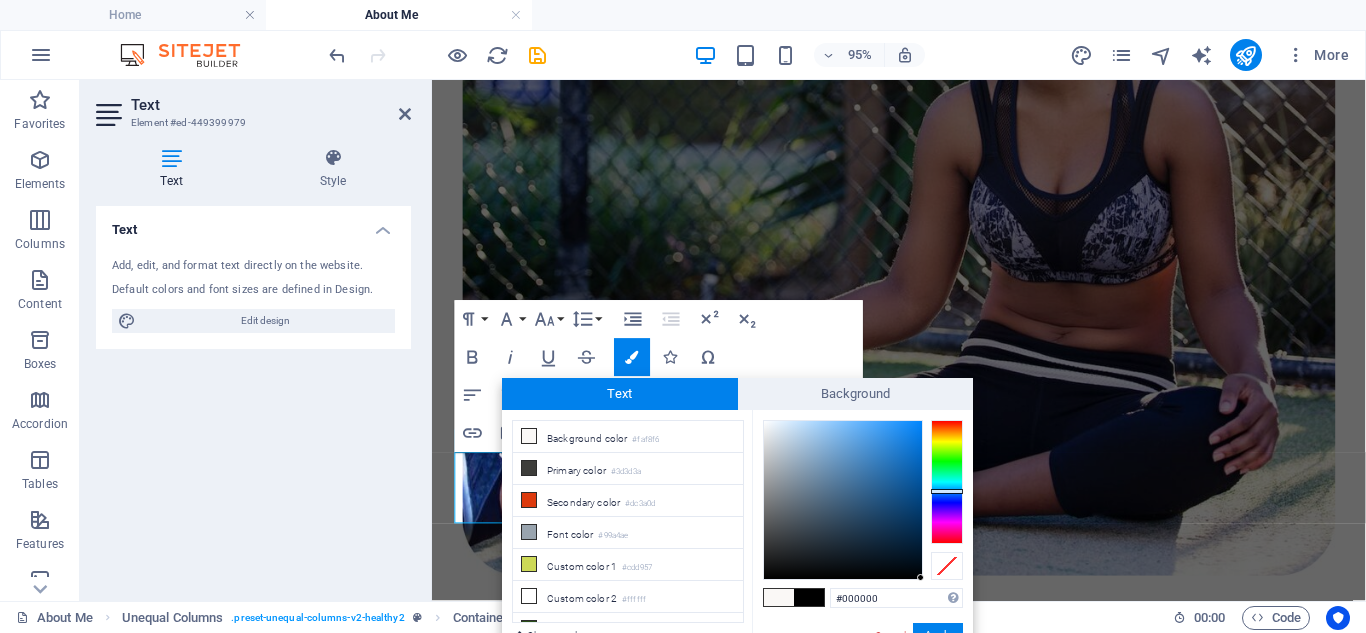 click on "Apply" at bounding box center [938, 635] 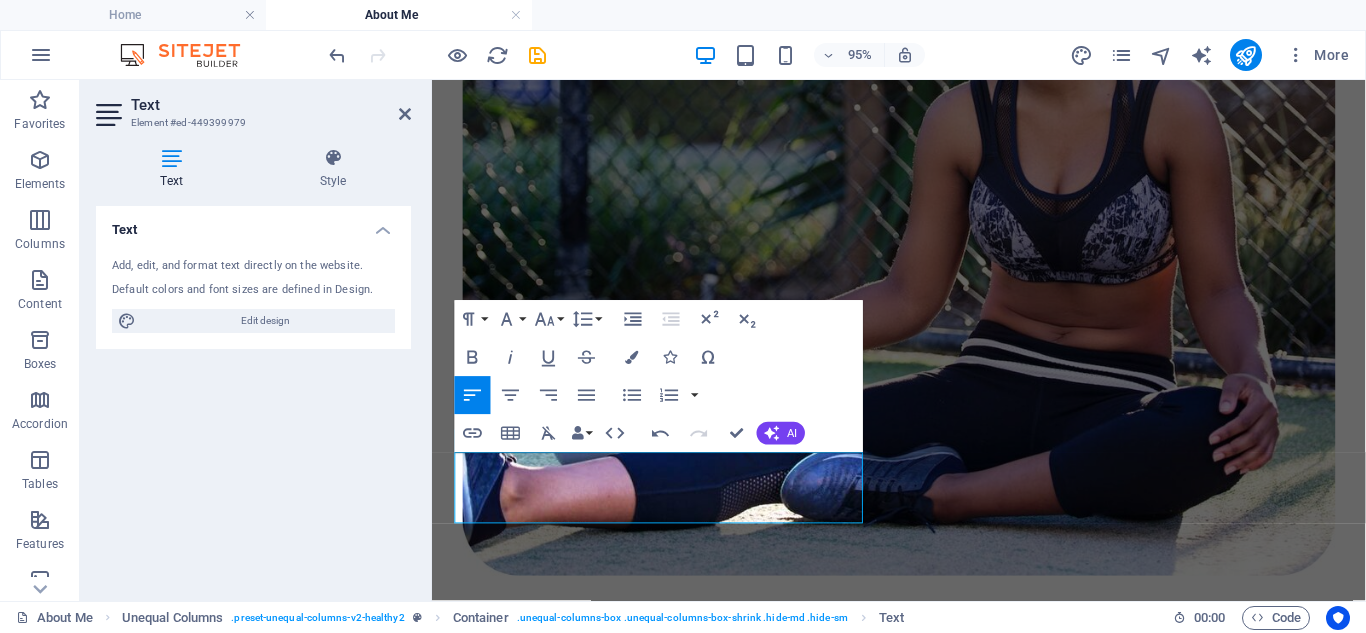 drag, startPoint x: 336, startPoint y: 444, endPoint x: 752, endPoint y: 502, distance: 420.0238 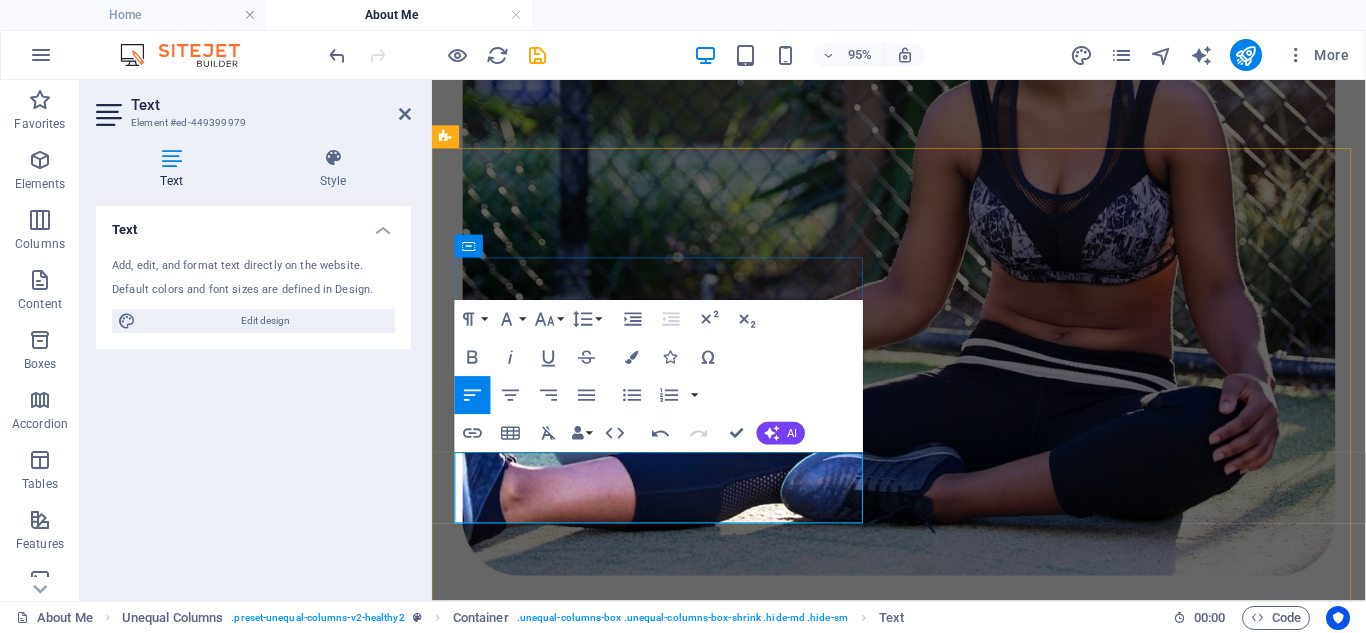 click on "Será una organización líder a nivel nacional e internacional en la producción, transformación y comercialización de yuca." at bounding box center [923, 2276] 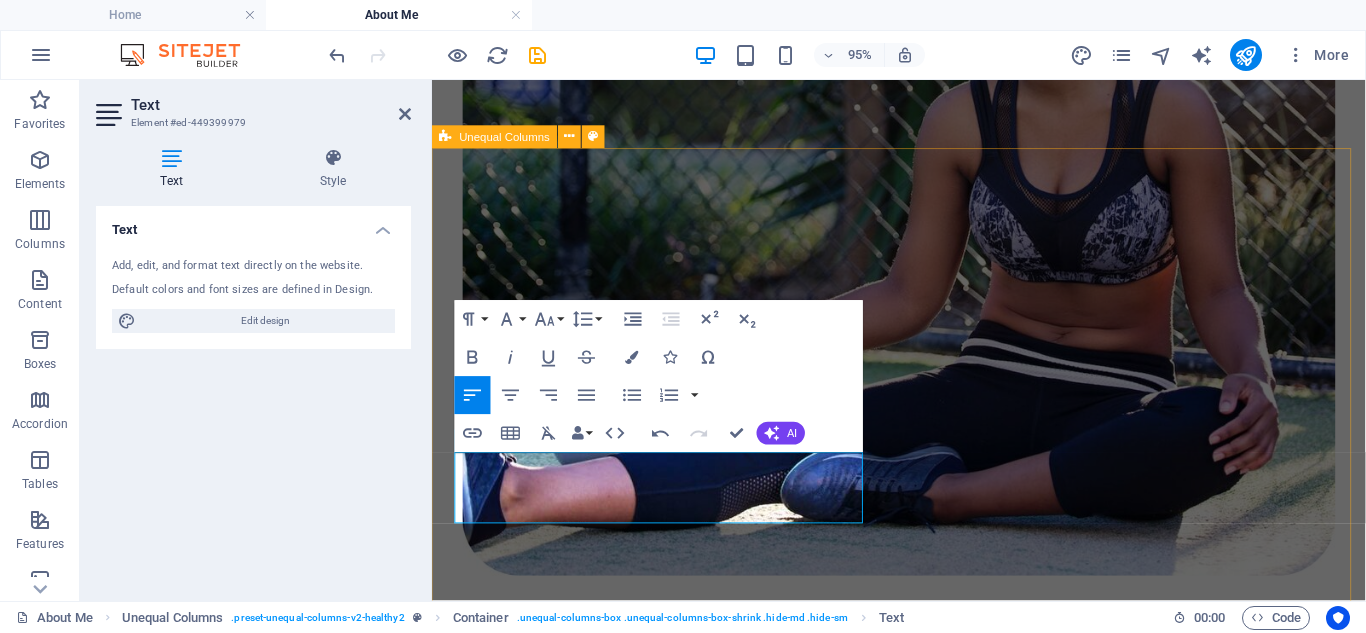 click on "Misión Es una organización gremial nacional creada para comercializar la producción de yuca seca y otros productos agropecuarios de los pequeños y medianos productores del país. Visión Será una organización líder a nivel nacional e internacional en la producción, transformación y comercialización de yuca. My mission Lorem ipsum dolor sit amet consectetur. Bibendum adipiscing morbi orci nibh eget posuere arcu volutpat nulla. Tortor cras suscipit augue sodales risus auctor. Fusce nunc vitae non dui ornare tellus nibh purus lectus. Pulvinar pellentesque nam vel nec eget ligula vel bibendum eget. Lorem ipsum dolor sit amet consectetur. Bibendum adipiscing morbi orci nibh eget posuere arcu volutpat nulla. Tortor cras suscipit augue sodales risus auctor." at bounding box center (923, 1842) 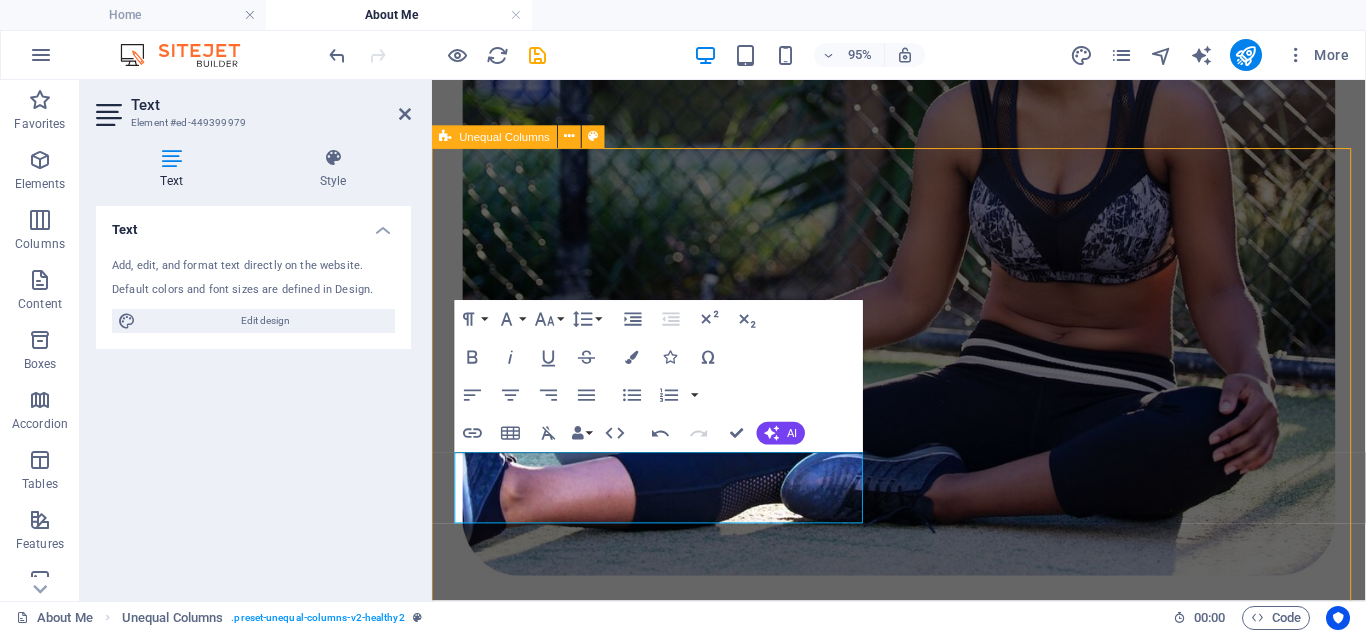 scroll, scrollTop: 732, scrollLeft: 0, axis: vertical 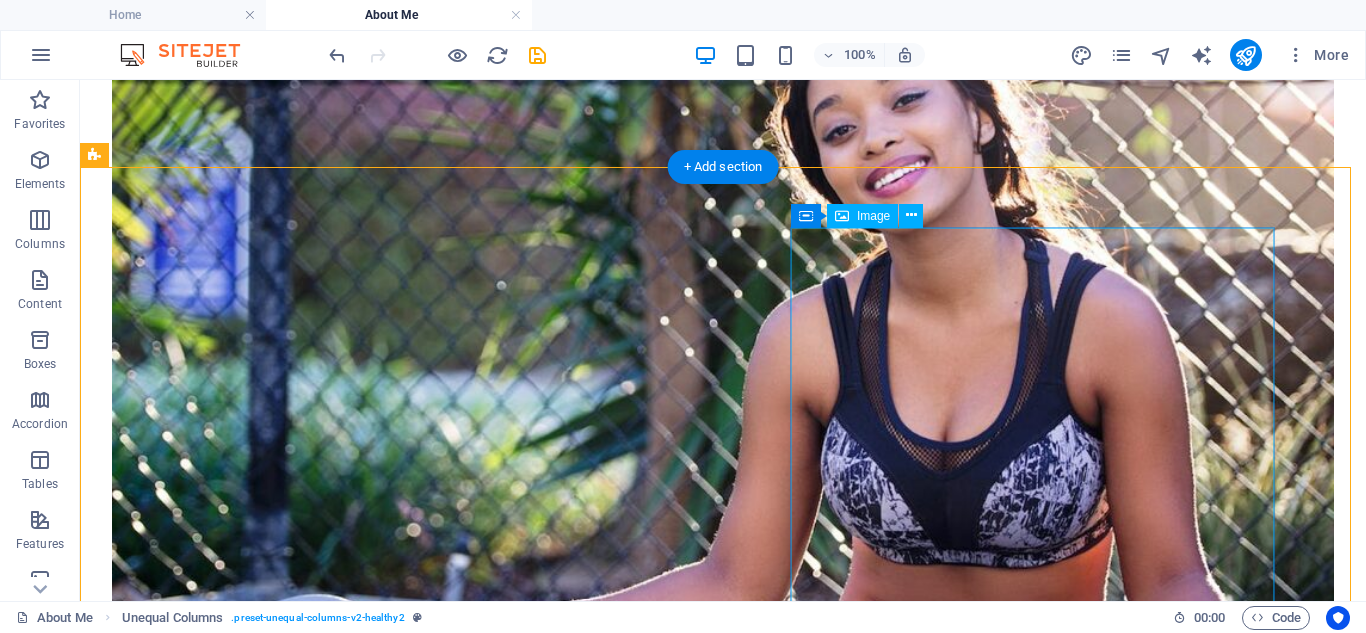 click at bounding box center [723, 2043] 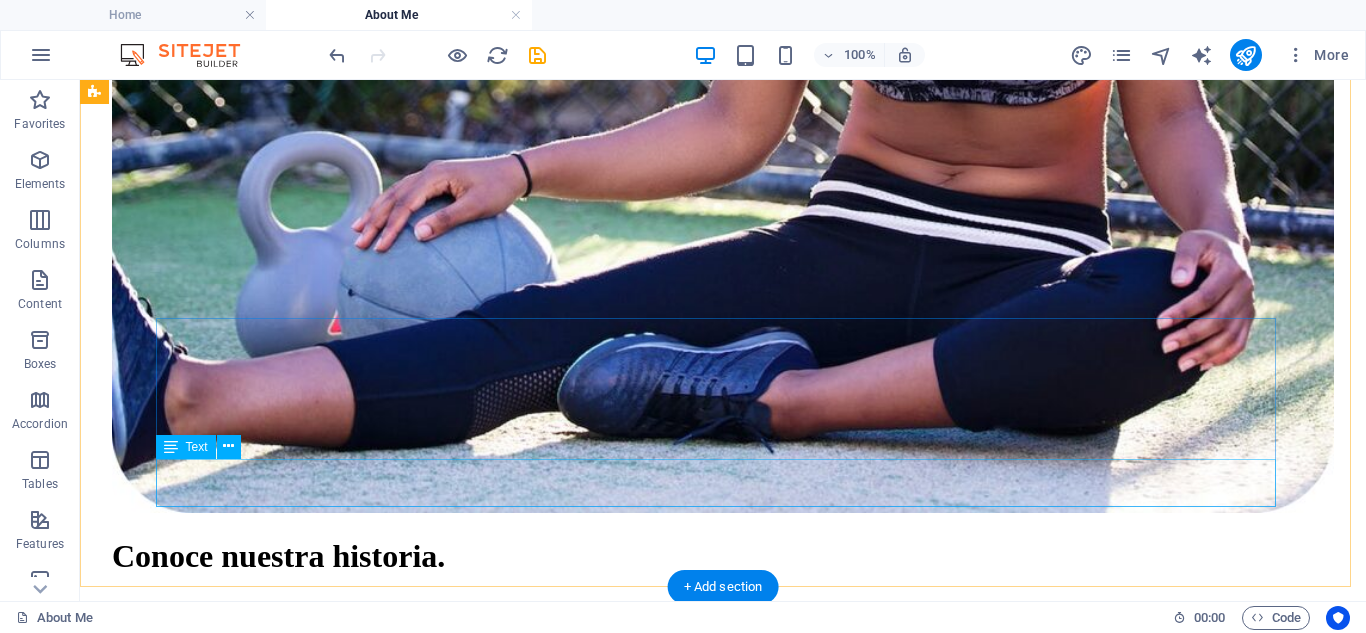 scroll, scrollTop: 1194, scrollLeft: 0, axis: vertical 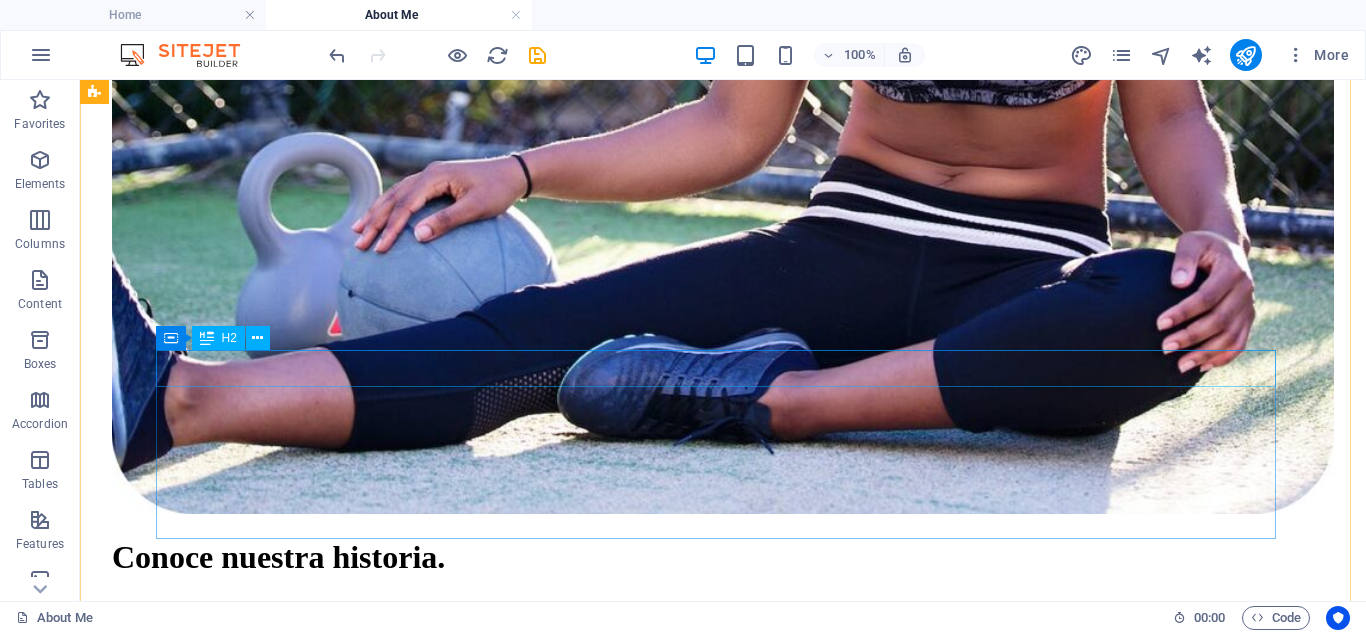 click on "My mission" at bounding box center (723, 2478) 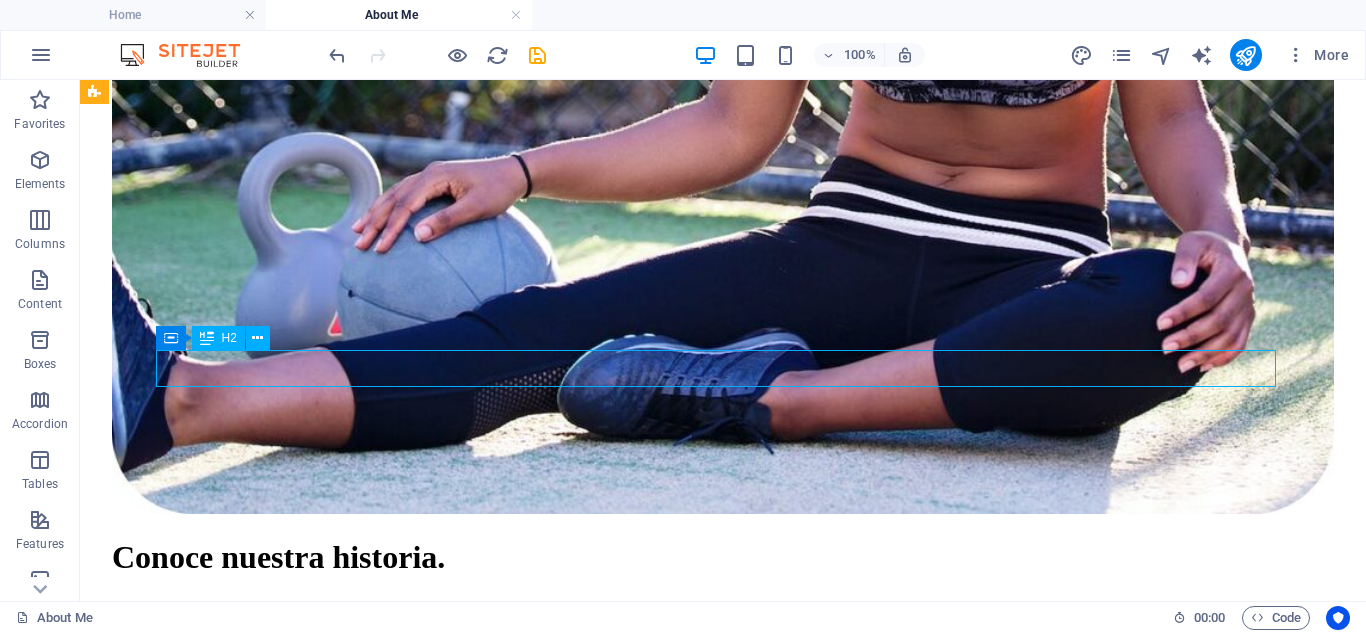 click on "My mission" at bounding box center (723, 2478) 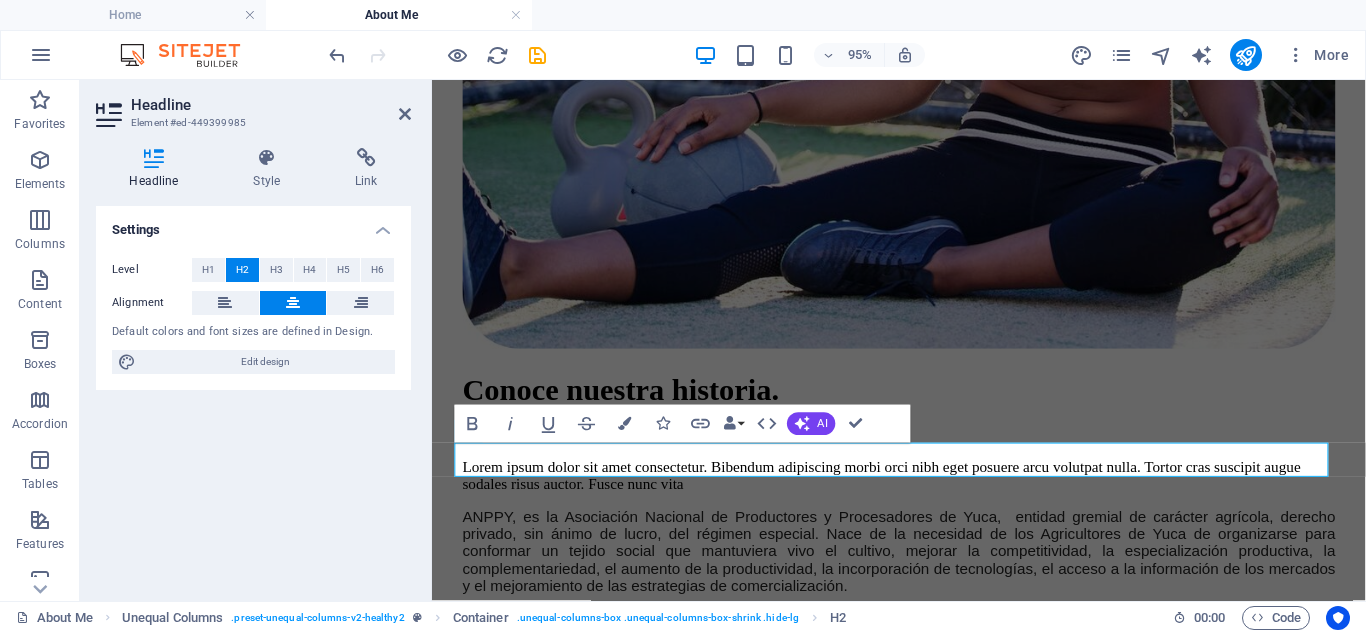 scroll, scrollTop: 1041, scrollLeft: 0, axis: vertical 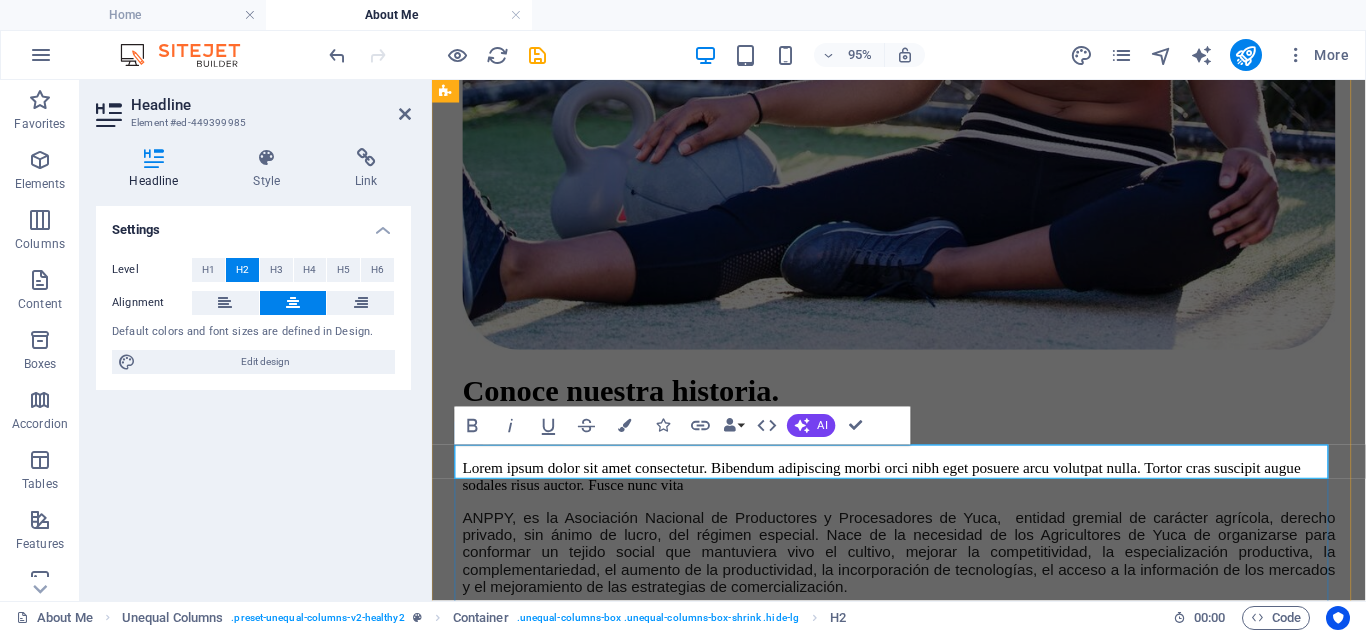 type 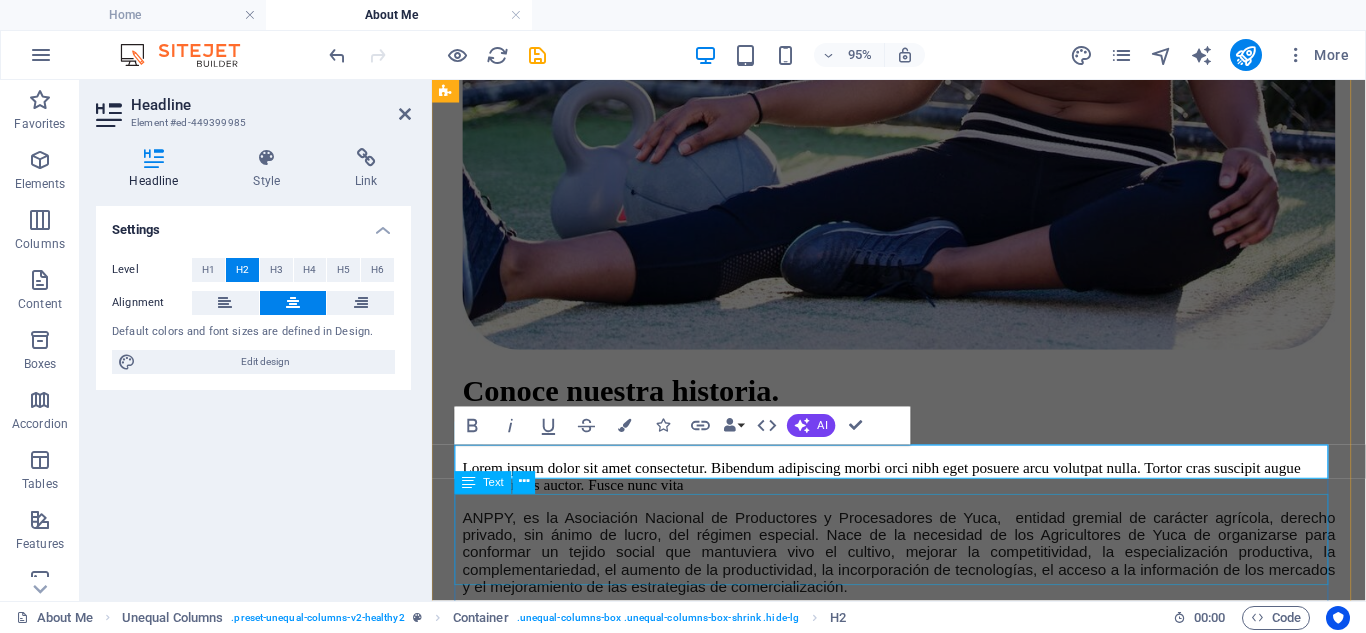 click on "Inicio Empresa PRODUCTOS SERVICIOS CONTÁCTO Conoce nuestra historia. Lorem ipsum dolor sit amet consectetur. Bibendum adipiscing morbi orci nibh eget posuere arcu volutpat nulla. Tortor cras suscipit augue sodales risus auctor. Fusce nunc vita ANPPY, es la Asociación Nacional de Productores y Procesadores de Yuca,  entidad gremial de carácter agrícola, derecho privado, sin ánimo de lucro, del régimen especial. Nace de la necesidad de los Agricultores de Yuca de organizarse para conformar un tejido social que mantuviera vivo el cultivo, mejorar la competitividad, la especialización productiva, la complementariedad, el aumento de la productividad, la incorporación de tecnologías, el acceso a la información de los mercados y el mejoramiento de las estrategias de comercialización. Su sede principal es la ciudad de [CITY] y cuenta con un radio de acción en todo el territorio nacional. Con personería jurídica No. [NUMBER] del [DATE] de [DATE]. Misión Visión Política de calidad Diet plans Vegan" at bounding box center [923, 6957] 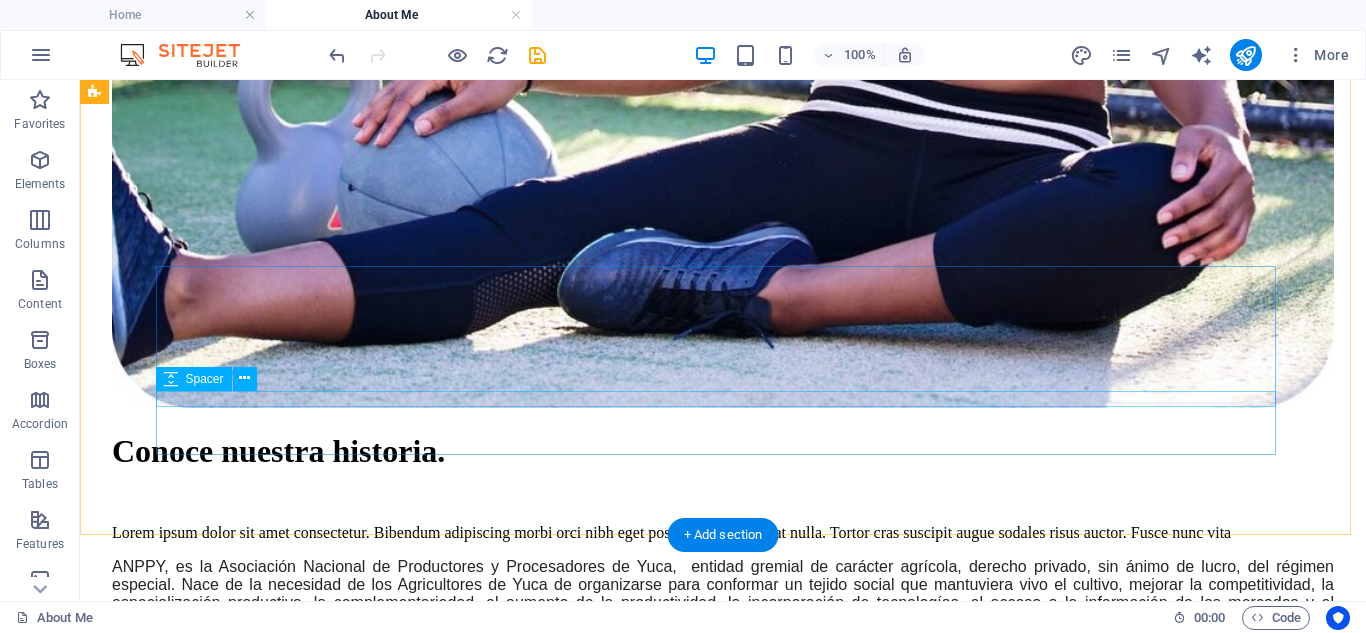 scroll, scrollTop: 1174, scrollLeft: 0, axis: vertical 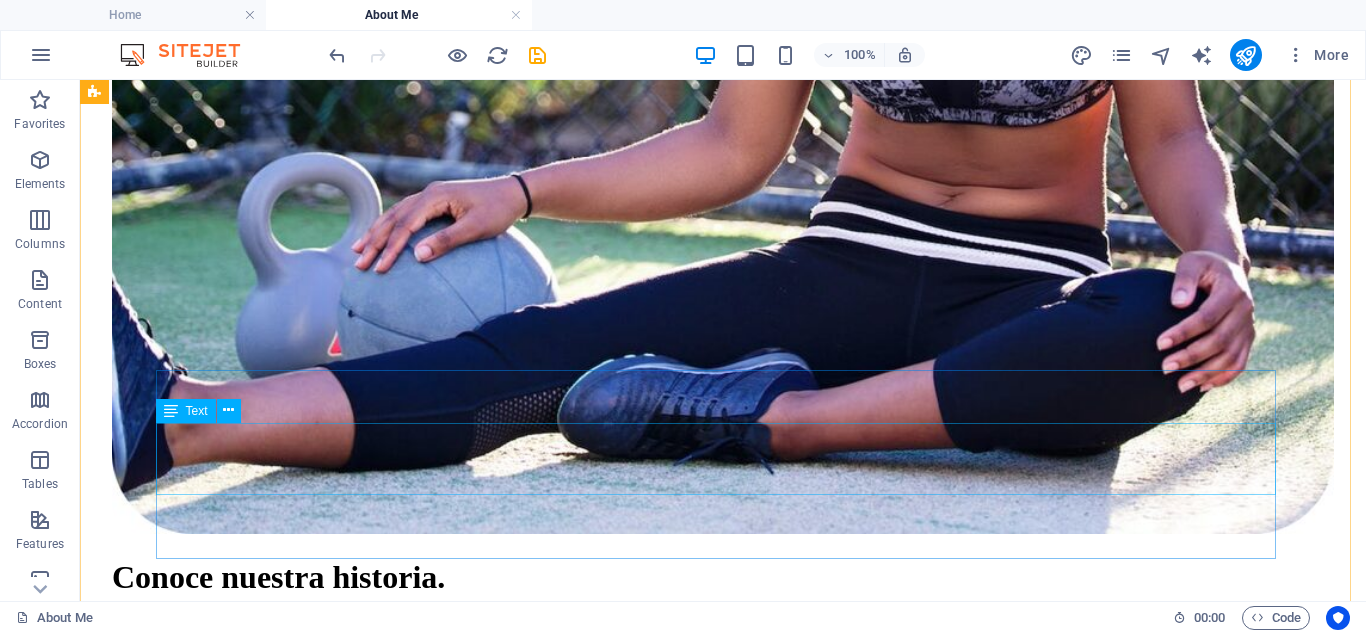 click on "Lorem ipsum dolor sit amet consectetur. Bibendum adipiscing morbi orci nibh eget posuere arcu volutpat nulla. Tortor cras suscipit augue sodales risus auctor. Fusce nunc vitae non dui ornare tellus nibh purus lectus. Pulvinar pellentesque nam vel nec eget ligula vel bibendum eget. Lorem ipsum dolor sit amet consectetur. Bibendum adipiscing morbi orci nibh eget posuere arcu volutpat nulla. Tortor cras suscipit augue sodales risus auctor." at bounding box center [723, 2591] 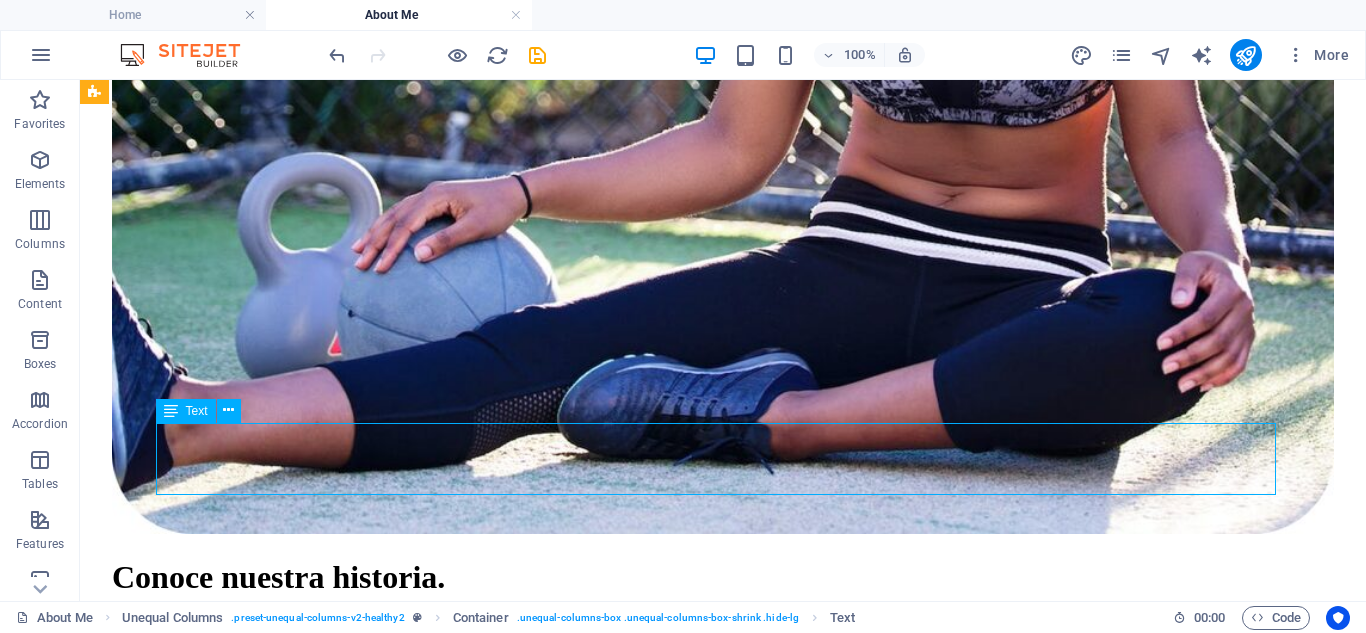 click on "Lorem ipsum dolor sit amet consectetur. Bibendum adipiscing morbi orci nibh eget posuere arcu volutpat nulla. Tortor cras suscipit augue sodales risus auctor. Fusce nunc vitae non dui ornare tellus nibh purus lectus. Pulvinar pellentesque nam vel nec eget ligula vel bibendum eget. Lorem ipsum dolor sit amet consectetur. Bibendum adipiscing morbi orci nibh eget posuere arcu volutpat nulla. Tortor cras suscipit augue sodales risus auctor." at bounding box center [723, 2591] 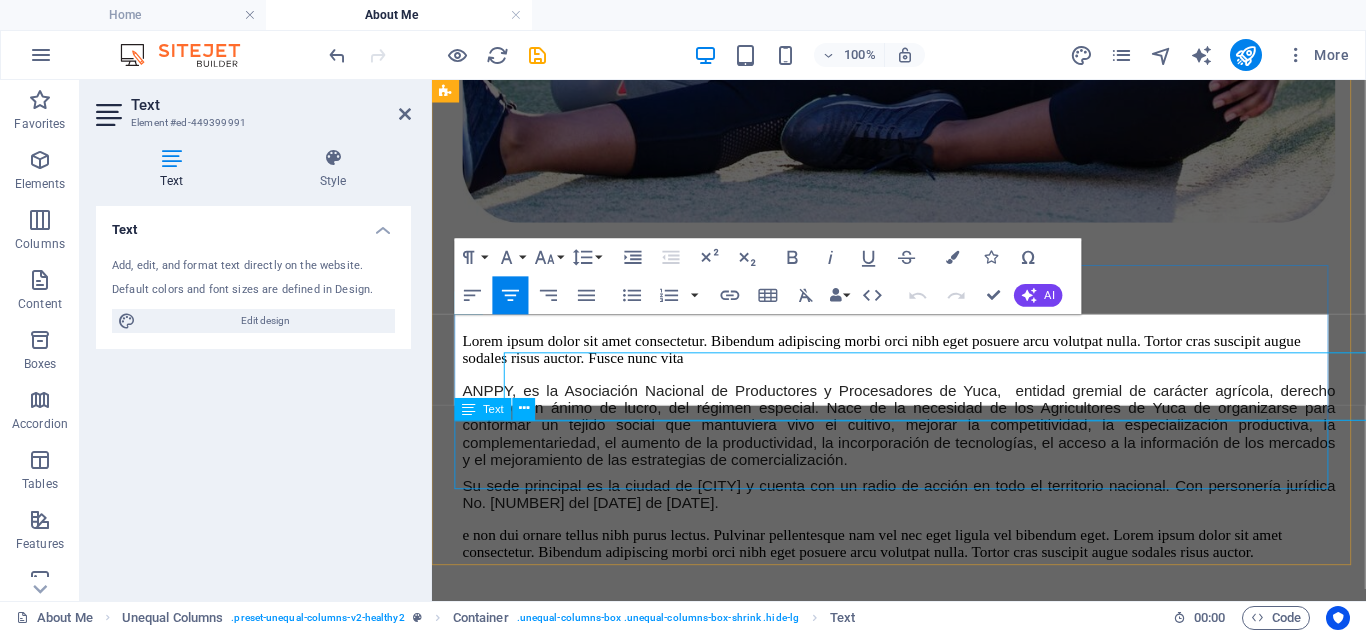 scroll, scrollTop: 1230, scrollLeft: 0, axis: vertical 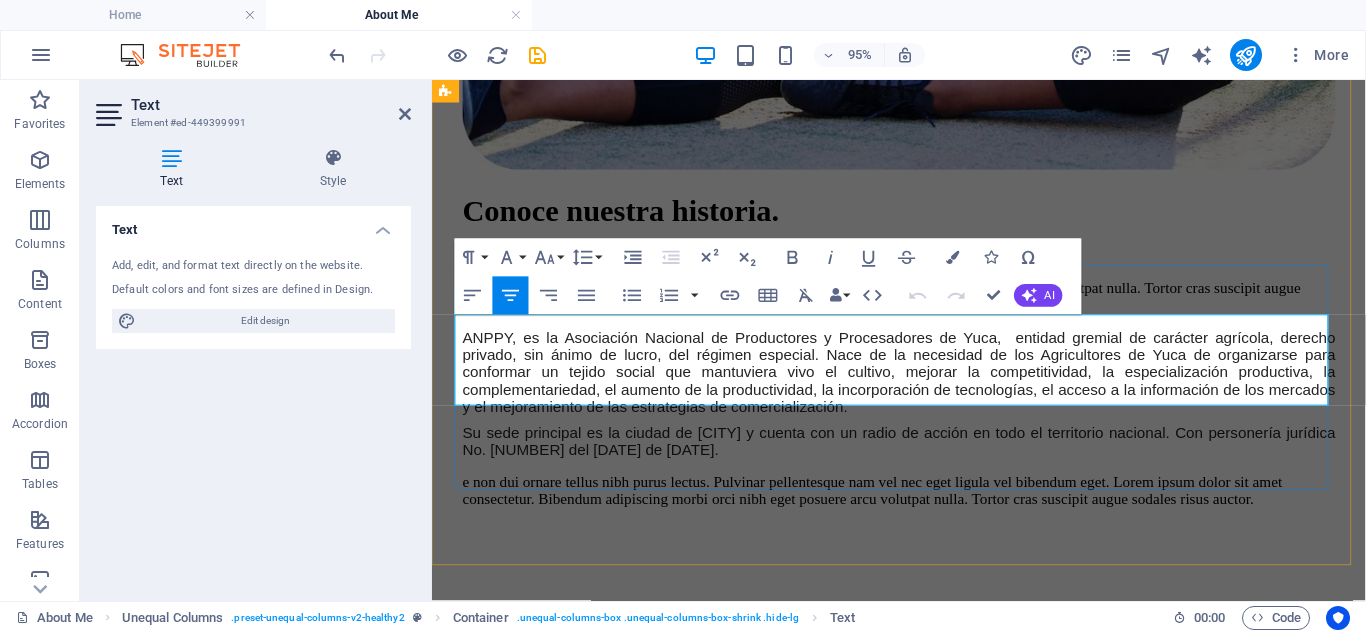 click on "Lorem ipsum dolor sit amet consectetur. Bibendum adipiscing morbi orci nibh eget posuere arcu volutpat nulla. Tortor cras suscipit augue sodales risus auctor. Fusce nunc vitae non dui ornare tellus nibh purus lectus. Pulvinar pellentesque nam vel nec eget ligula vel bibendum eget. Lorem ipsum dolor sit amet consectetur. Bibendum adipiscing morbi orci nibh eget posuere arcu volutpat nulla. Tortor cras suscipit augue sodales risus auctor." at bounding box center [923, 1993] 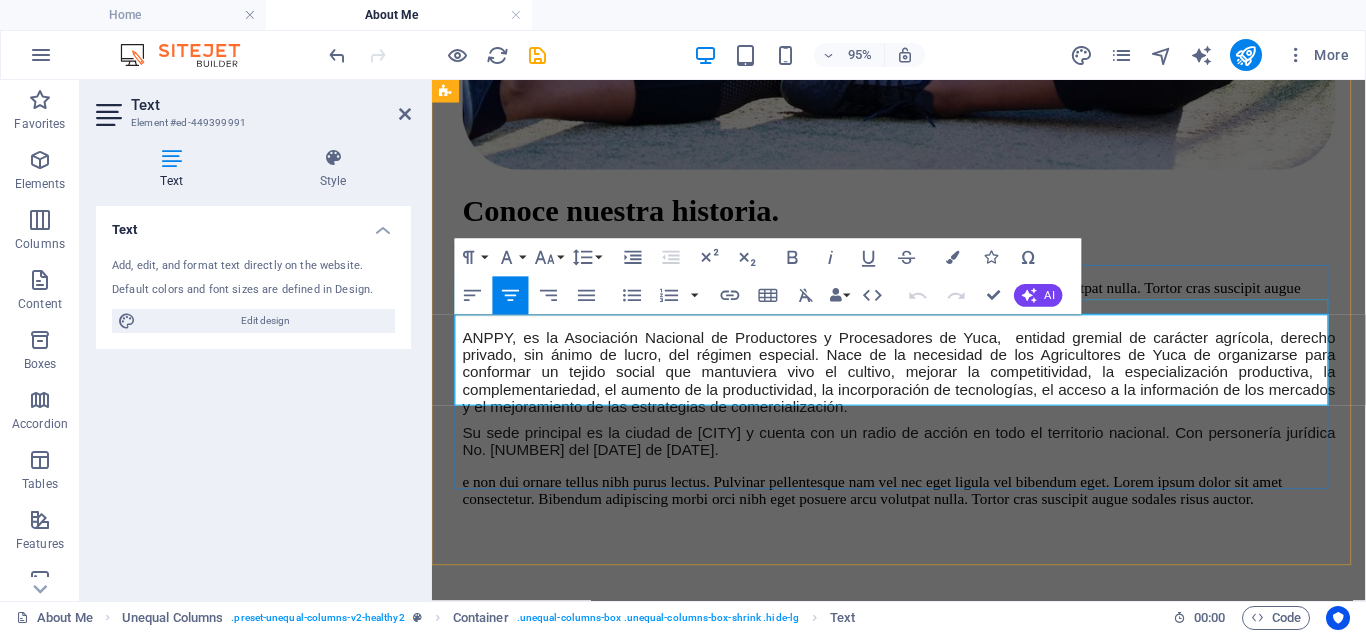 drag, startPoint x: 1029, startPoint y: 411, endPoint x: 471, endPoint y: 316, distance: 566.0292 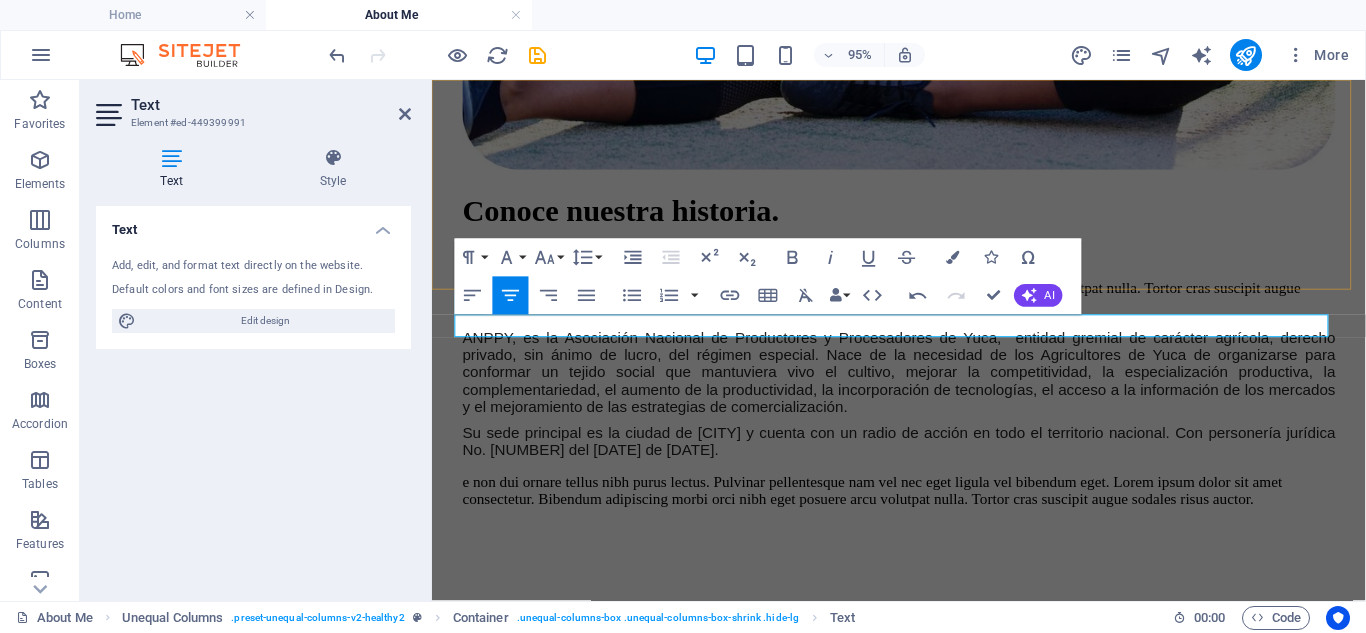 drag, startPoint x: 462, startPoint y: 334, endPoint x: 1103, endPoint y: 303, distance: 641.74915 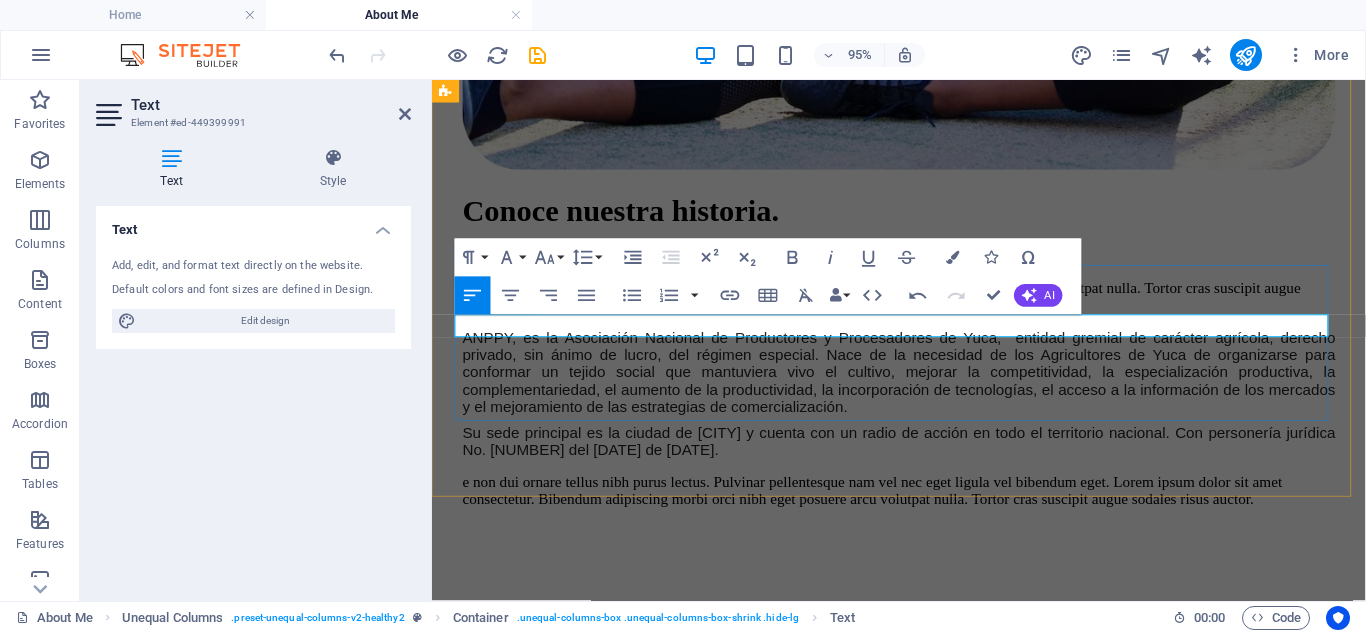 click at bounding box center (923, 1966) 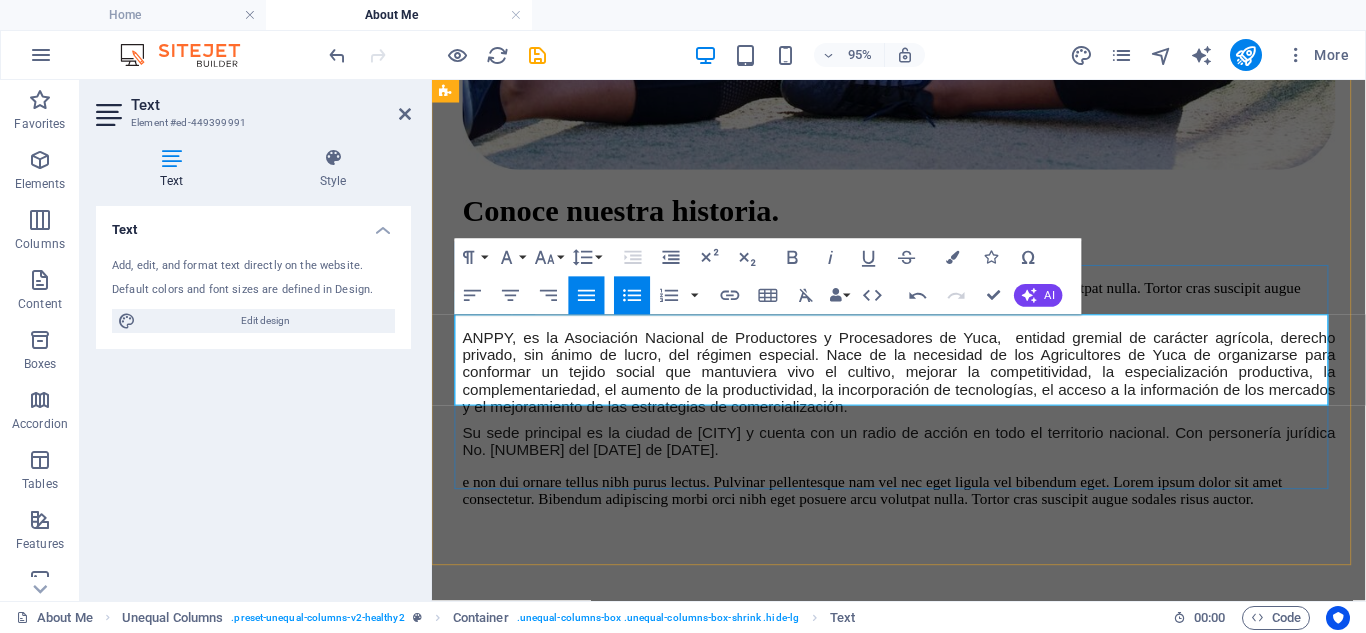 drag, startPoint x: 635, startPoint y: 408, endPoint x: 455, endPoint y: 330, distance: 196.17339 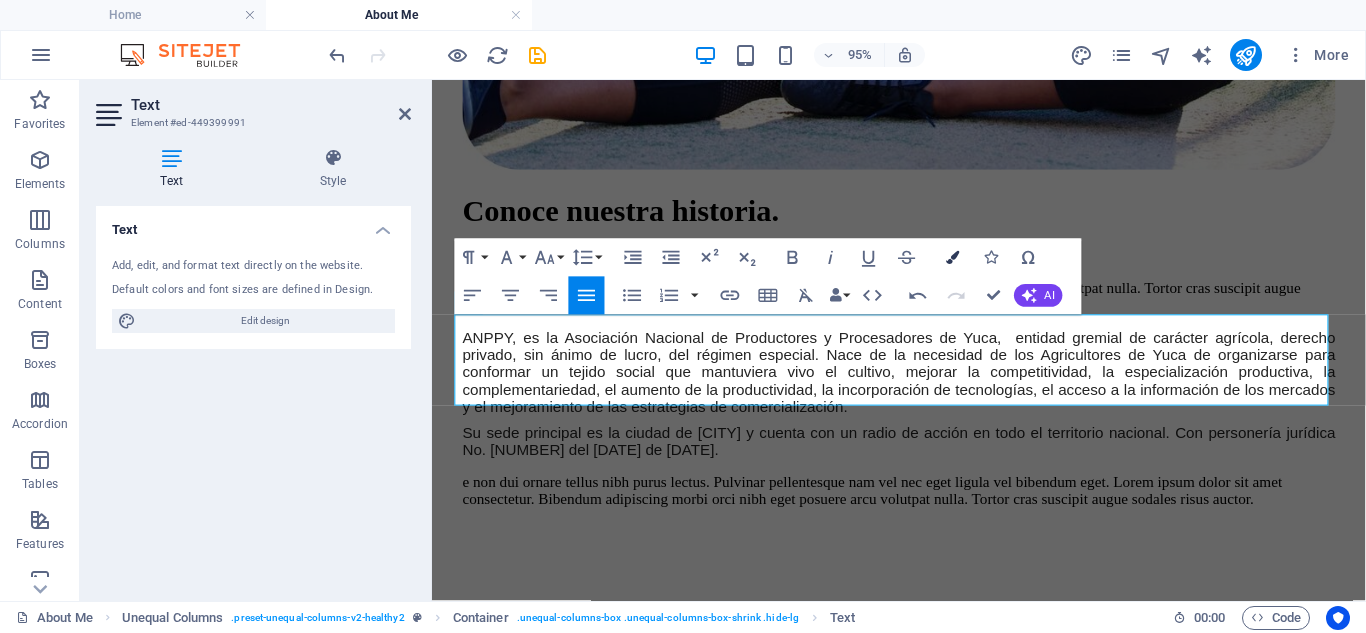 click on "Colors" at bounding box center (953, 258) 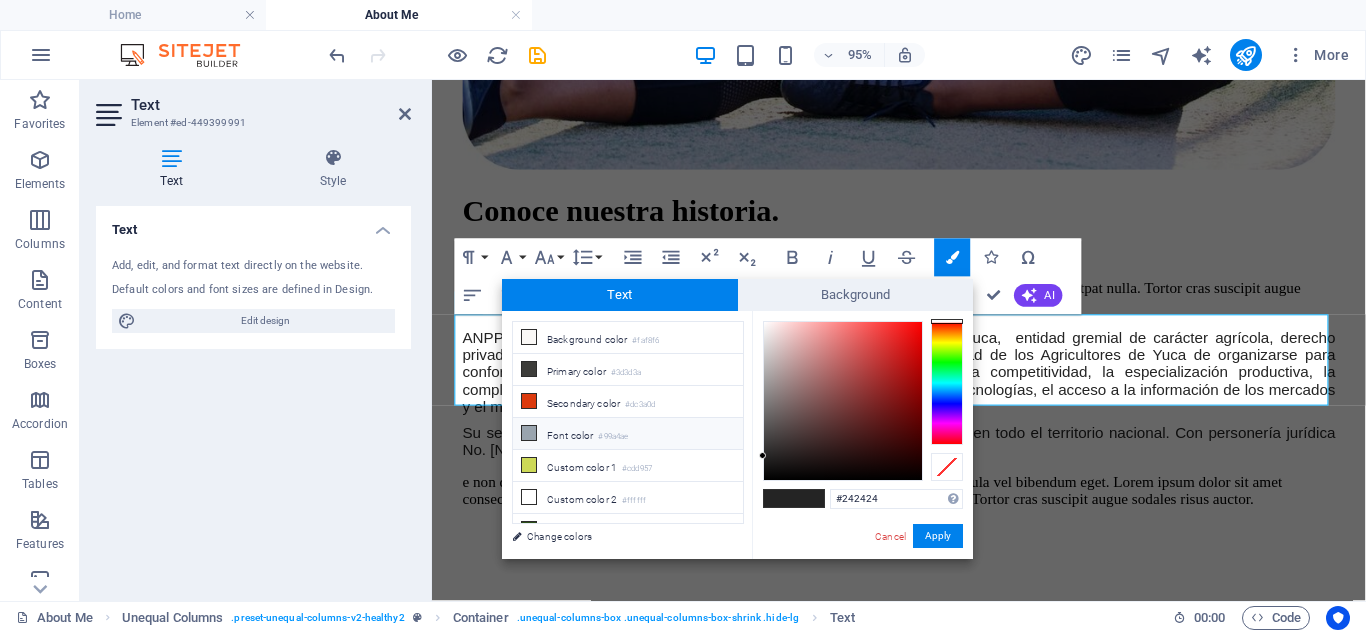 click on "#99a4ae" at bounding box center [613, 437] 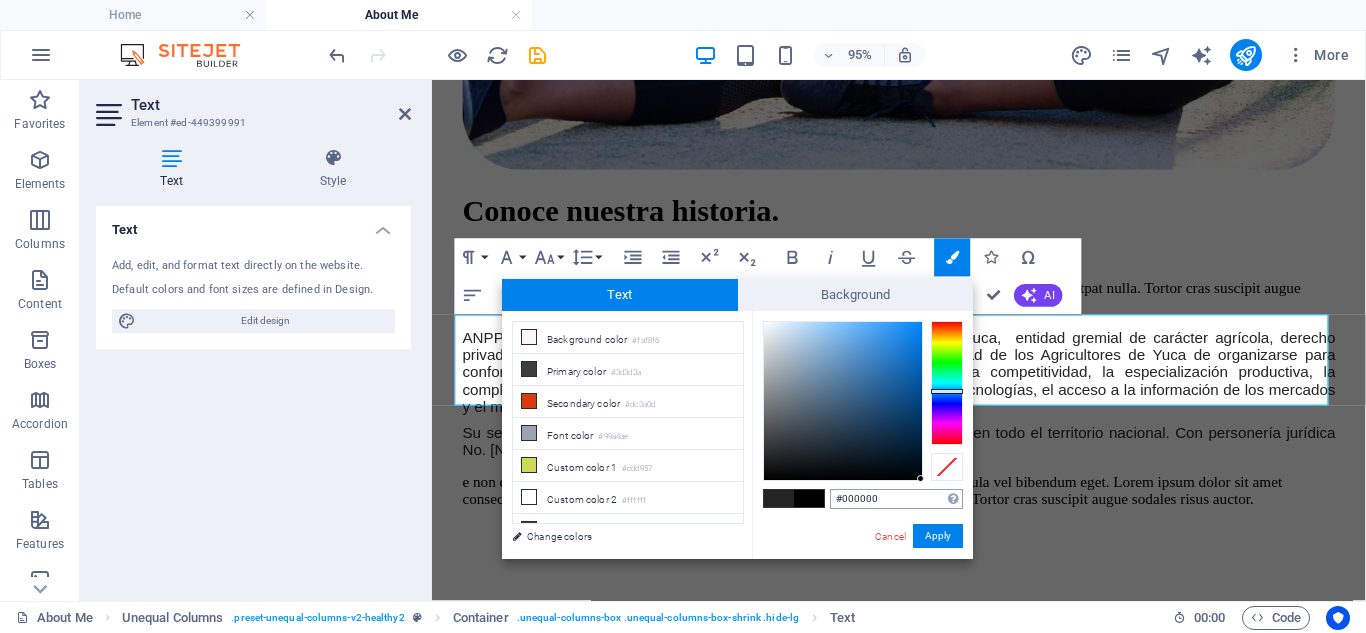 drag, startPoint x: 864, startPoint y: 439, endPoint x: 941, endPoint y: 496, distance: 95.80188 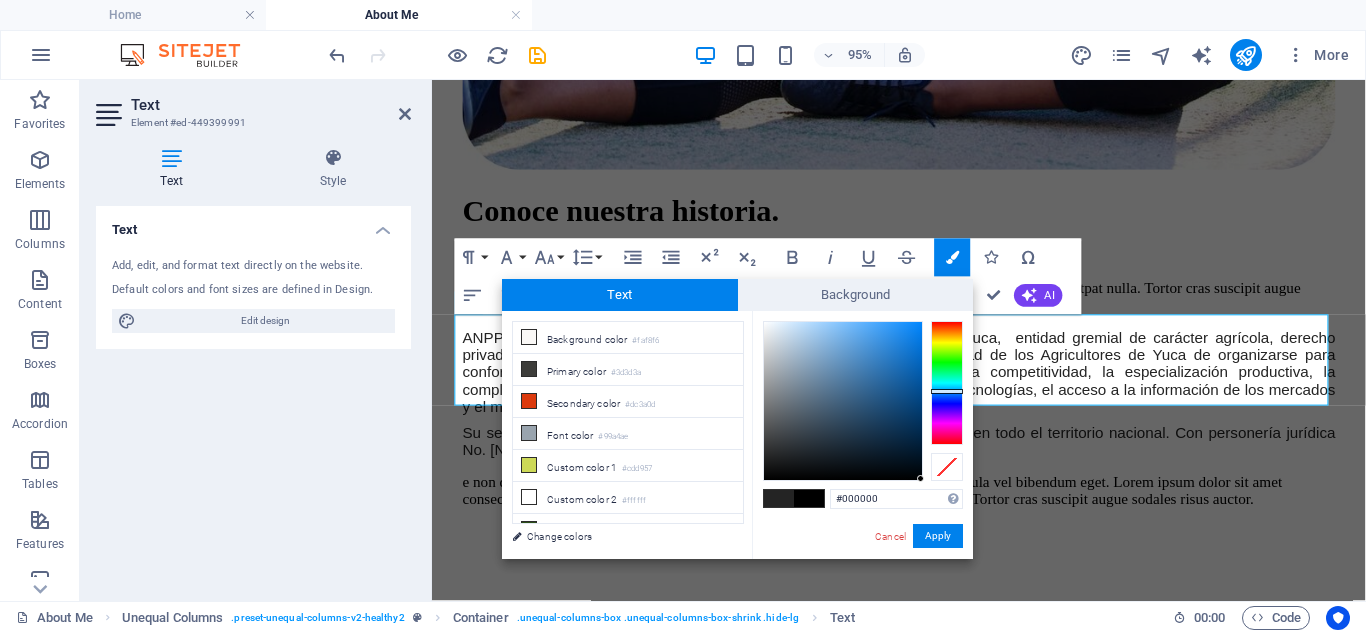 click on "Apply" at bounding box center [938, 536] 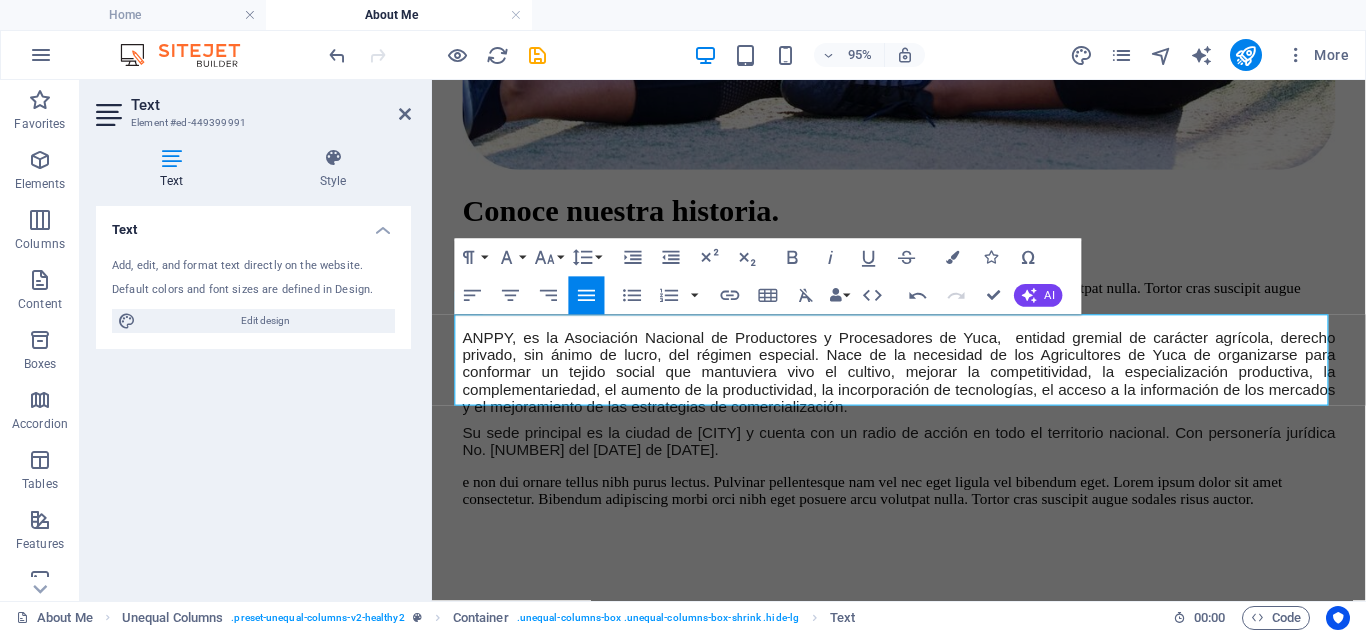 drag, startPoint x: 992, startPoint y: 358, endPoint x: 589, endPoint y: 295, distance: 407.8946 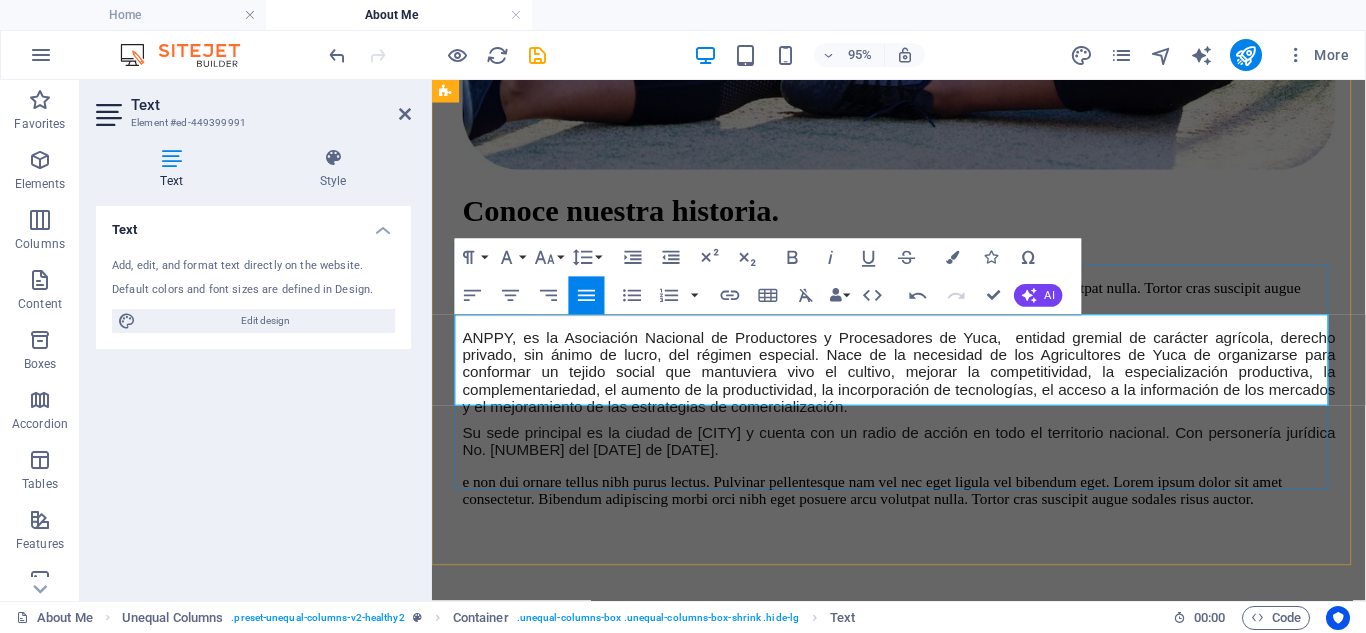 click on "Satisfacción total del cliente" at bounding box center [943, 2005] 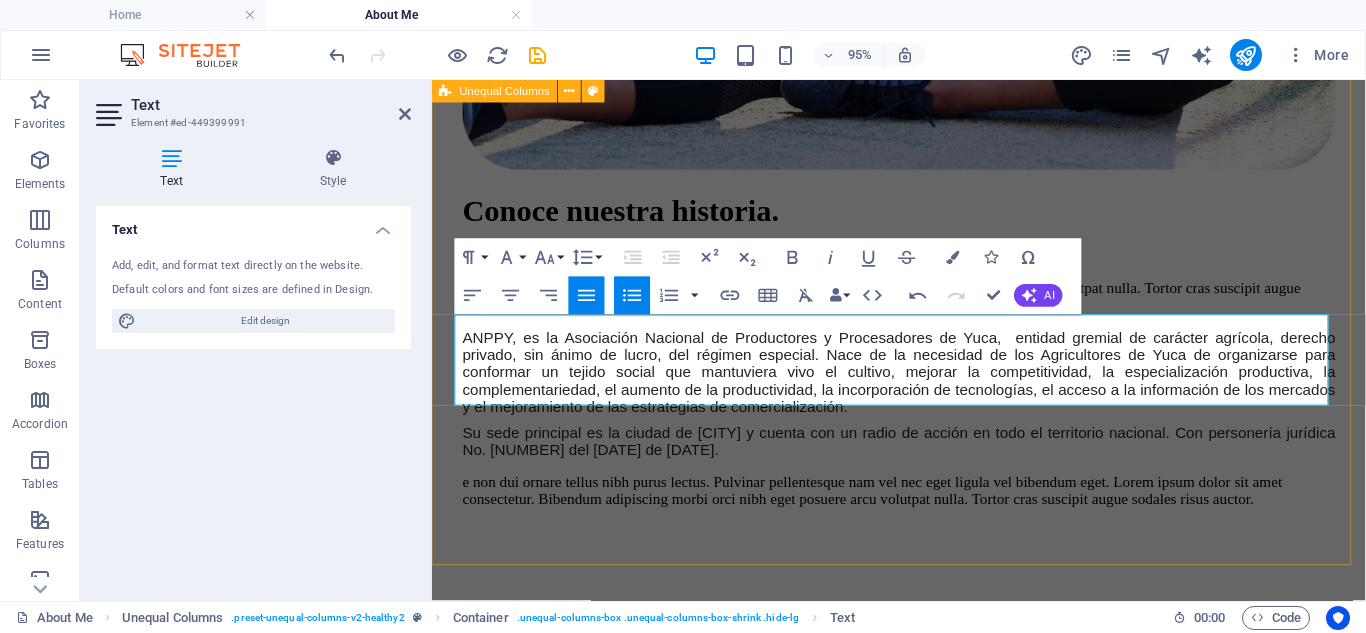 drag, startPoint x: 620, startPoint y: 412, endPoint x: 449, endPoint y: 314, distance: 197.09135 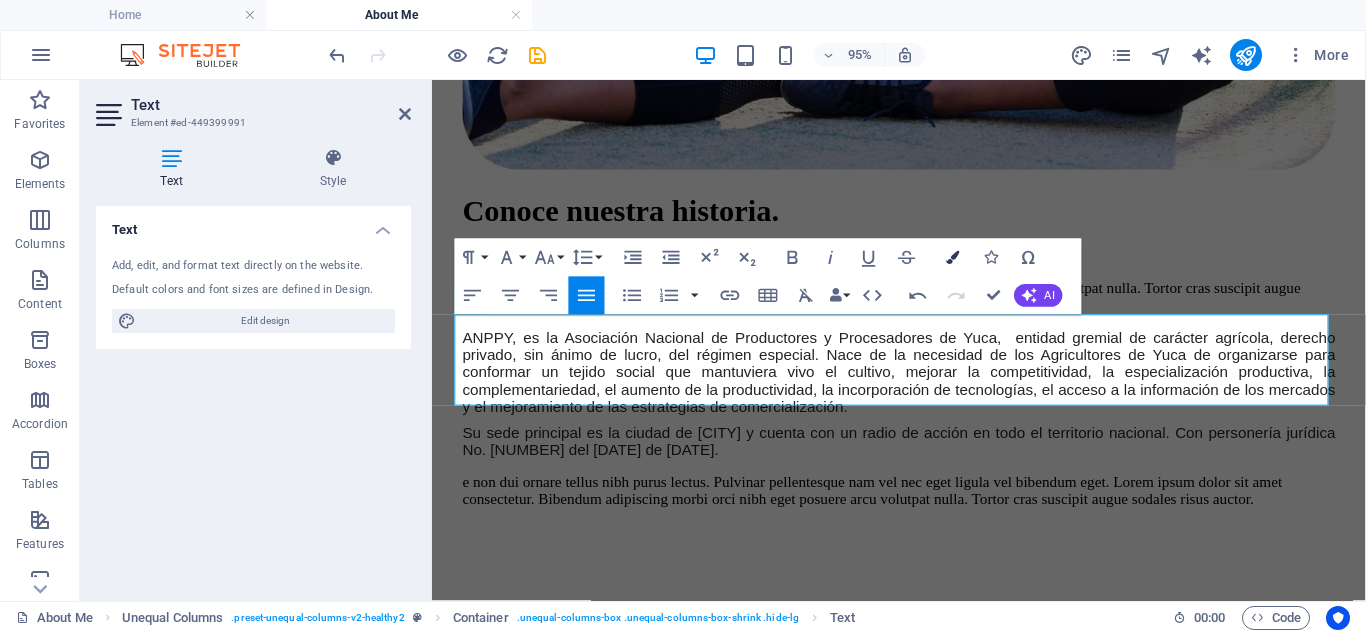 click on "Colors" at bounding box center (953, 258) 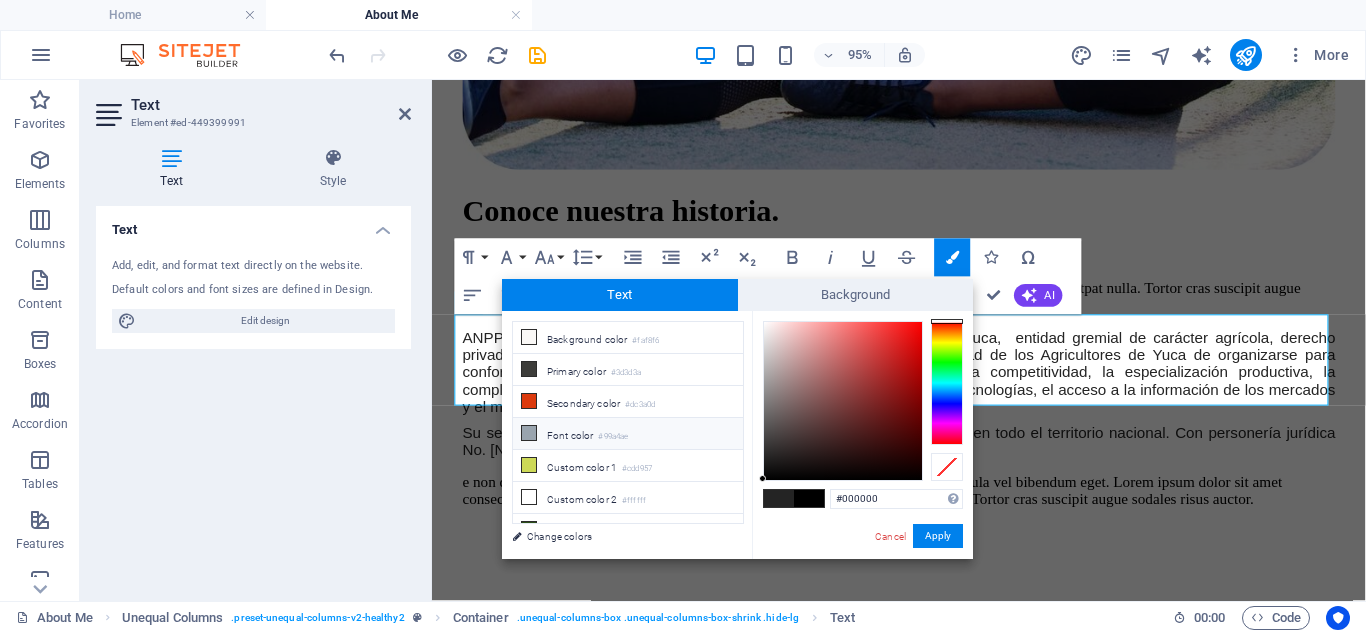 click on "Font color
#99a4ae" at bounding box center (628, 434) 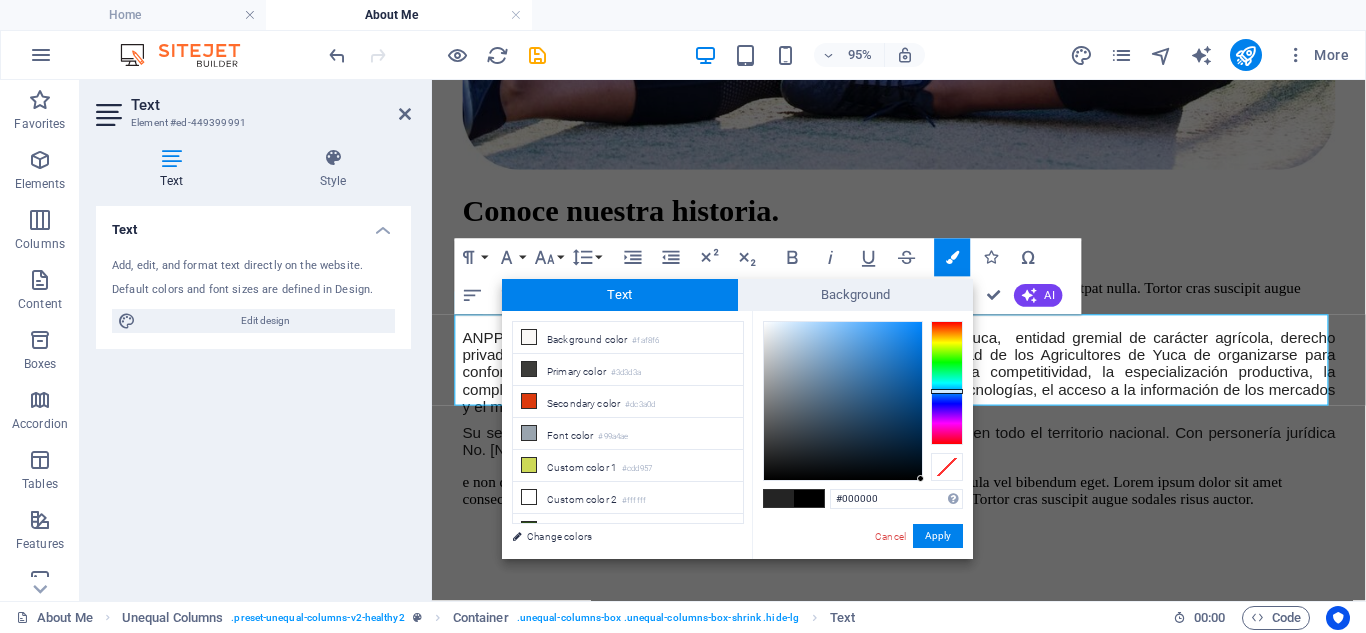 drag, startPoint x: 844, startPoint y: 447, endPoint x: 948, endPoint y: 483, distance: 110.054535 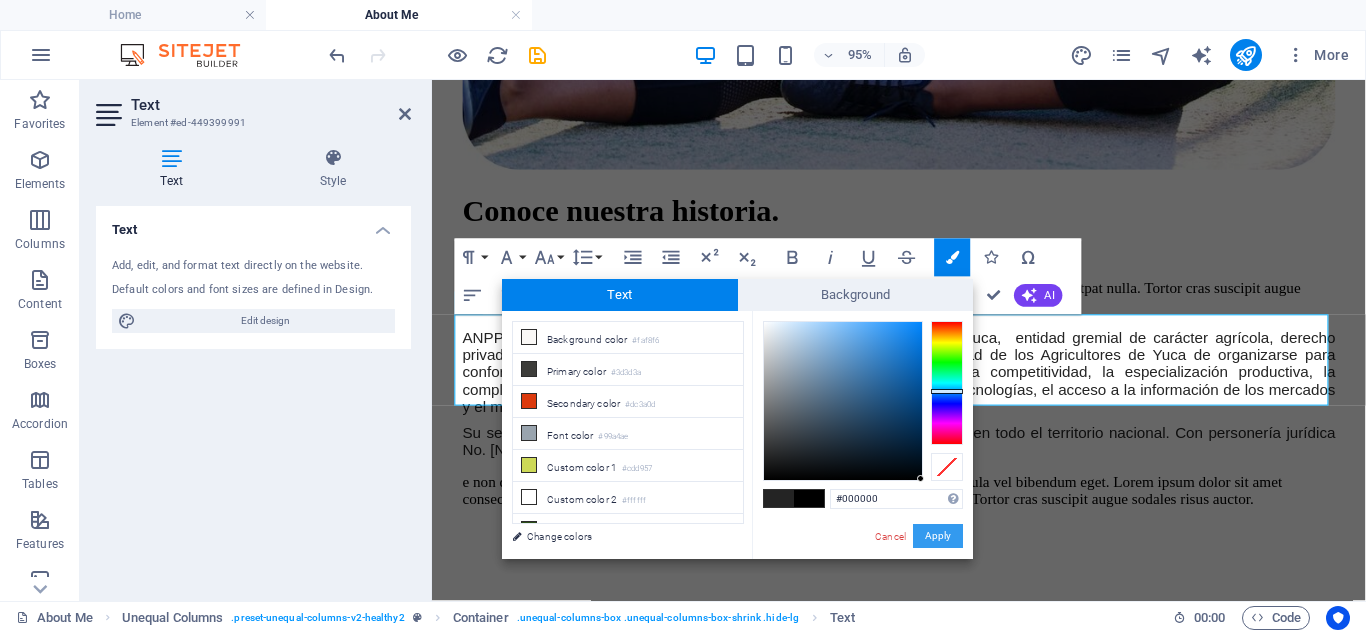 click on "Apply" at bounding box center [938, 536] 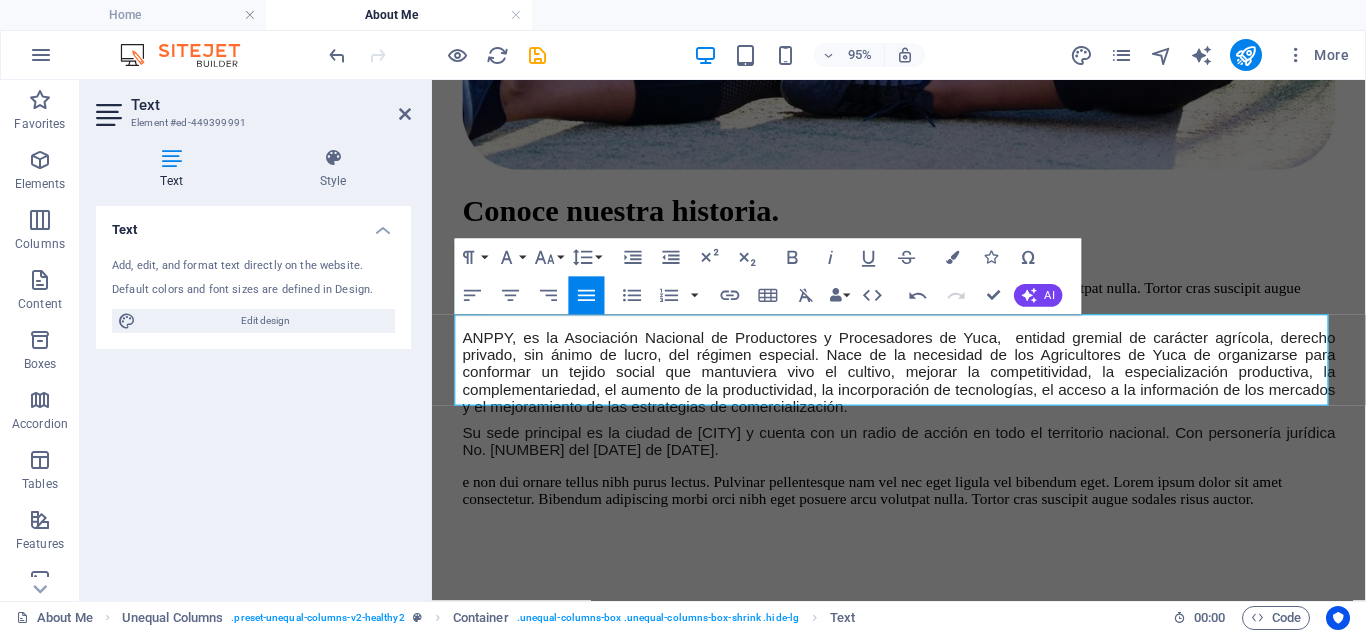 click on "Container H1 Unequal Columns Container Container Text Spacer Text Text Text Container Image Unequal Columns Container Container Image Container Reference Spacer Container H2 Container Spacer Text Spacer Text Container H2 Container Spacer Text Text H2 Reference Spacer Paragraph Format Normal Heading 1 Heading 2 Heading 3 Heading 4 Heading 5 Heading 6 Code Font Family Arial Georgia Impact Tahoma Times New Roman Verdana Open Sans Roboto Font Size 8 9 10 11 12 14 18 24 30 36 48 60 72 96 Line Height Default Single 1.15 1.5 Double Increase Indent Decrease Indent Superscript Subscript Bold Italic Underline Strikethrough Colors Icons Special Characters Align Left Align Center Align Right Align Justify Unordered List Default Circle Disc Square Ordered List Default Lower Alpha Lower Greek Lower Roman Upper Alpha Upper Roman Insert Link Insert Table Clear Formatting Data Bindings [FIRST] [LAST] [STREET] [ZIP] code" at bounding box center (899, 340) 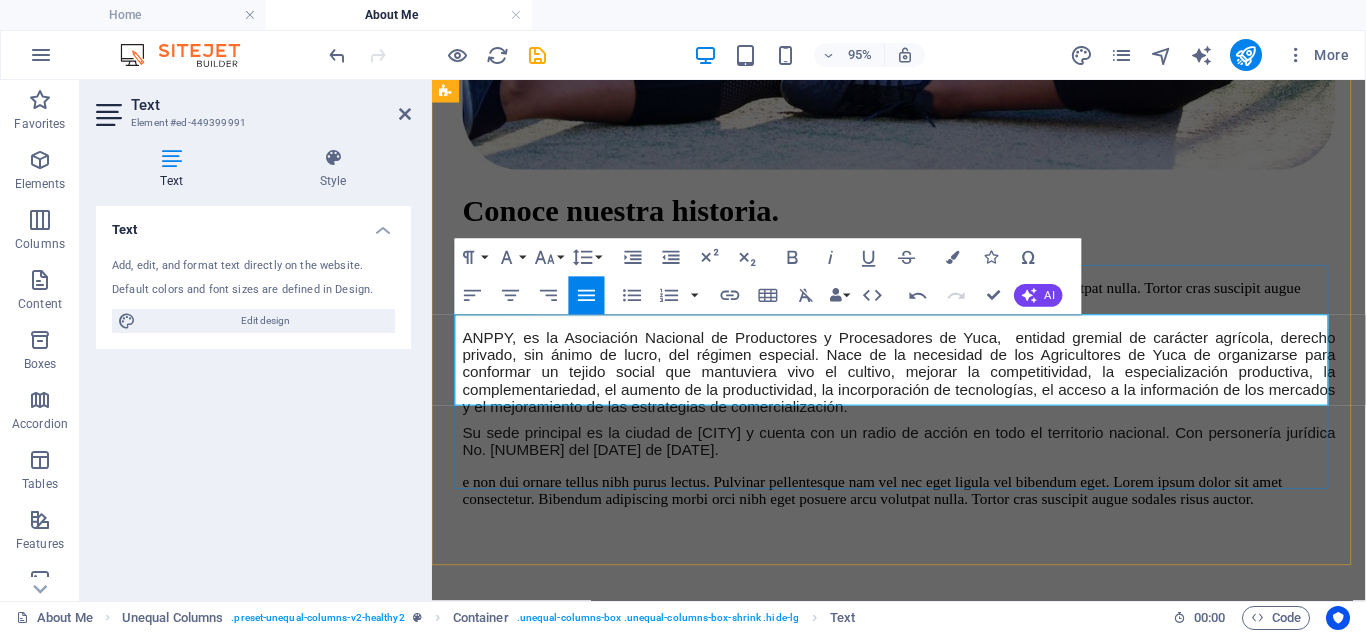 click on "Satisfacción total del cliente" at bounding box center (943, 2005) 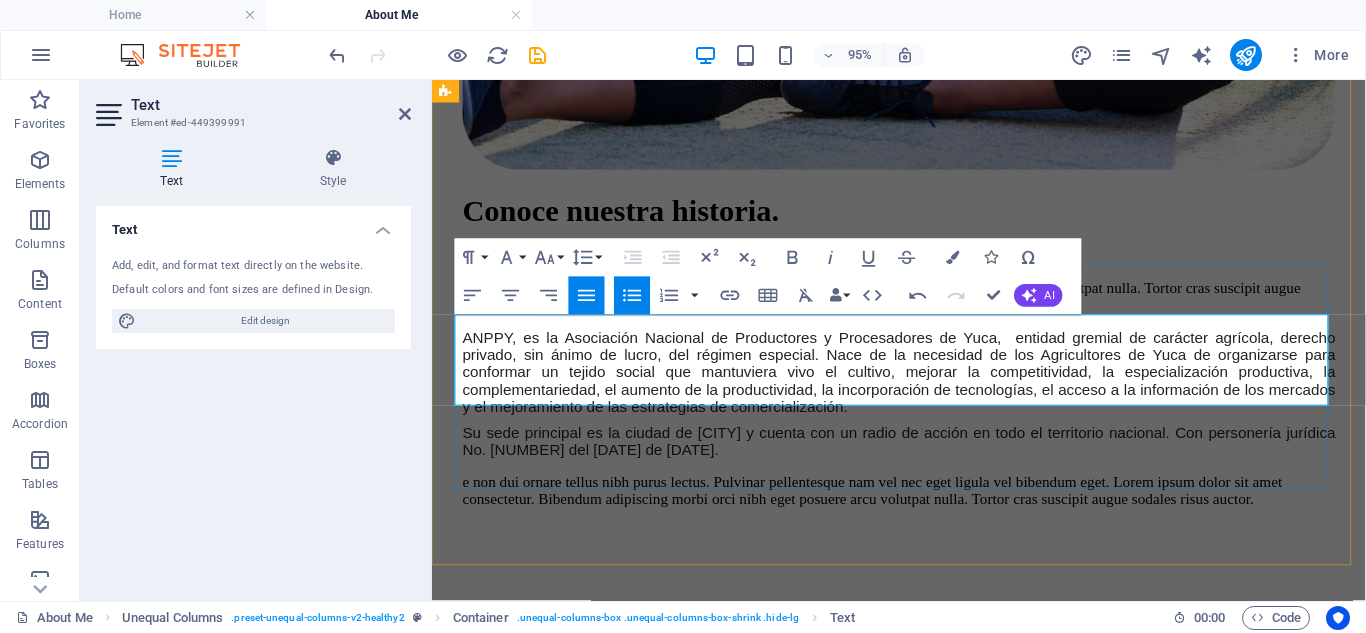 drag, startPoint x: 609, startPoint y: 414, endPoint x: 457, endPoint y: 334, distance: 171.76729 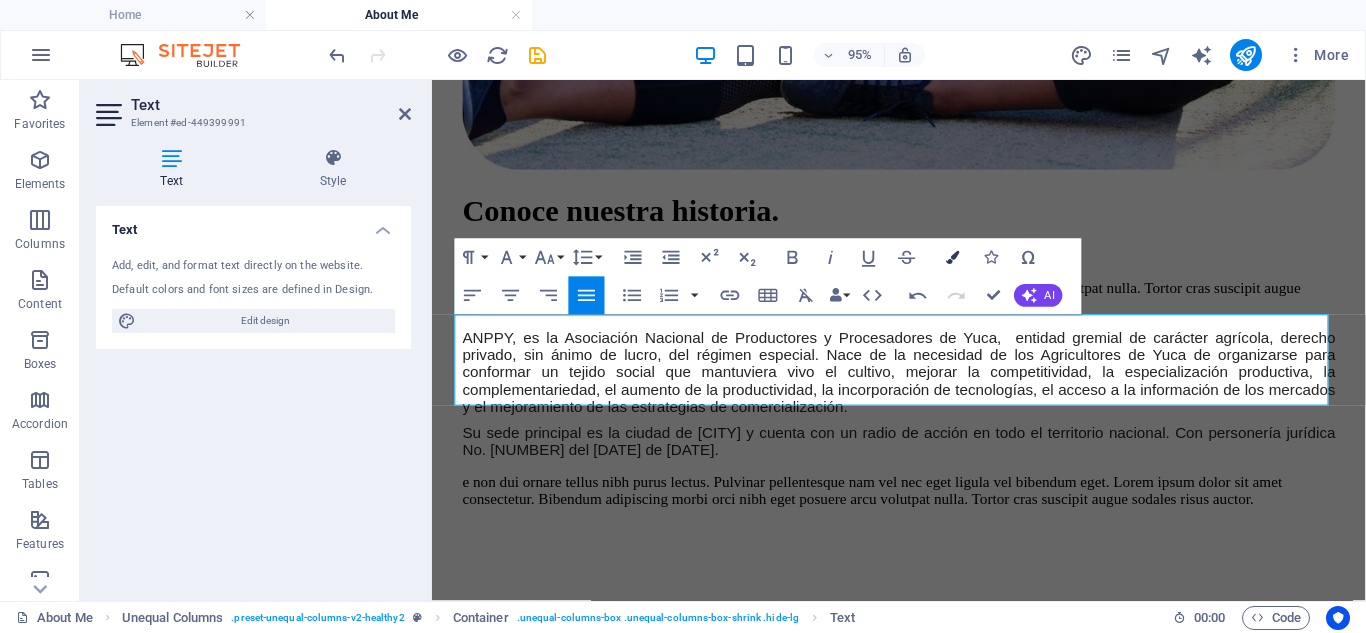 click on "Colors" at bounding box center [953, 258] 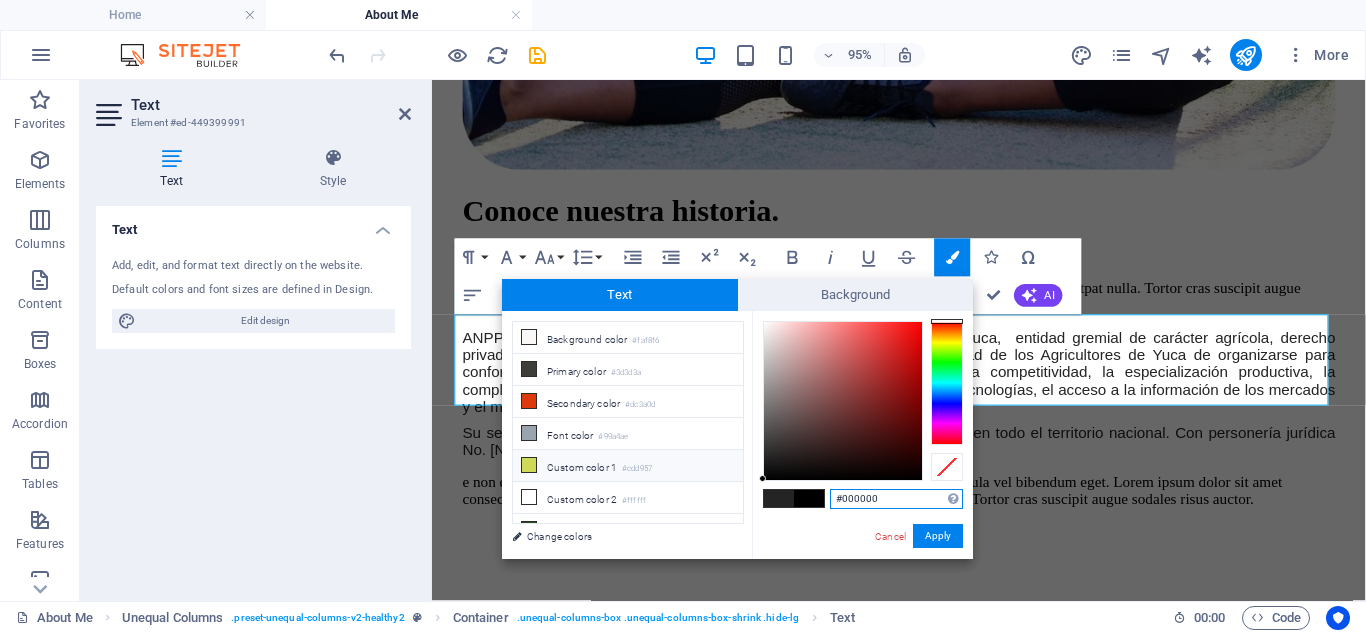scroll, scrollTop: 1, scrollLeft: 0, axis: vertical 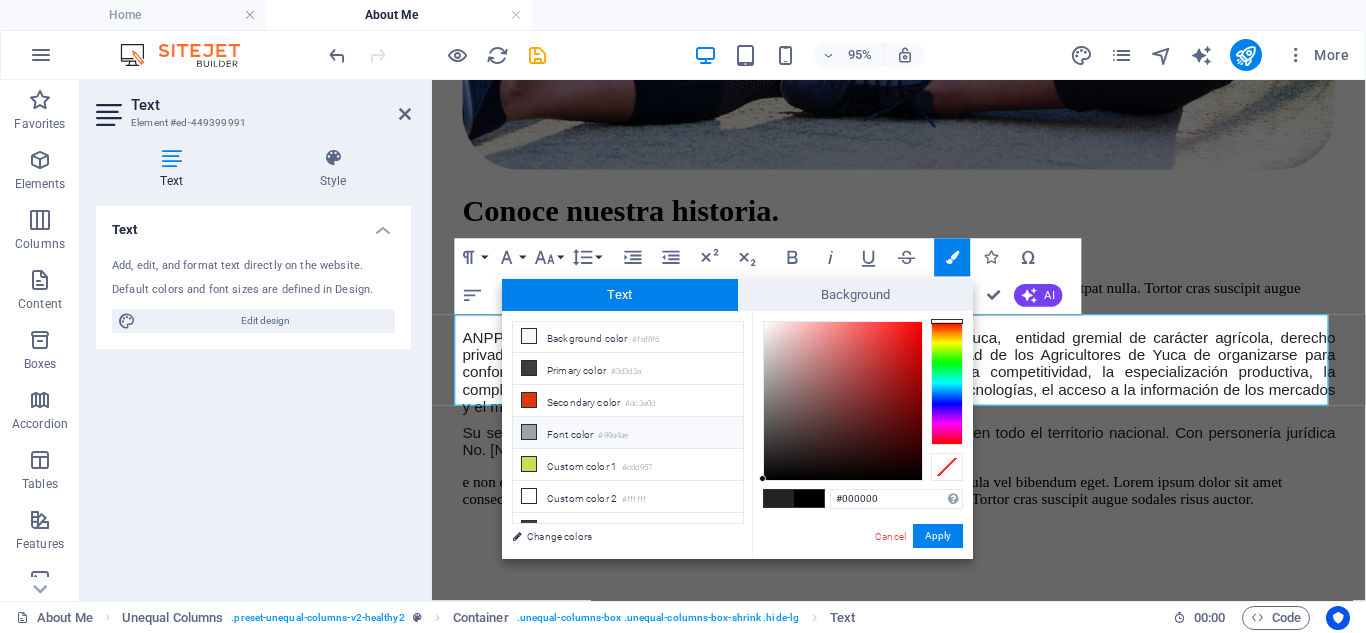 click on "Font color
#99a4ae" at bounding box center (628, 433) 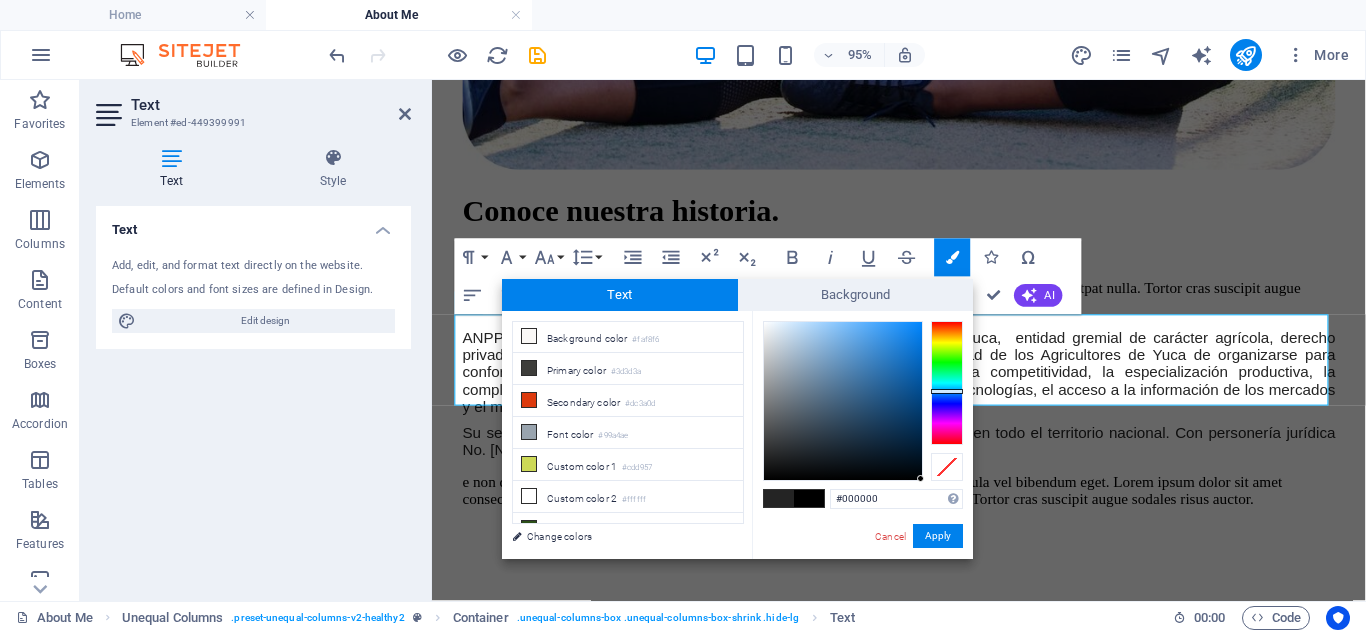 drag, startPoint x: 865, startPoint y: 369, endPoint x: 928, endPoint y: 483, distance: 130.24976 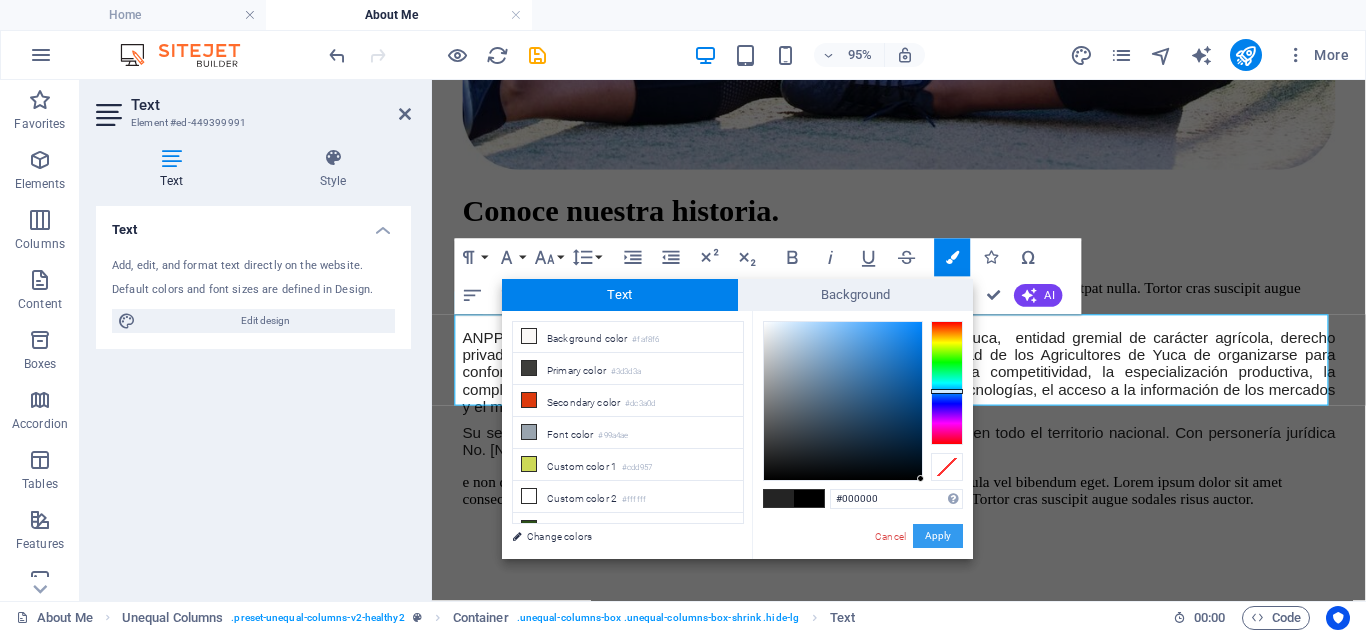 click on "Apply" at bounding box center (938, 536) 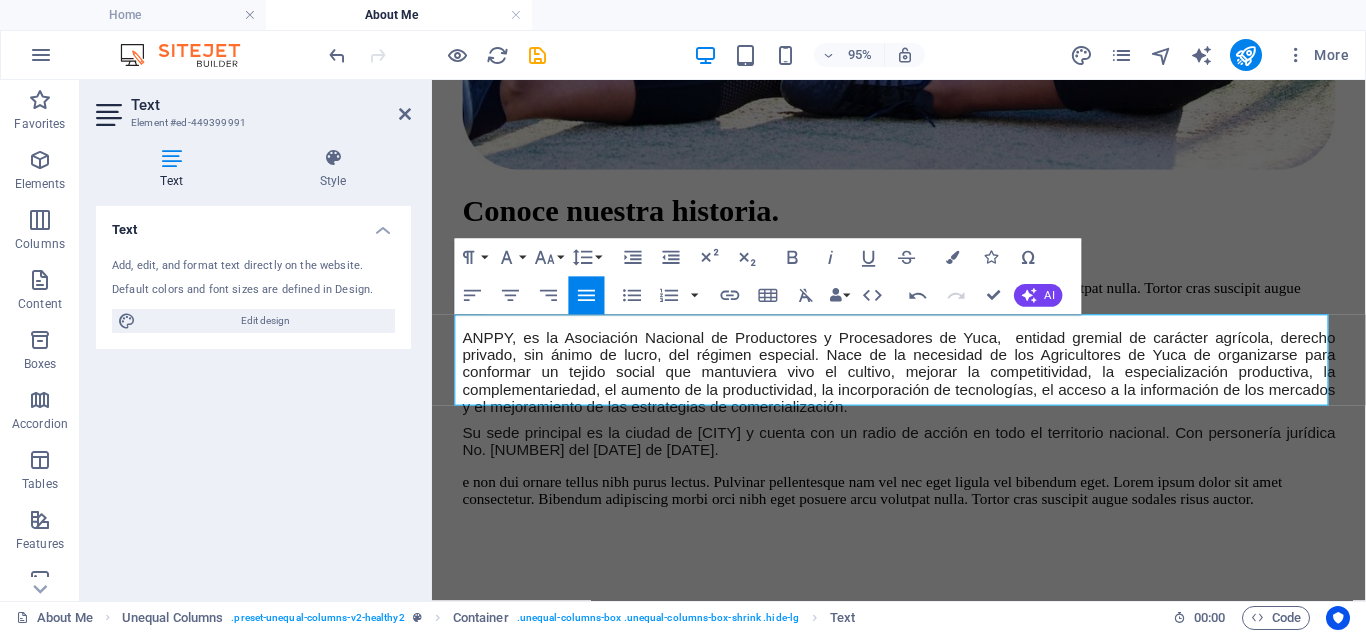 drag, startPoint x: 837, startPoint y: 356, endPoint x: 426, endPoint y: 290, distance: 416.26553 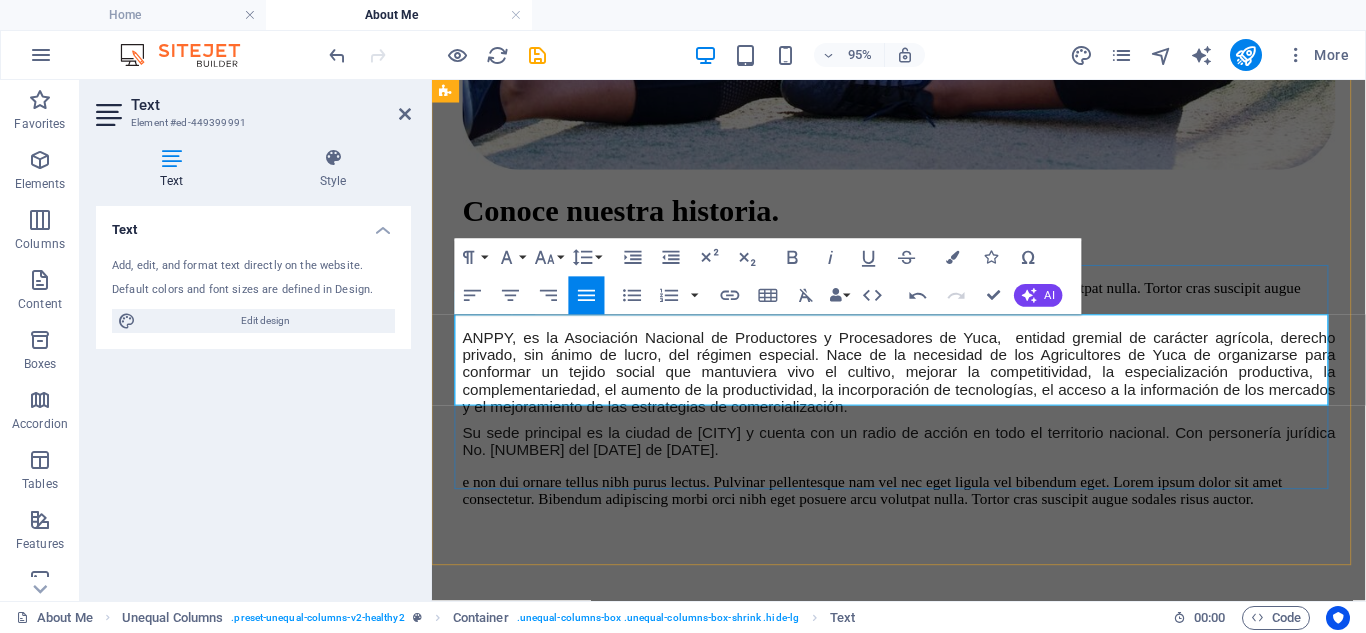 click on "Entrega oportuna." at bounding box center [943, 1987] 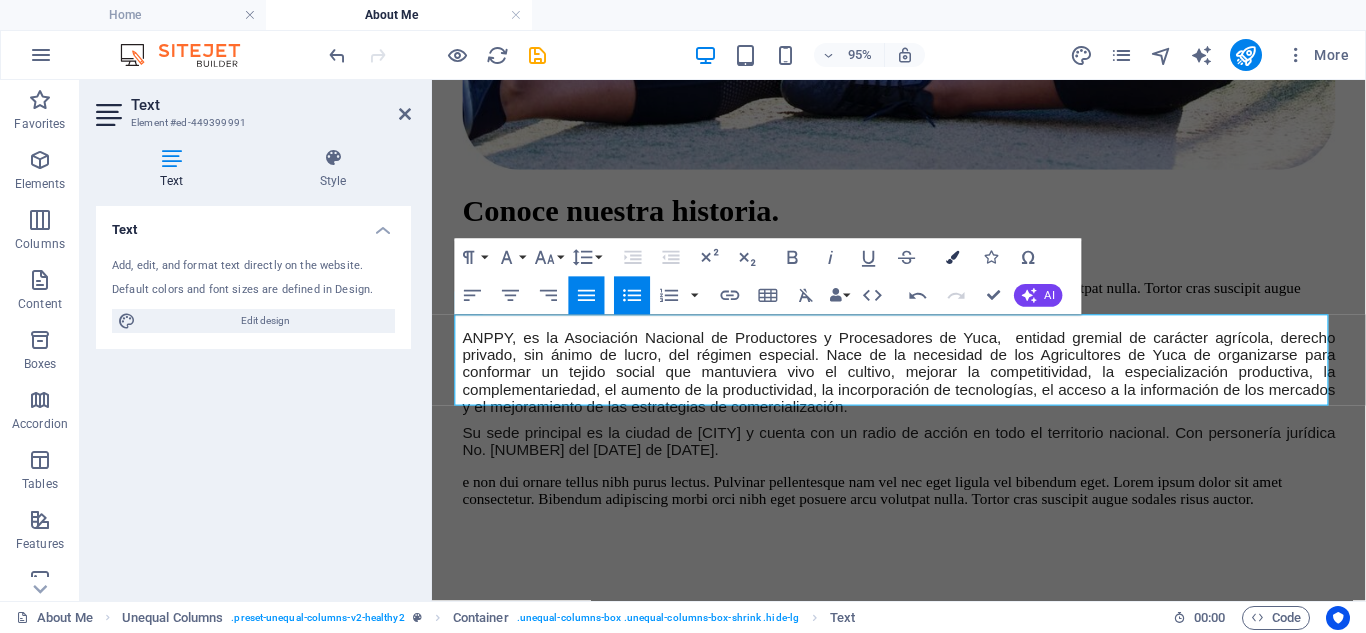 click on "Colors" at bounding box center (953, 258) 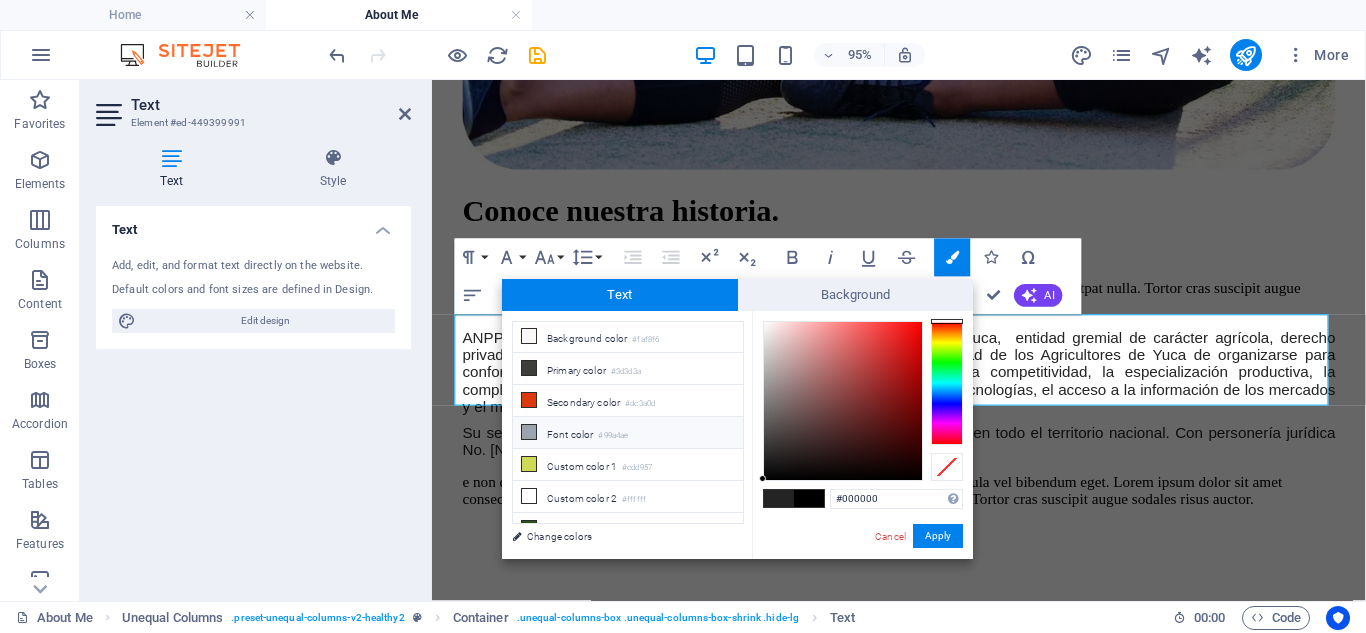 click on "#99a4ae" at bounding box center (613, 436) 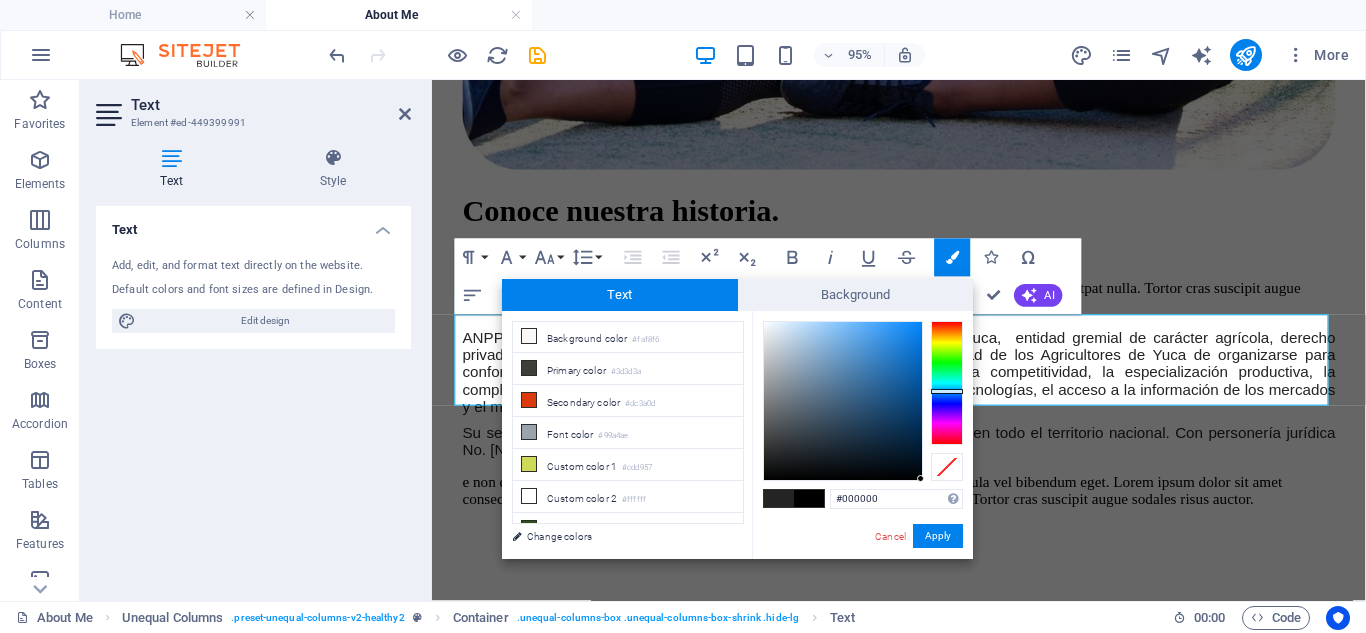 drag, startPoint x: 850, startPoint y: 418, endPoint x: 953, endPoint y: 519, distance: 144.25671 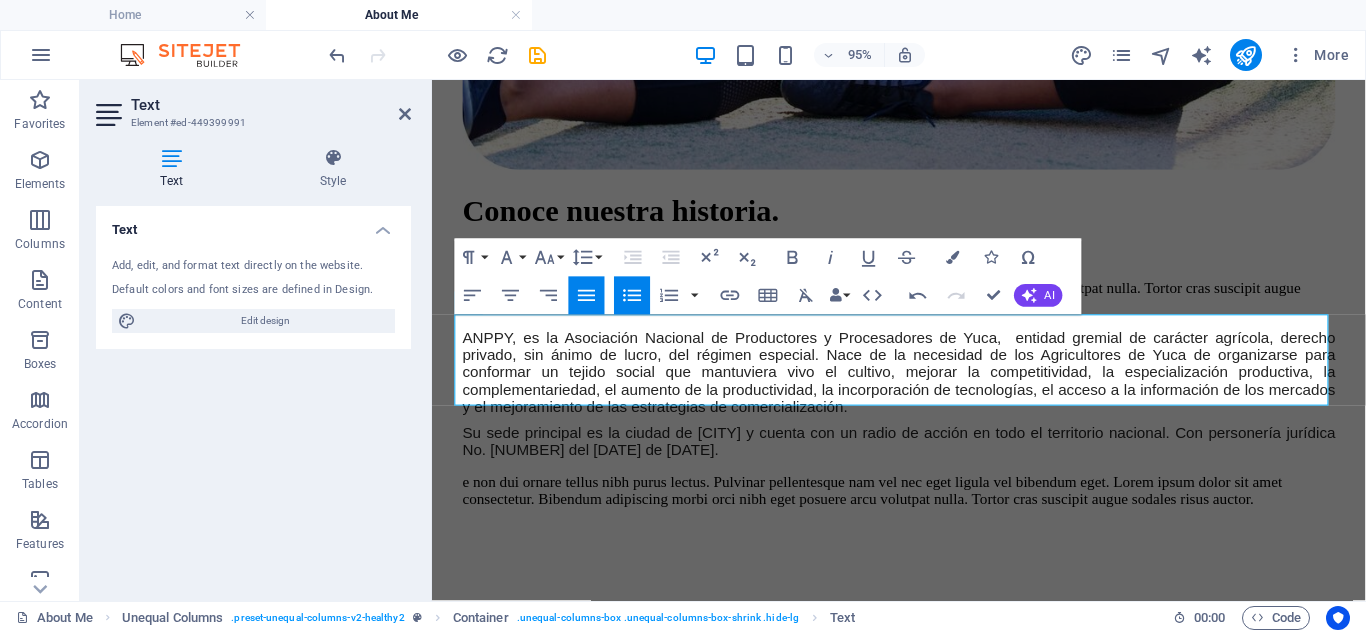 click on "Container H1 Unequal Columns Container Container Text Spacer Text Text Text Container Image Unequal Columns Container Container Image Container Reference Spacer Container H2 Container Spacer Text Spacer Text Container H2 Container Spacer Text Text H2 Reference Spacer Paragraph Format Normal Heading 1 Heading 2 Heading 3 Heading 4 Heading 5 Heading 6 Code Font Family Arial Georgia Impact Tahoma Times New Roman Verdana Open Sans Roboto Font Size 8 9 10 11 12 14 18 24 30 36 48 60 72 96 Line Height Default Single 1.15 1.5 Double Increase Indent Decrease Indent Superscript Subscript Bold Italic Underline Strikethrough Colors Icons Special Characters Align Left Align Center Align Right Align Justify Unordered List Default Circle Disc Square Ordered List Default Lower Alpha Lower Greek Lower Roman Upper Alpha Upper Roman Insert Link Insert Table Clear Formatting Data Bindings [FIRST] [LAST] [STREET] [ZIP] code" at bounding box center [899, 340] 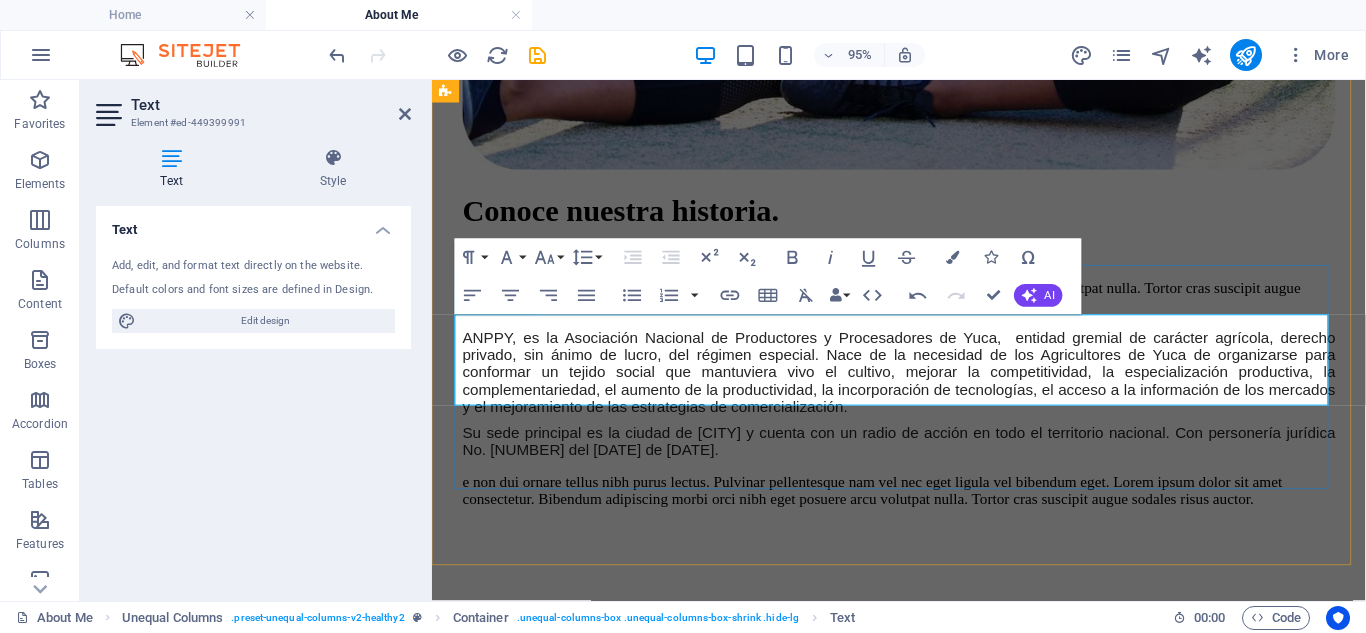 click on "Mejora continua." at bounding box center [943, 2023] 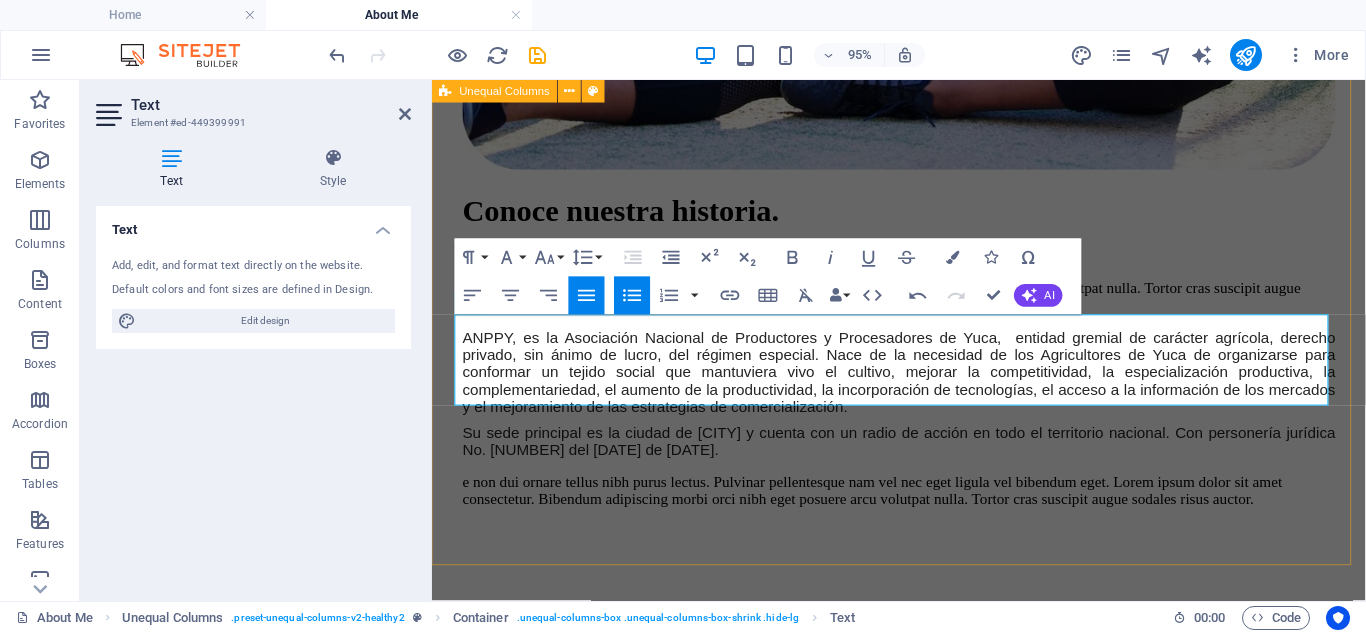 drag, startPoint x: 643, startPoint y: 410, endPoint x: 421, endPoint y: 303, distance: 246.44066 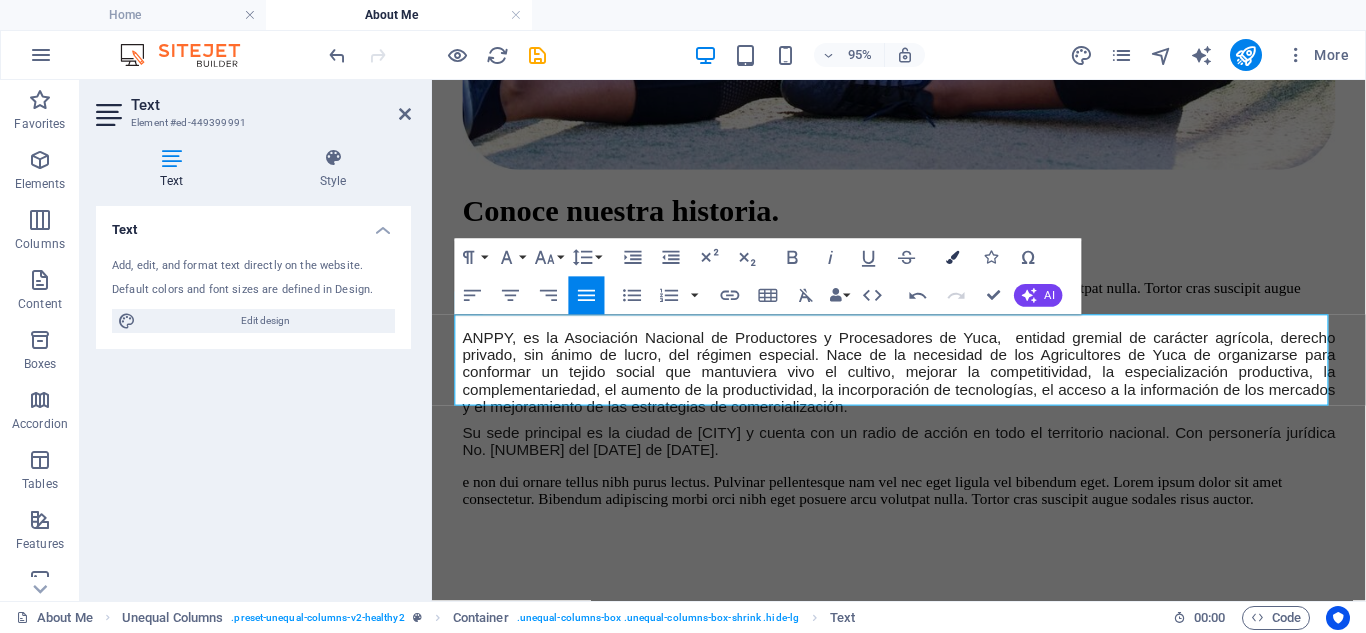 click at bounding box center (952, 257) 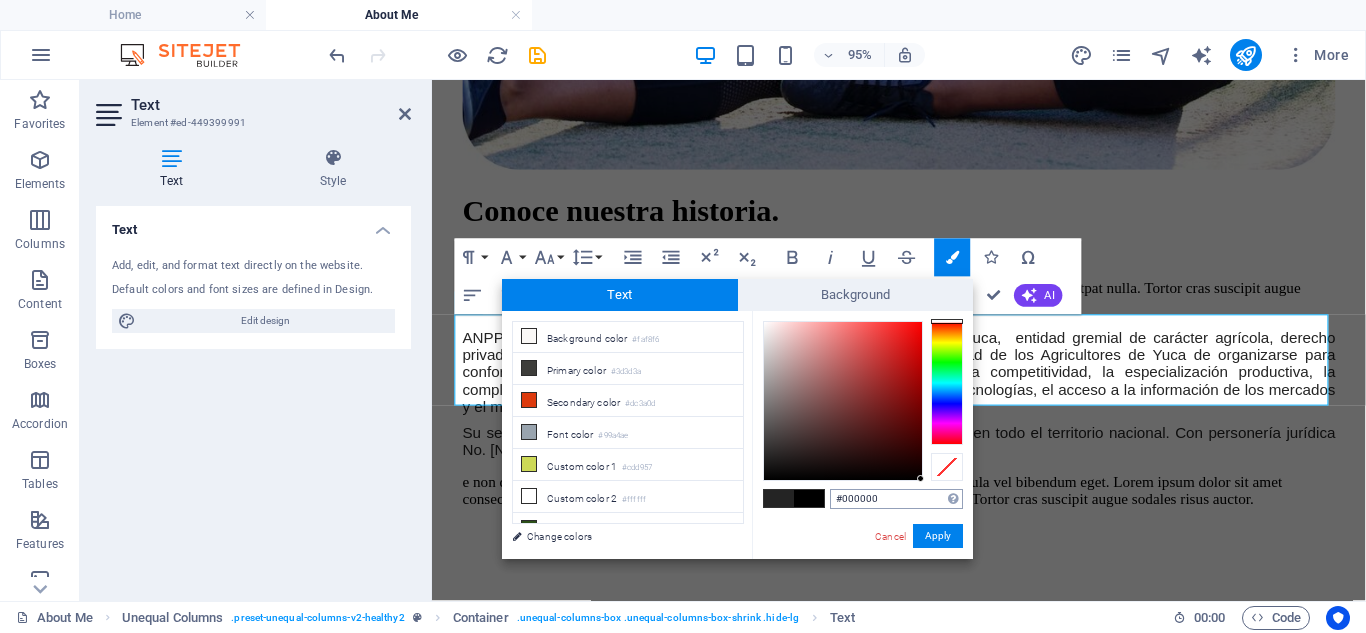 drag, startPoint x: 895, startPoint y: 459, endPoint x: 932, endPoint y: 490, distance: 48.270073 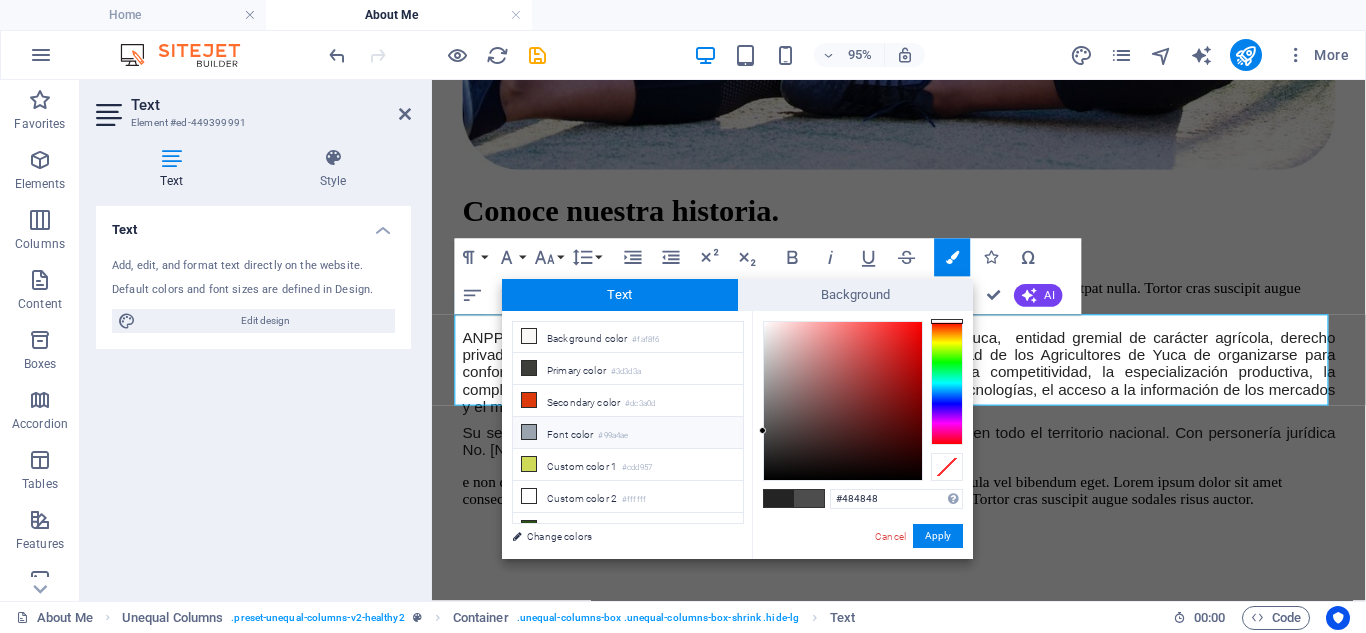 click on "#99a4ae" at bounding box center (613, 436) 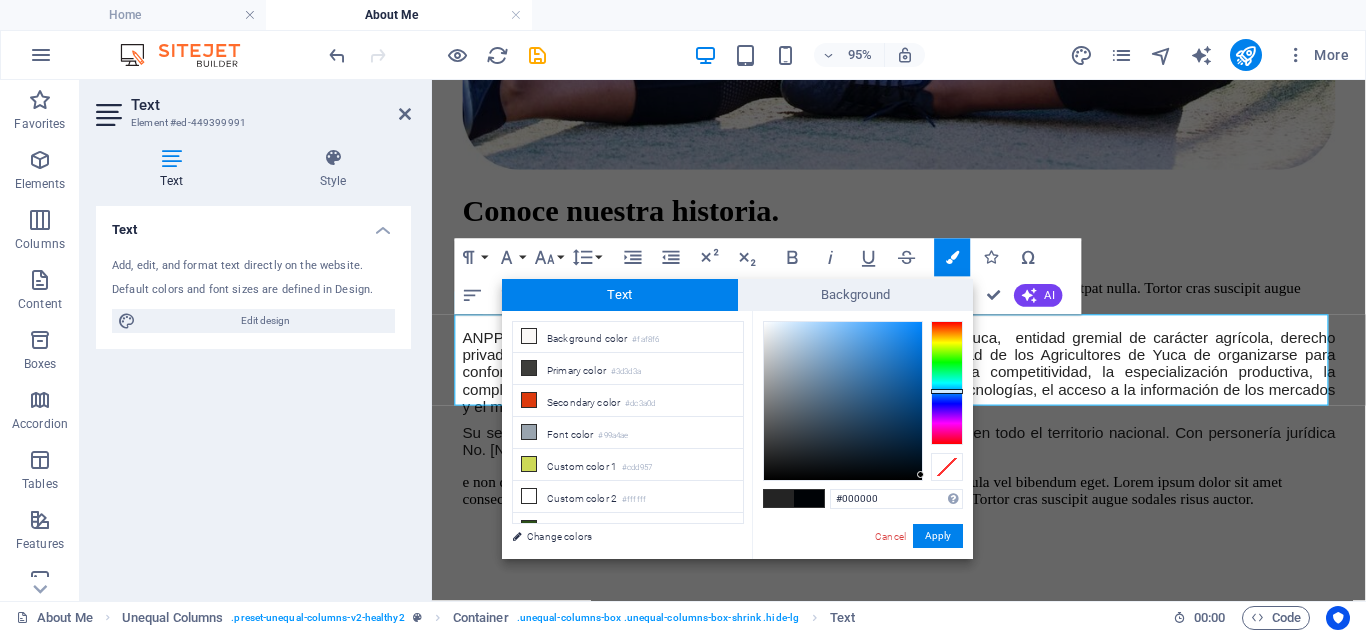 click on "#000000 Supported formats #0852ed rgb(8, 82, 237) rgba(8, 82, 237, 90%) hsv(221,97,93) hsl(221, 93%, 48%) Cancel Apply" at bounding box center (862, 580) 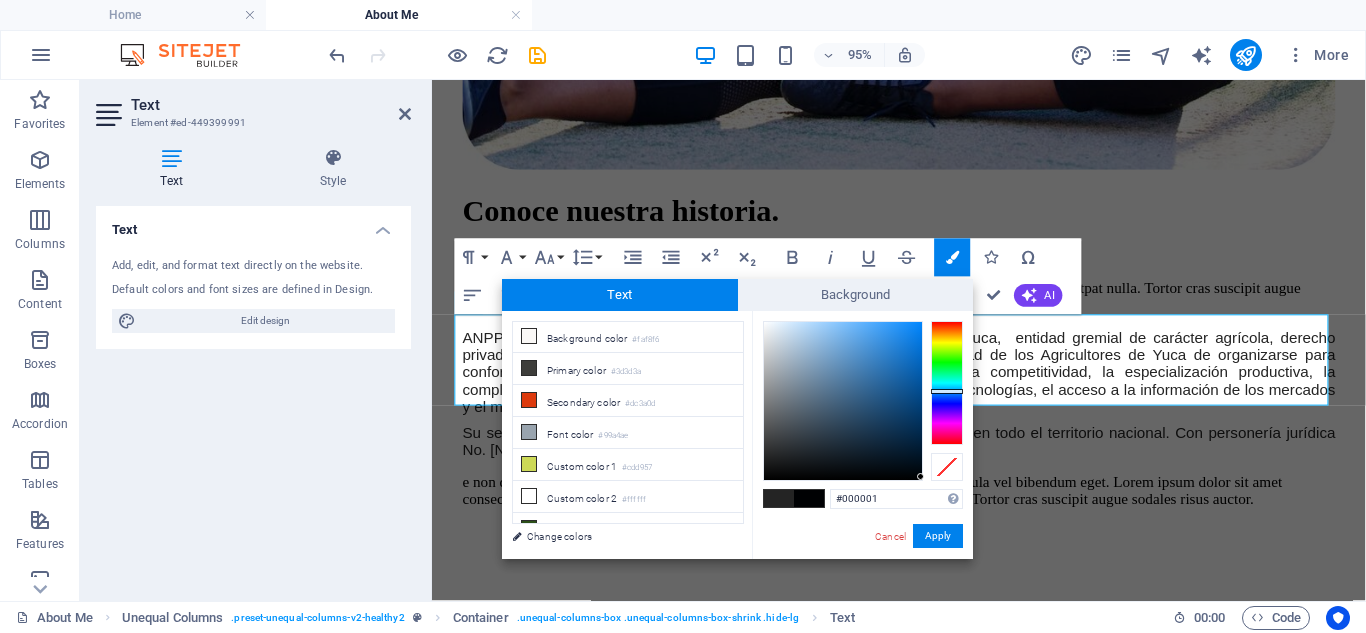 click at bounding box center (863, 401) 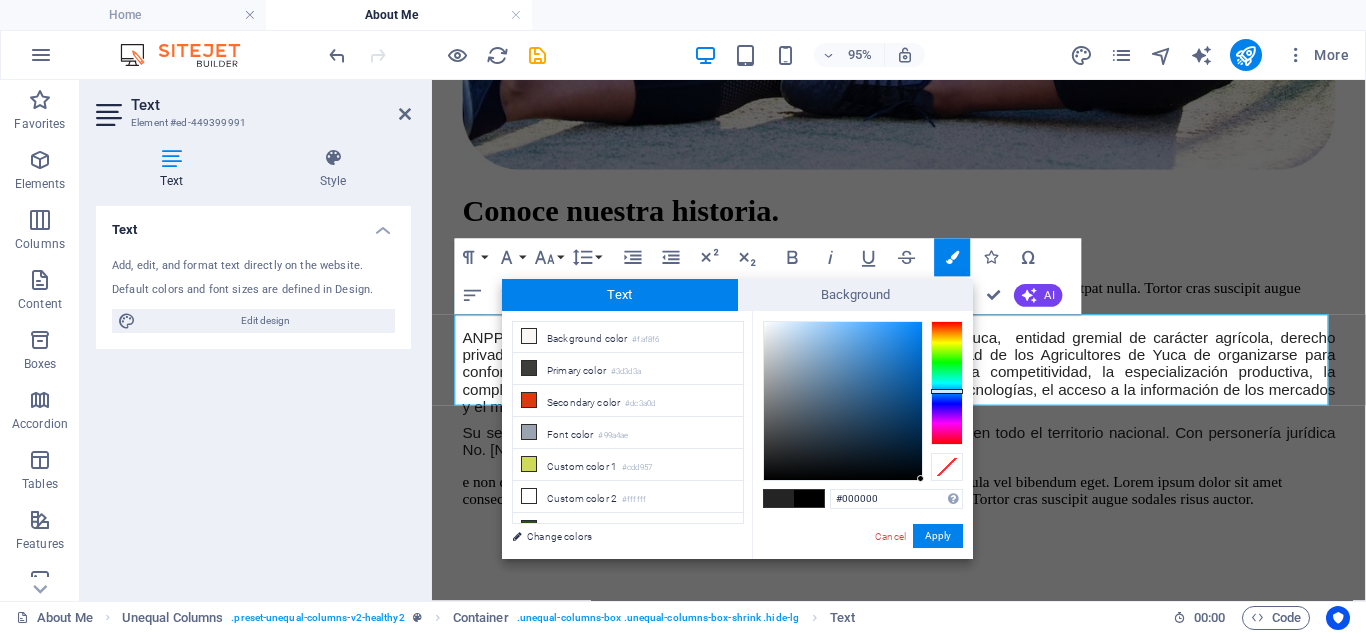 click on "#000000 Supported formats #0852ed rgb(8, 82, 237) rgba(8, 82, 237, 90%) hsv(221,97,93) hsl(221, 93%, 48%) Cancel Apply" at bounding box center (862, 580) 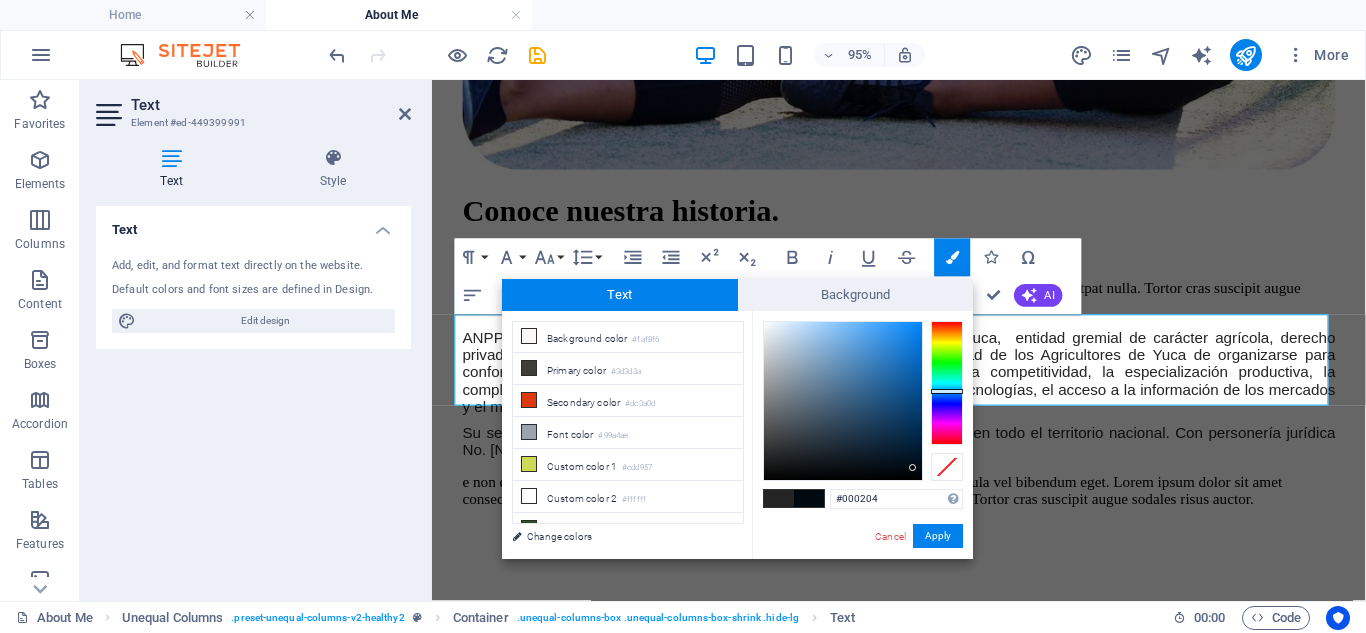 type on "#000103" 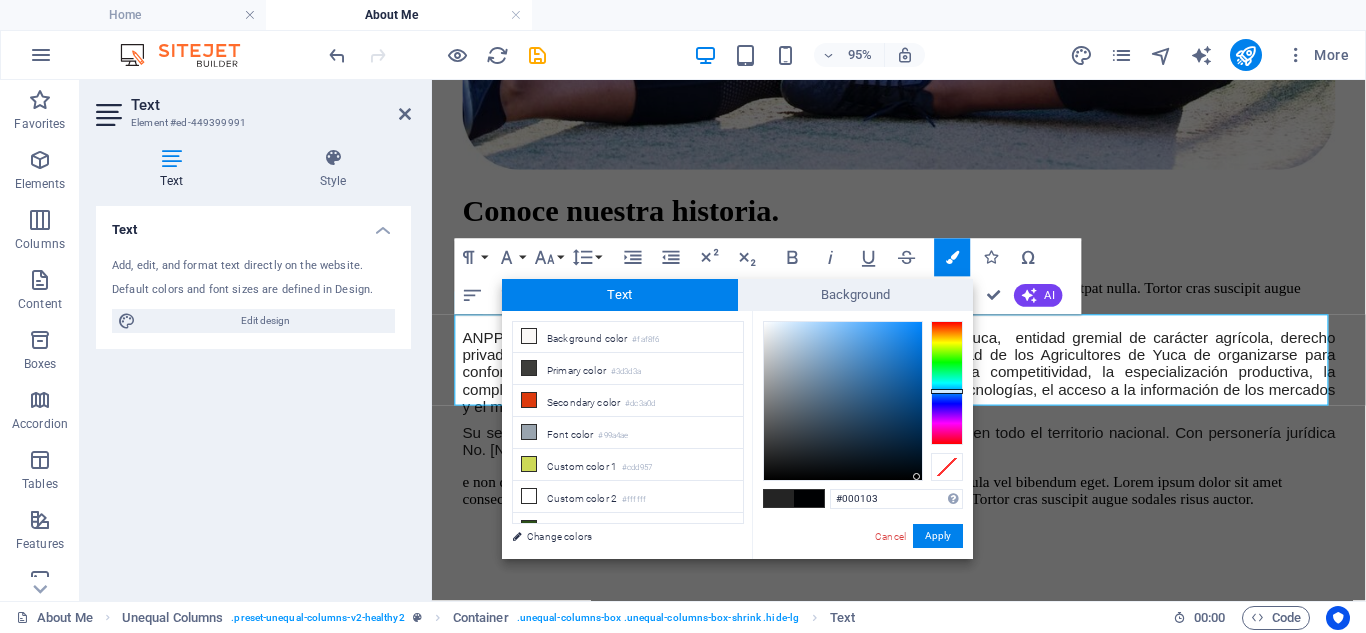 click at bounding box center (916, 476) 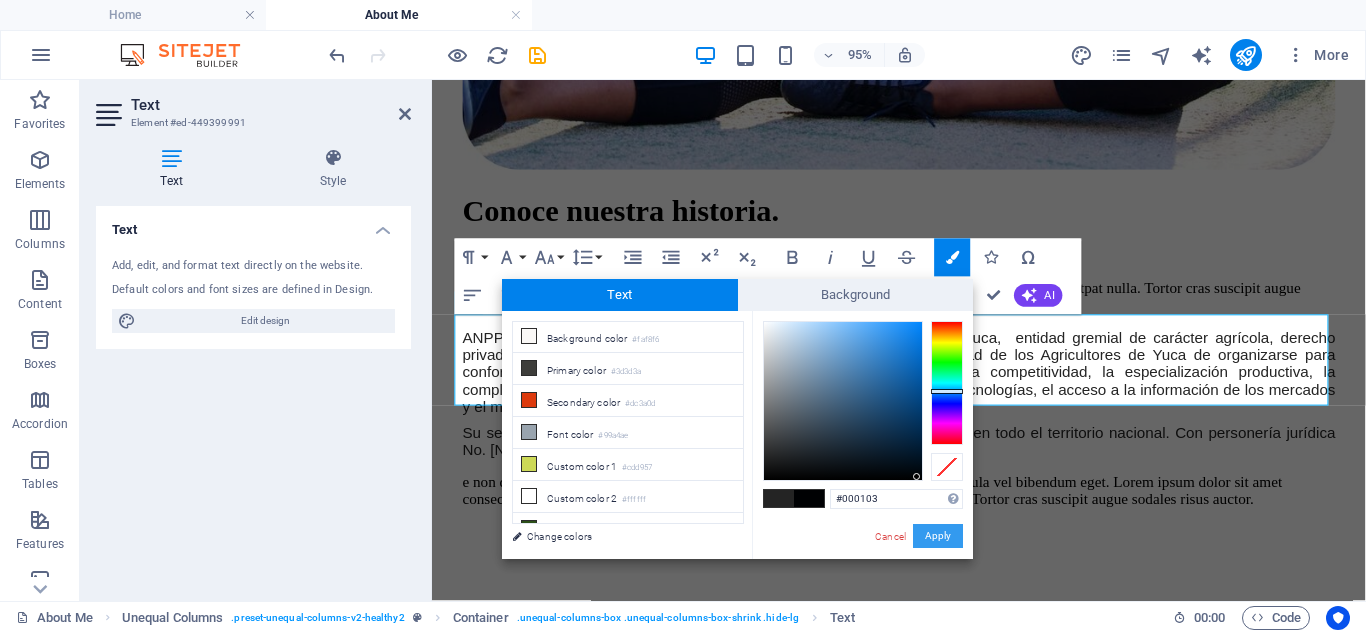 drag, startPoint x: 939, startPoint y: 539, endPoint x: 534, endPoint y: 481, distance: 409.13202 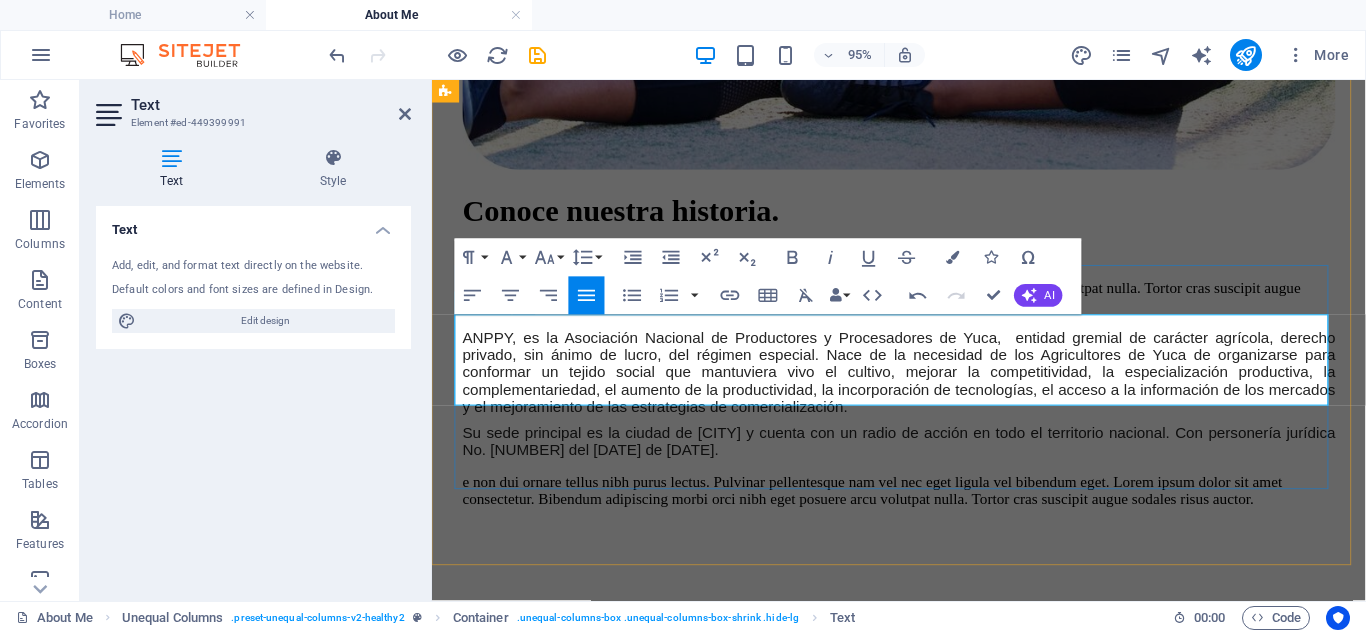 click on "Satisfacción total del cliente" at bounding box center (943, 2005) 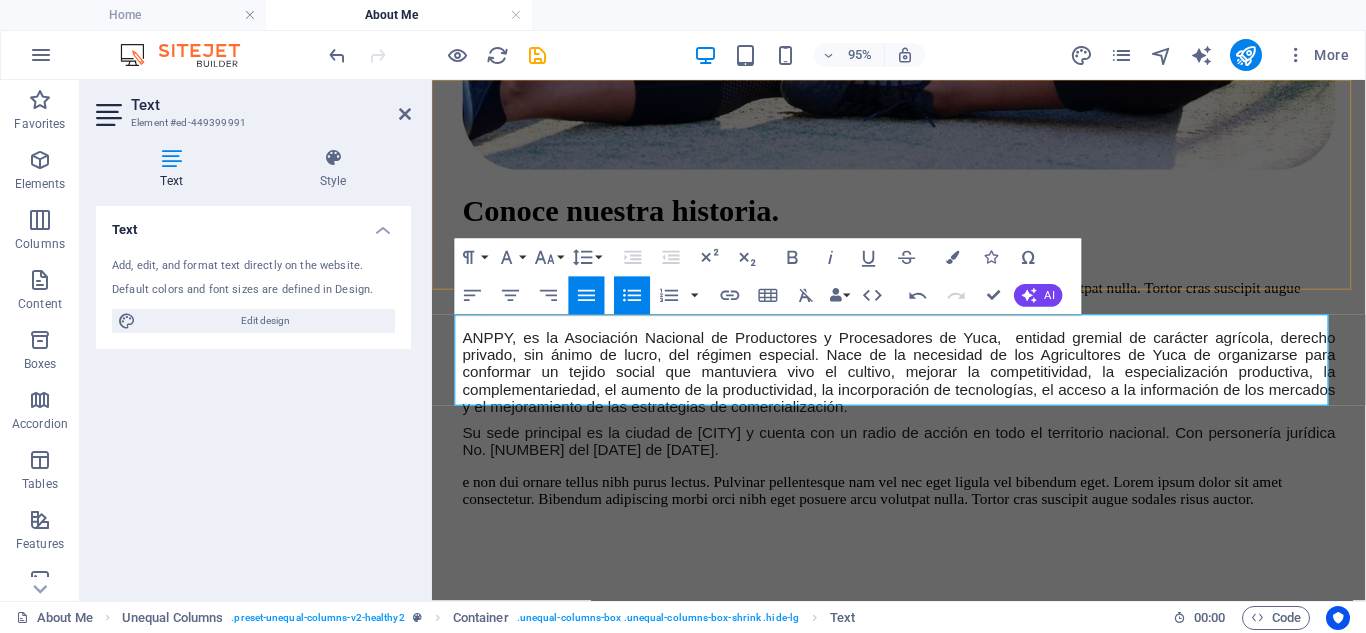 click on "Inicio Empresa PRODUCTOS SERVICIOS CONTÁCTO" at bounding box center [923, -969] 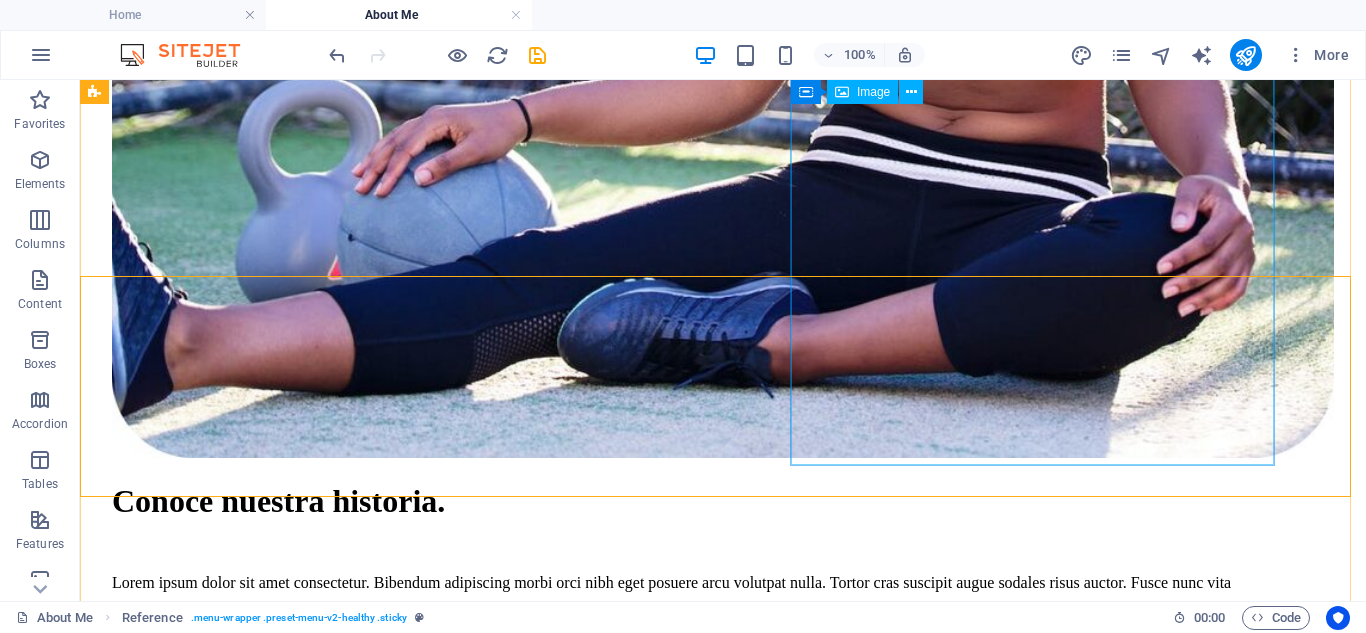 scroll, scrollTop: 1249, scrollLeft: 0, axis: vertical 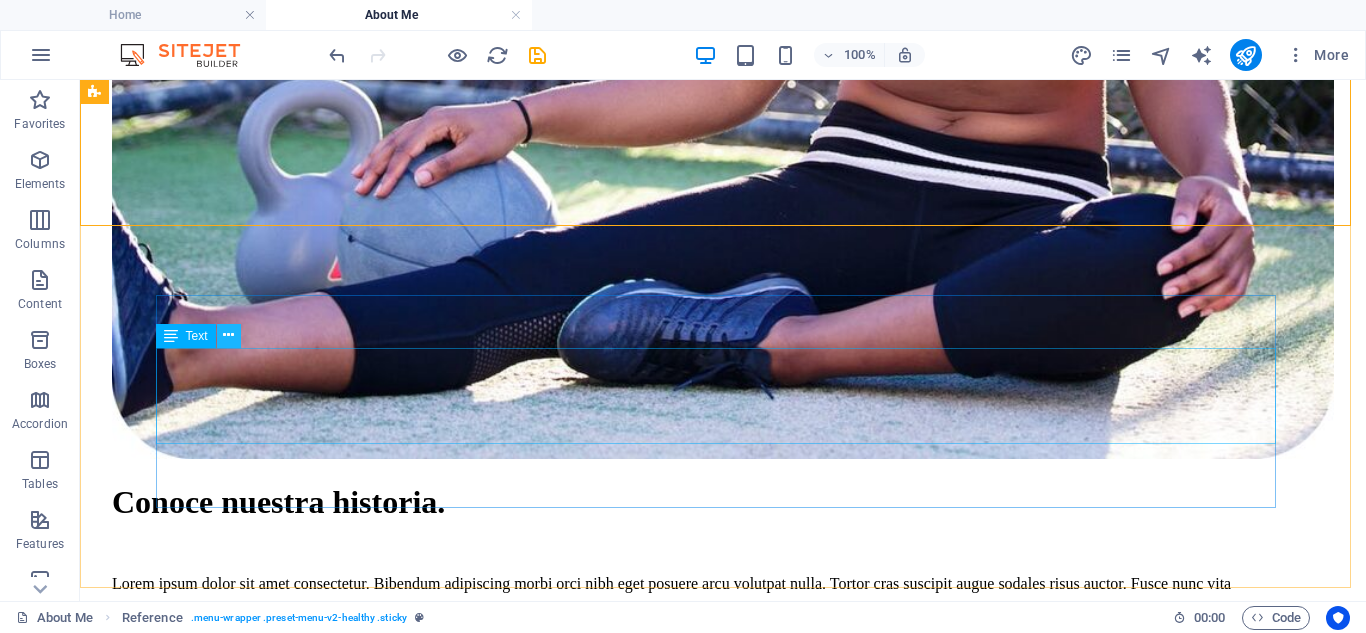 click at bounding box center [228, 335] 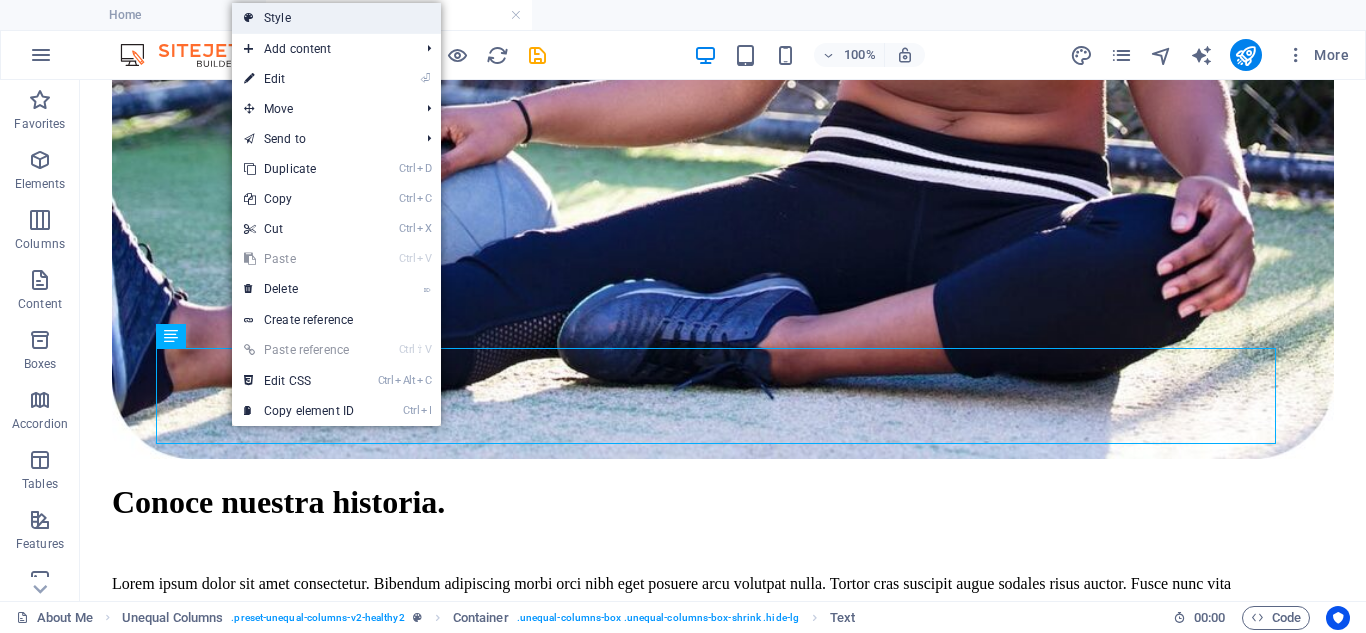drag, startPoint x: 339, startPoint y: 11, endPoint x: 175, endPoint y: 22, distance: 164.36848 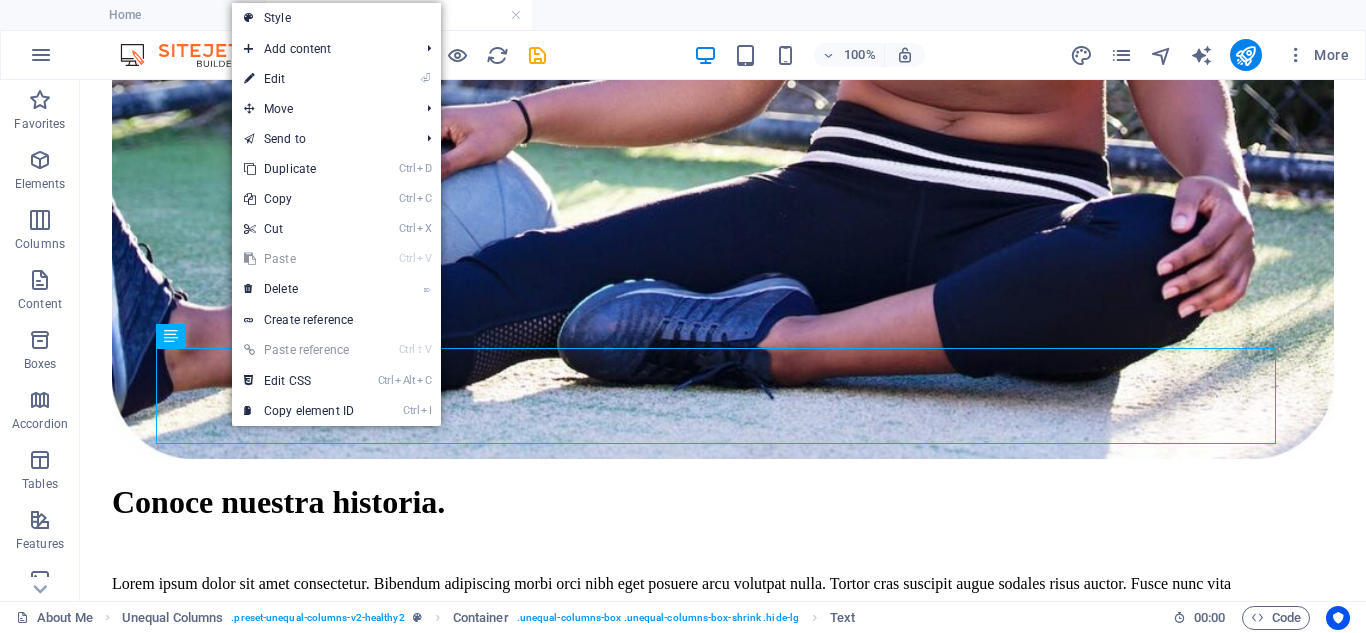 select on "%" 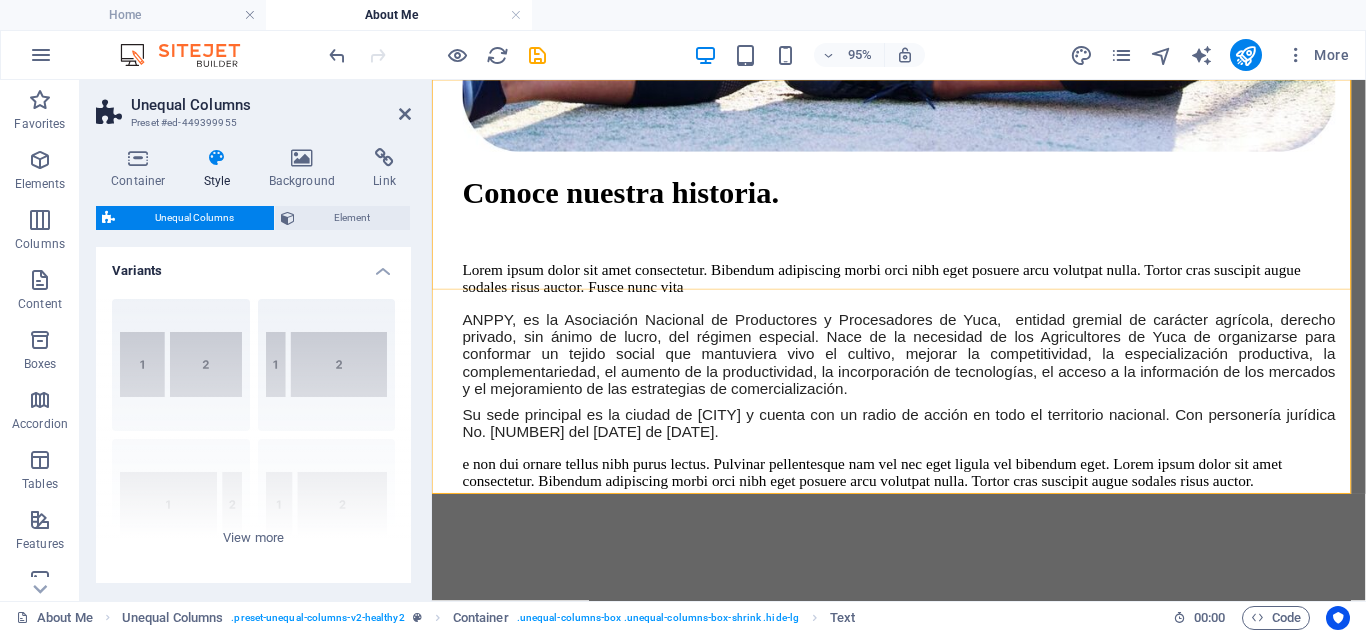 scroll, scrollTop: 1305, scrollLeft: 0, axis: vertical 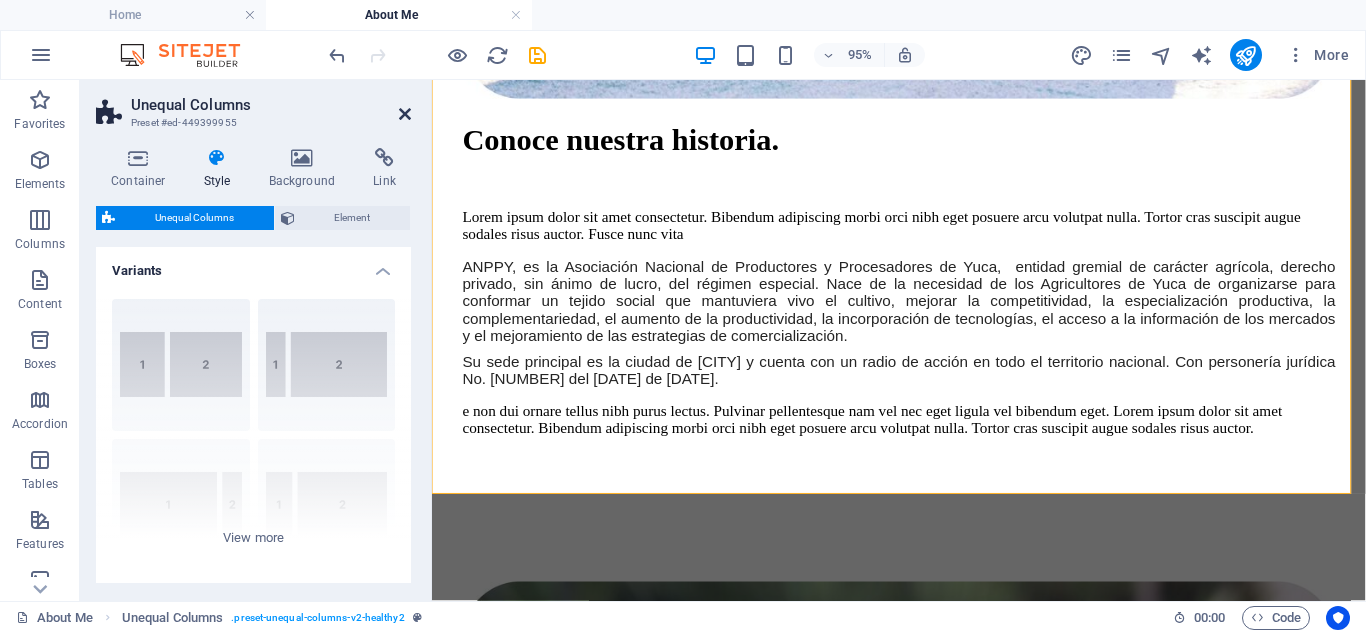 click at bounding box center [405, 114] 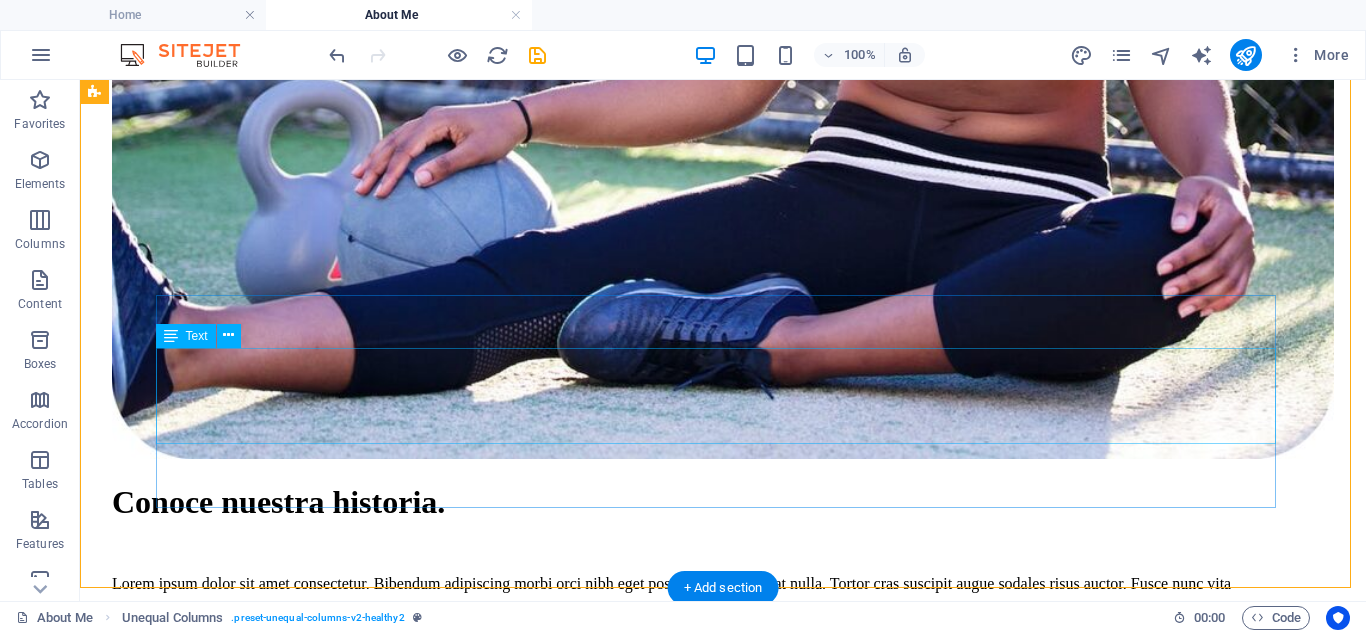 click on "Ofrecer servicios y productos que cumplan con los requerimientos de nuestros clientes trabajando sobre principios de: Calidad. Entrega oportuna. Satisfacción total del cliente Mejora continua." at bounding box center [723, 2519] 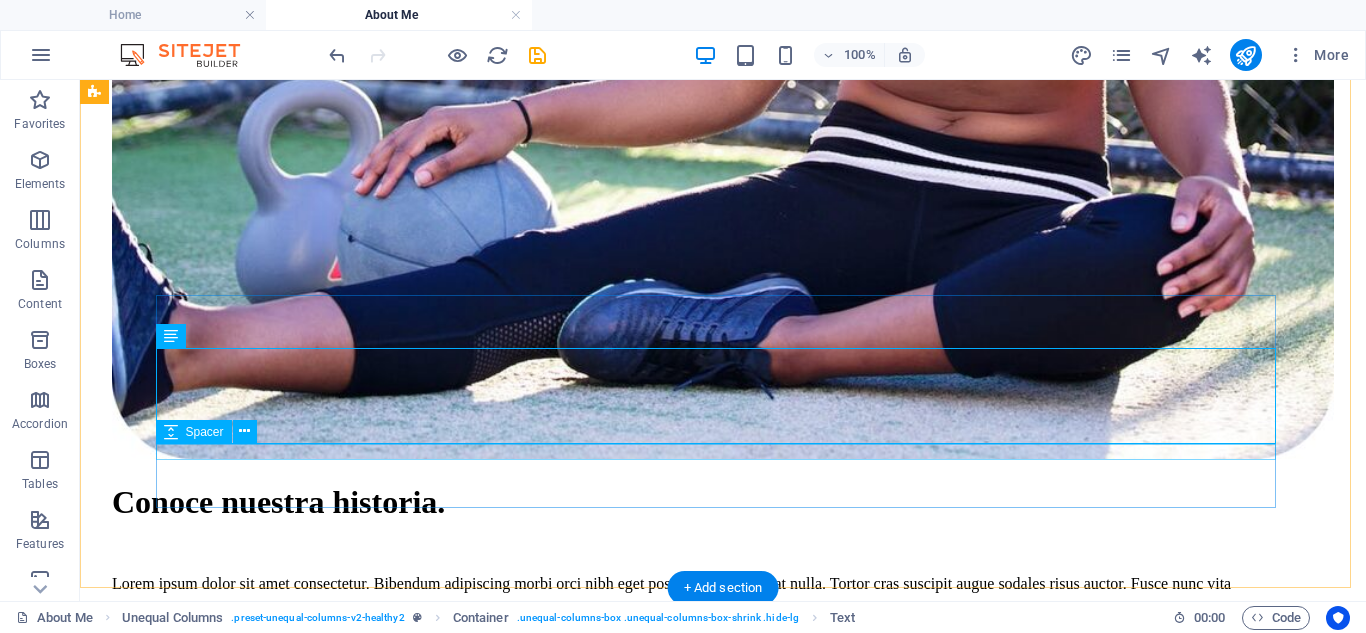 click on "Ofrecer servicios y productos que cumplan con los requerimientos de nuestros clientes trabajando sobre principios de: Calidad. Entrega oportuna. Satisfacción total del cliente Mejora continua." at bounding box center (723, 2519) 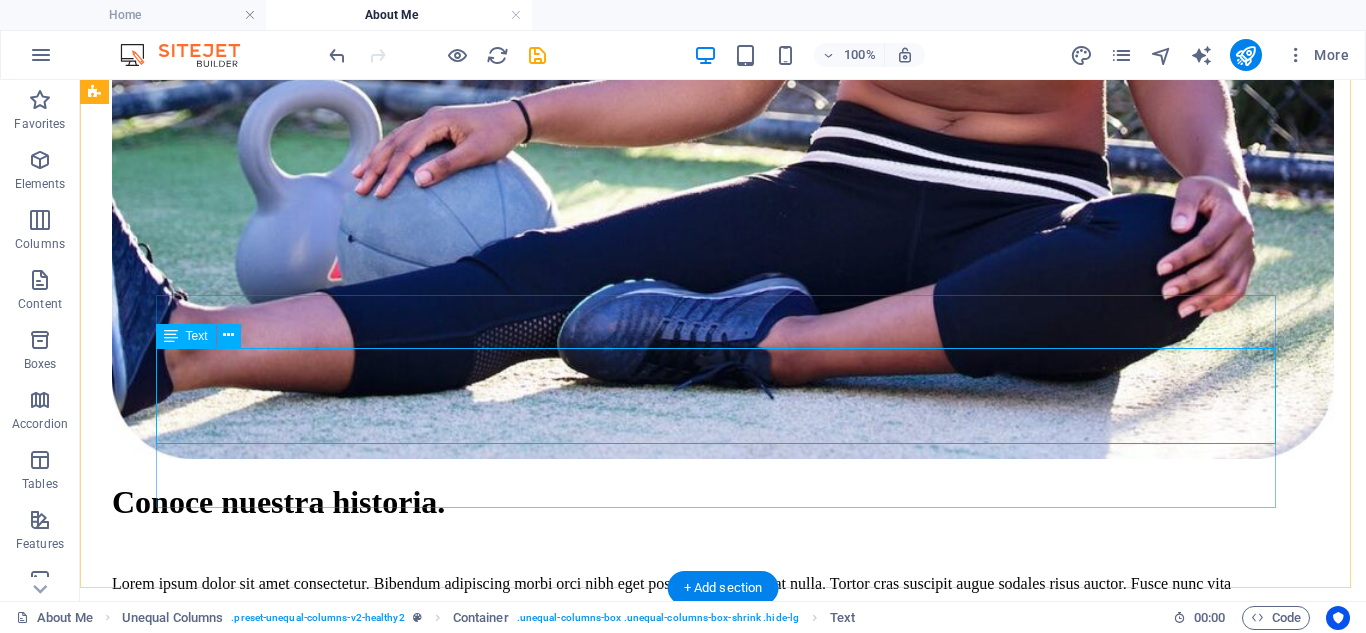 click on "Ofrecer servicios y productos que cumplan con los requerimientos de nuestros clientes trabajando sobre principios de: Calidad. Entrega oportuna. Satisfacción total del cliente Mejora continua." at bounding box center [723, 2519] 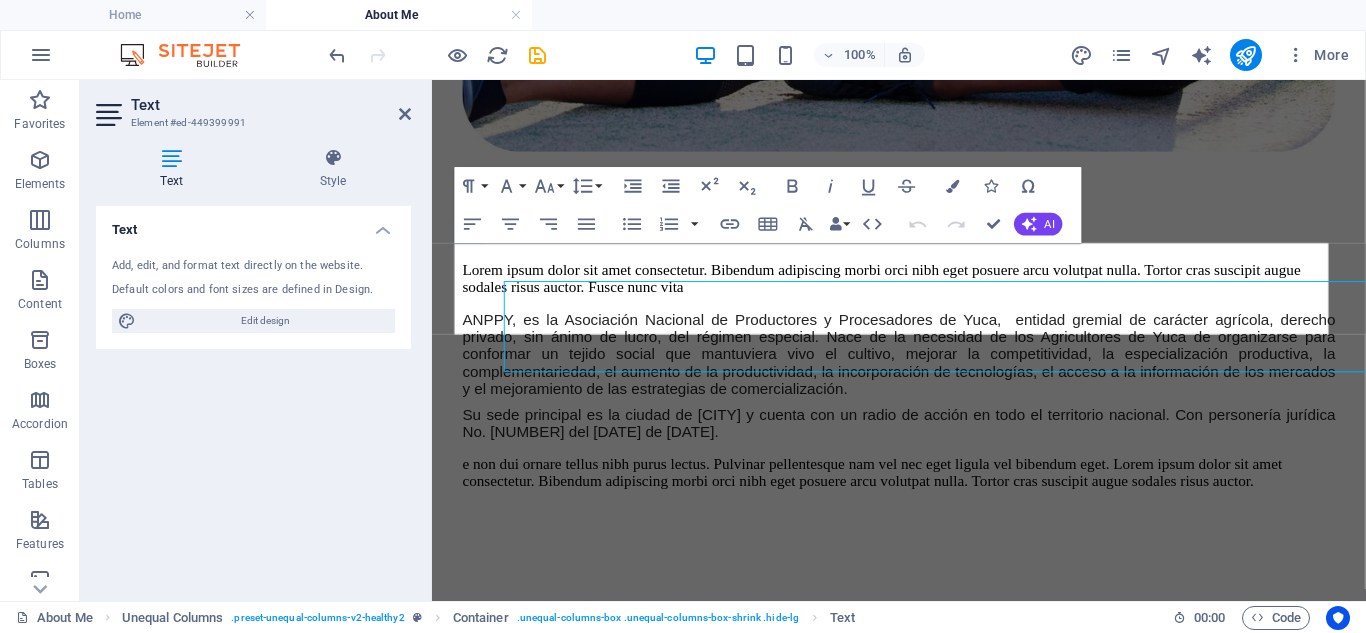 scroll, scrollTop: 1305, scrollLeft: 0, axis: vertical 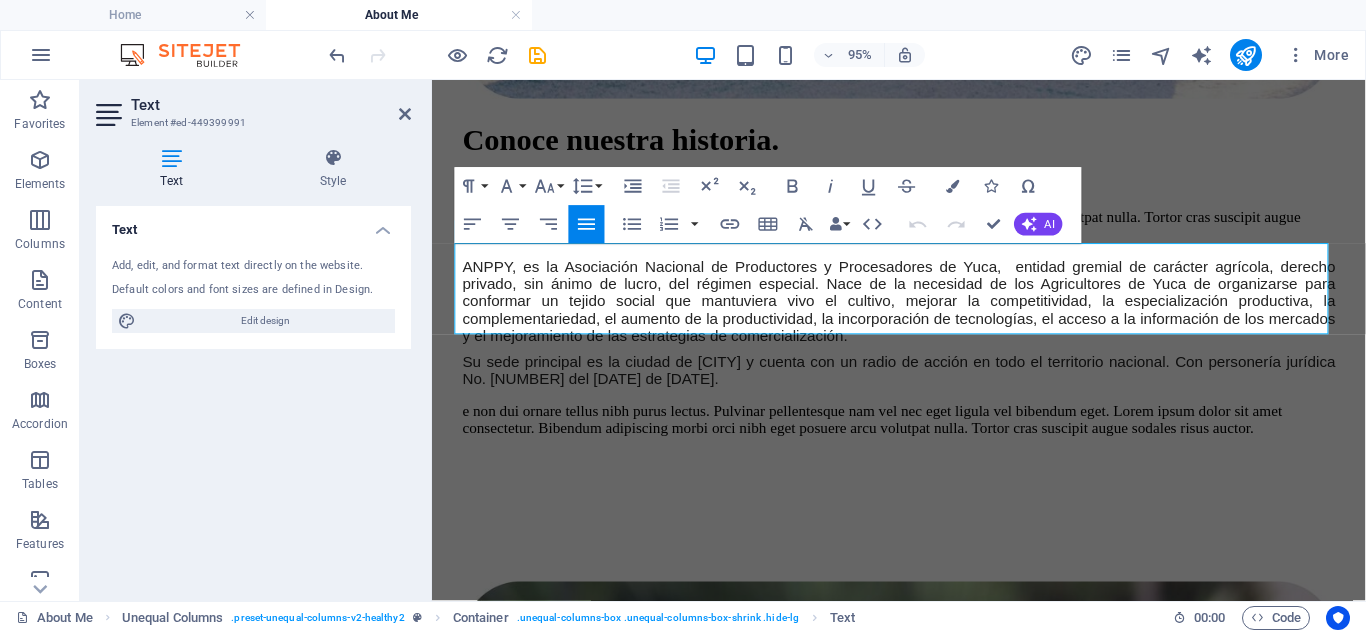 drag, startPoint x: 659, startPoint y: 337, endPoint x: 359, endPoint y: 193, distance: 332.7702 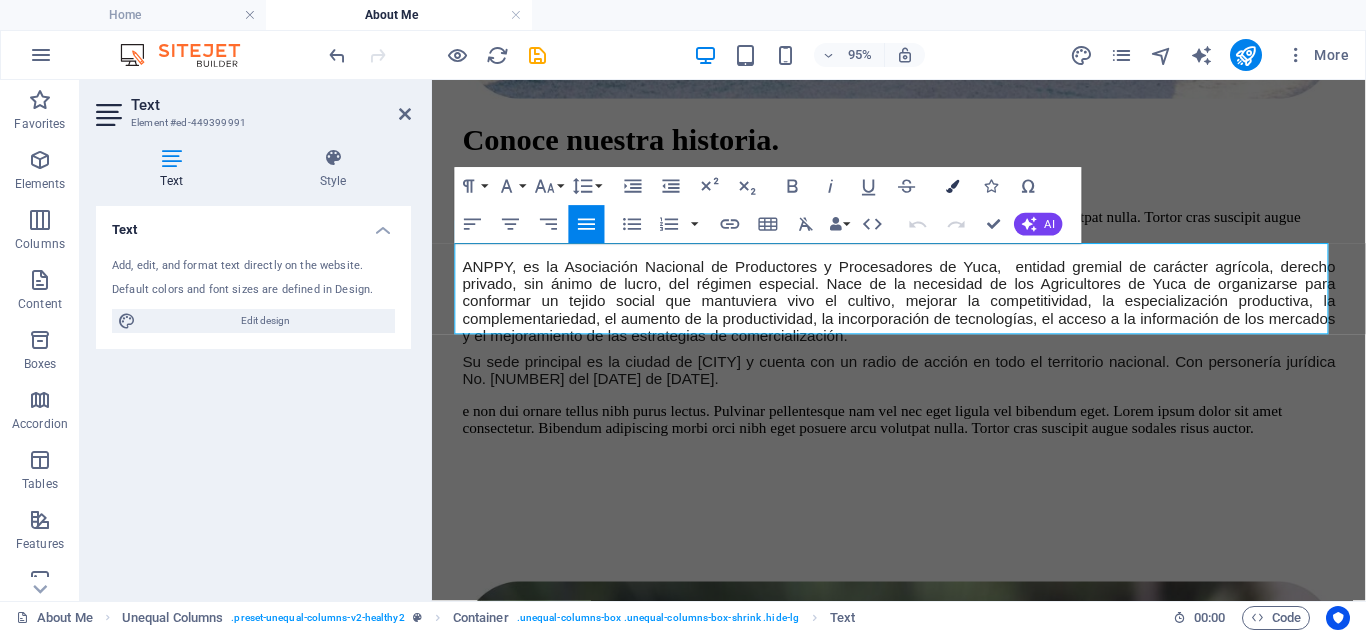 click at bounding box center [952, 186] 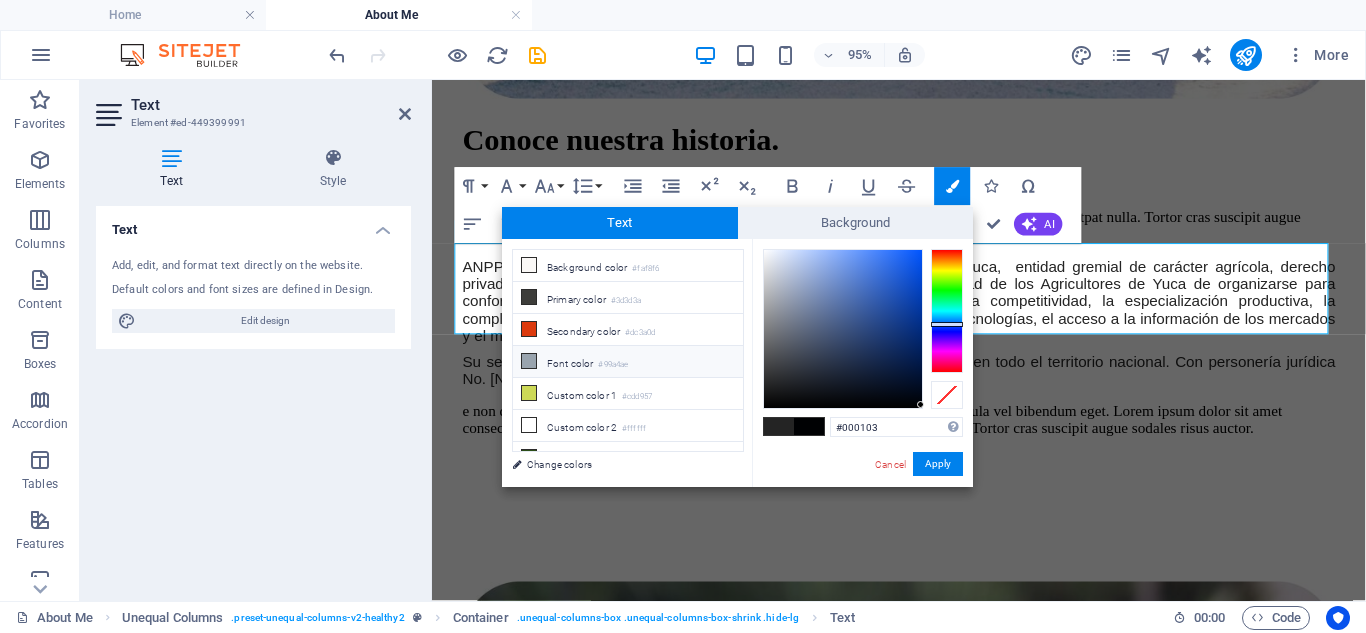click on "#99a4ae" at bounding box center [613, 365] 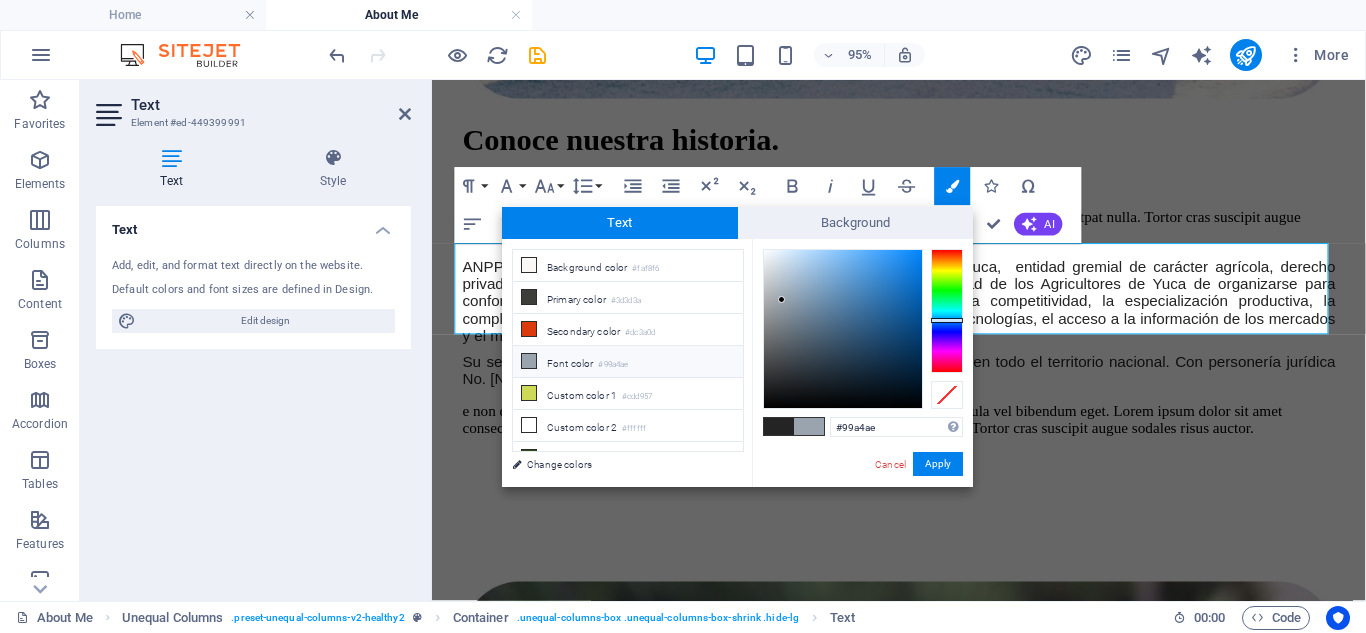 click on "#99a4ae" at bounding box center [613, 365] 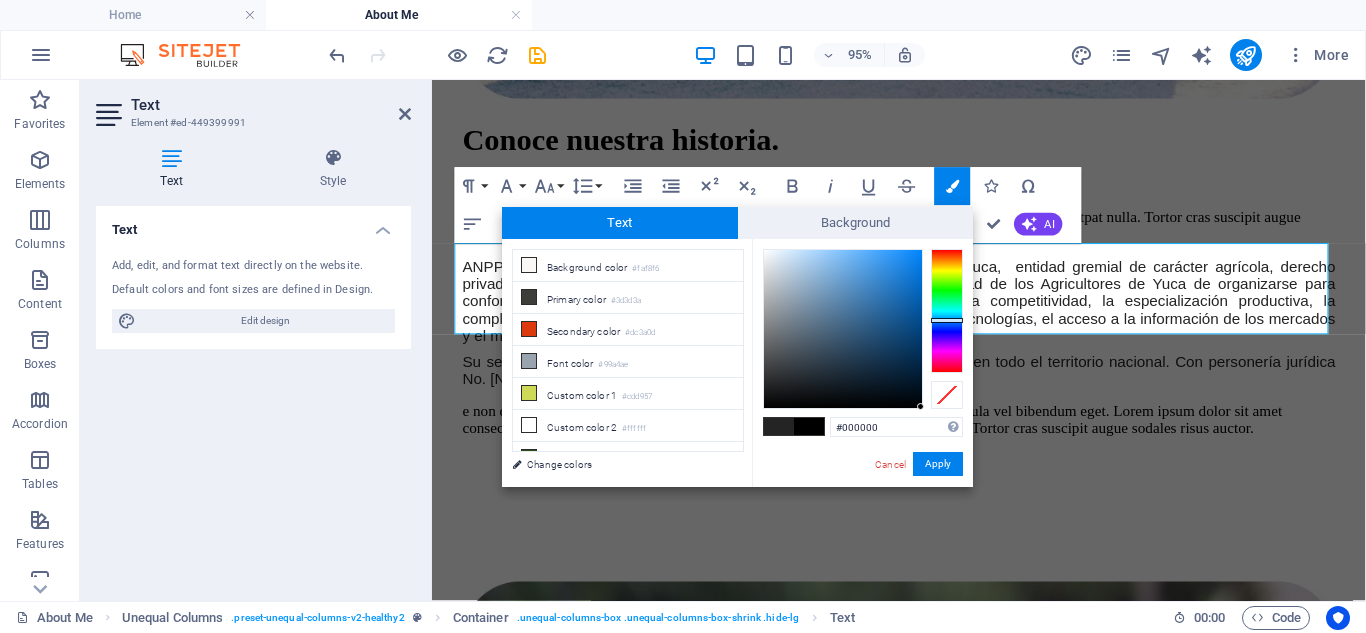 drag, startPoint x: 810, startPoint y: 328, endPoint x: 934, endPoint y: 411, distance: 149.21461 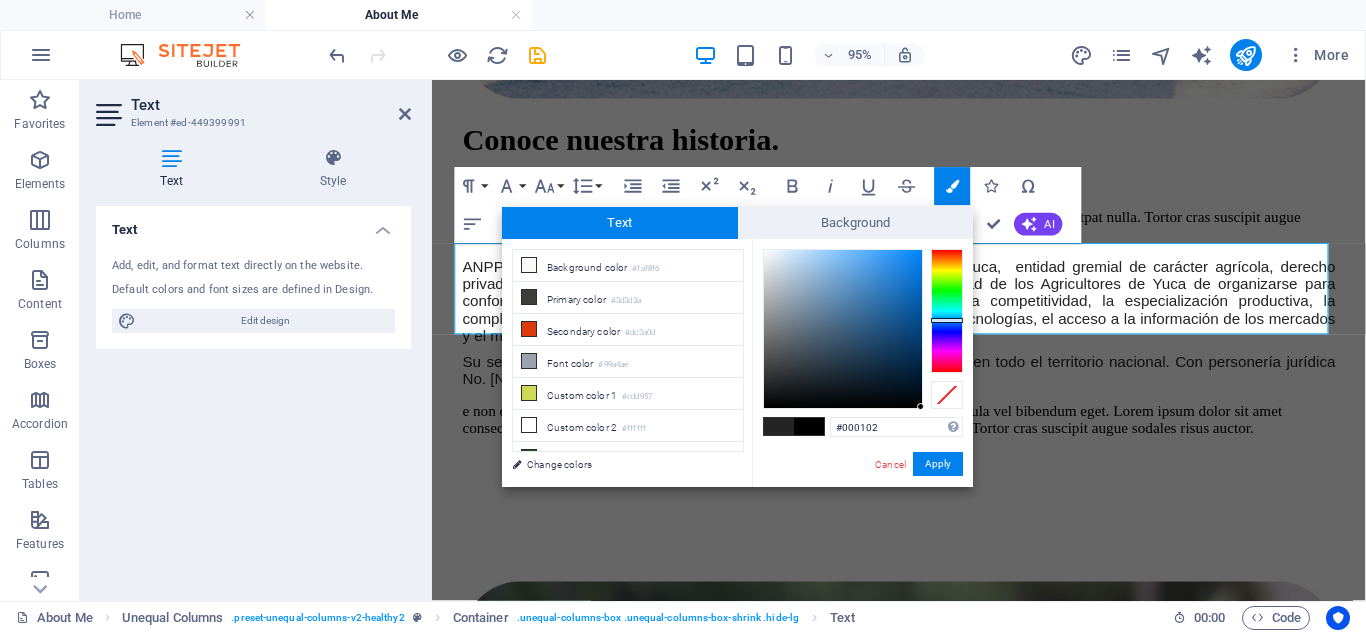 type on "#000204" 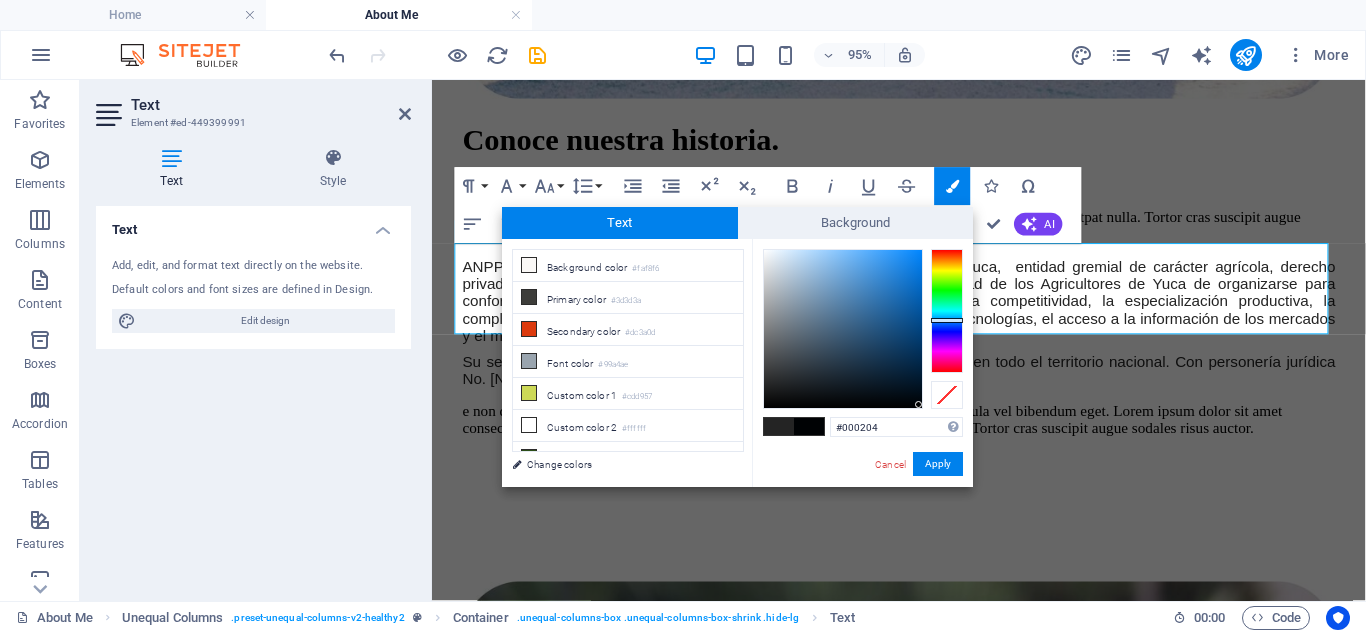 click at bounding box center [918, 404] 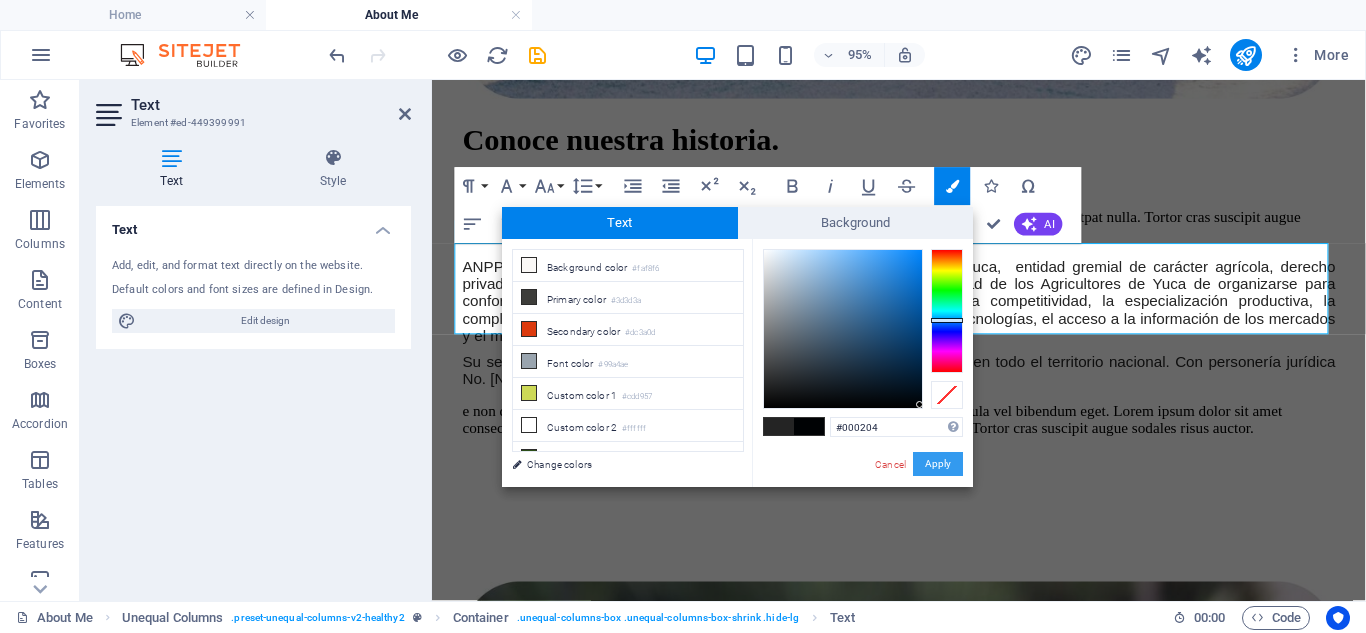 click on "Apply" at bounding box center (938, 464) 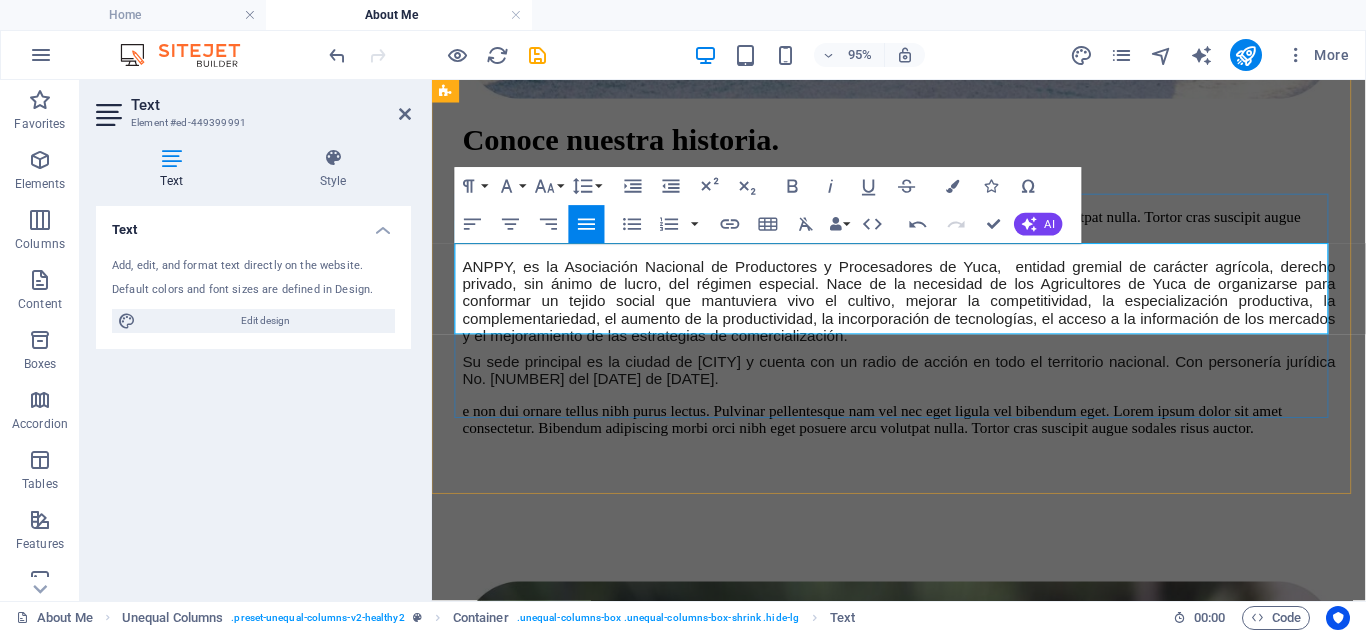 click on "Satisfacción total del cliente" at bounding box center (943, 1930) 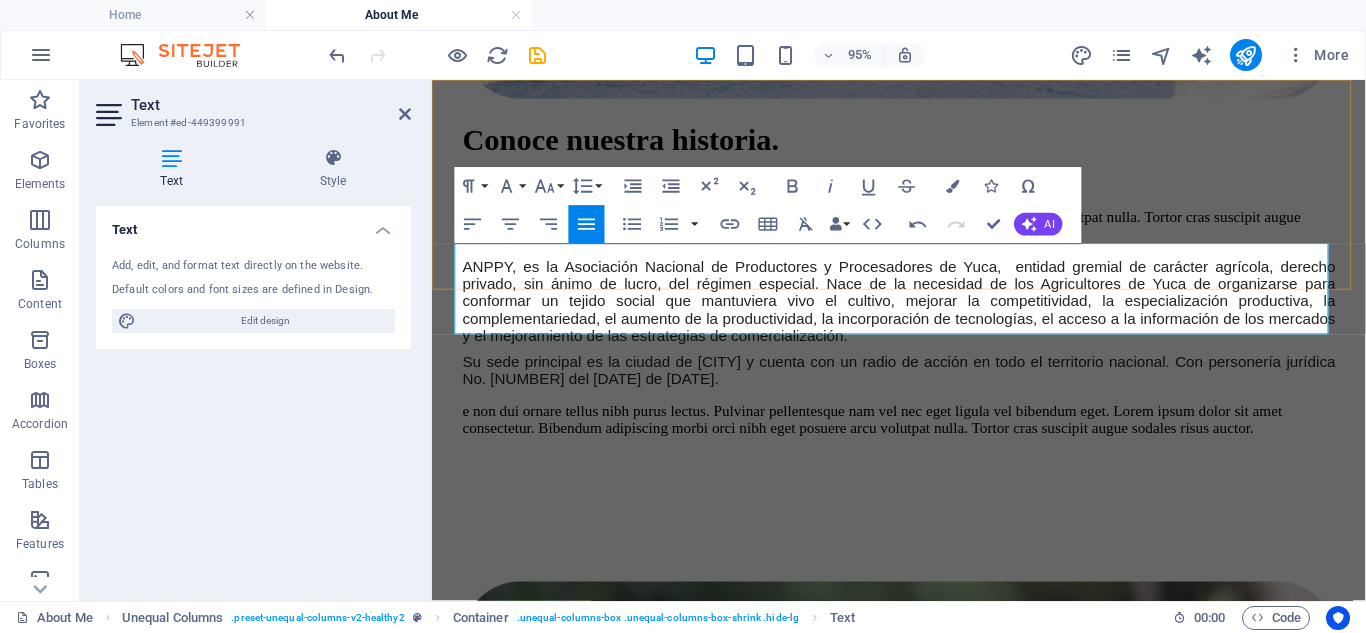 click on "Inicio Empresa PRODUCTOS SERVICIOS CONTÁCTO" at bounding box center (923, -1044) 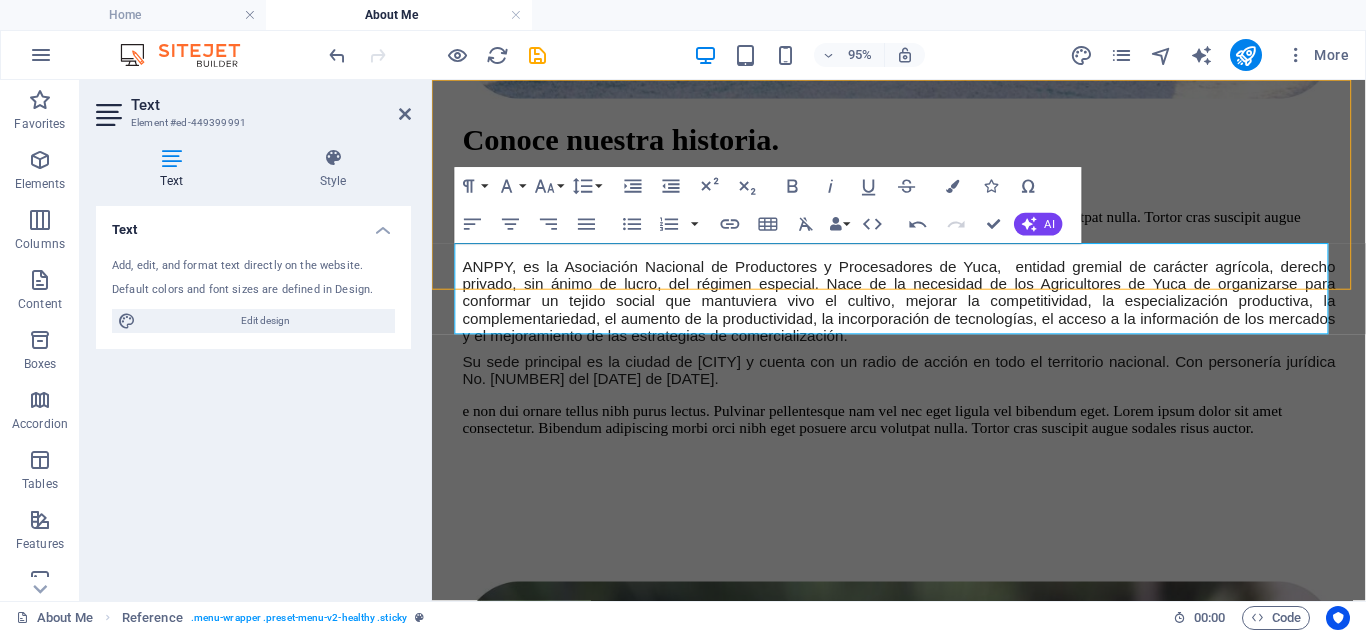 scroll, scrollTop: 1249, scrollLeft: 0, axis: vertical 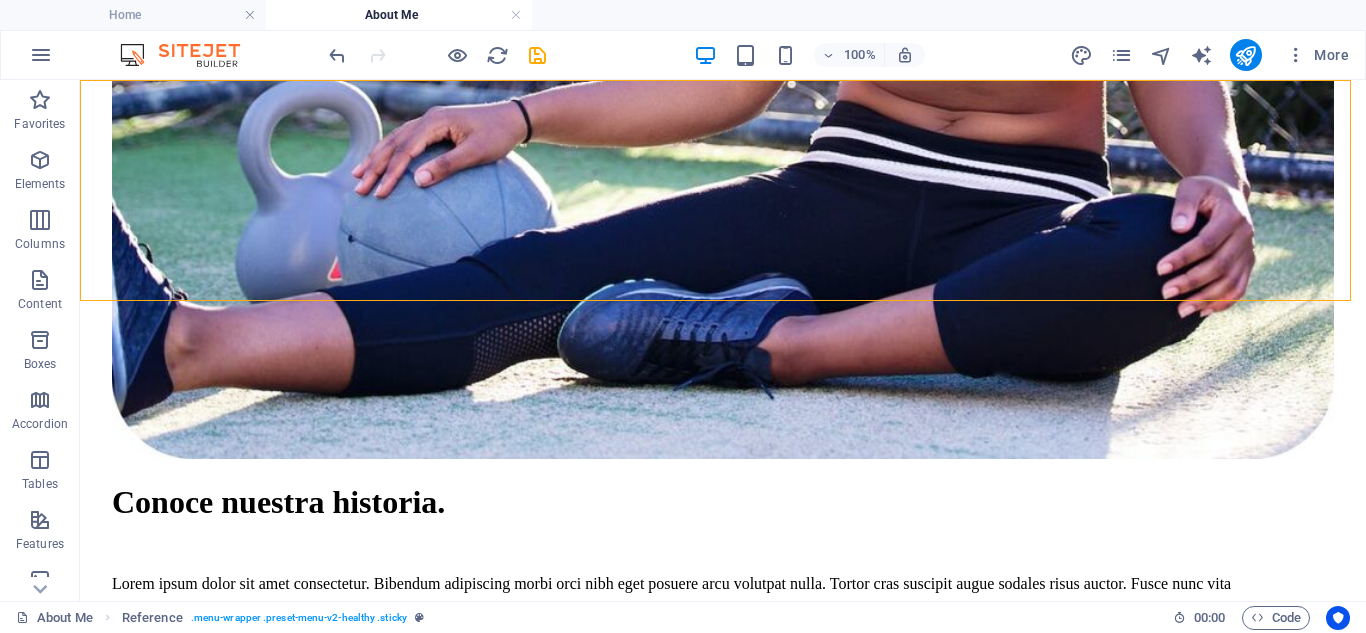 click on "Inicio Empresa PRODUCTOS SERVICIOS CONTÁCTO" at bounding box center (723, -988) 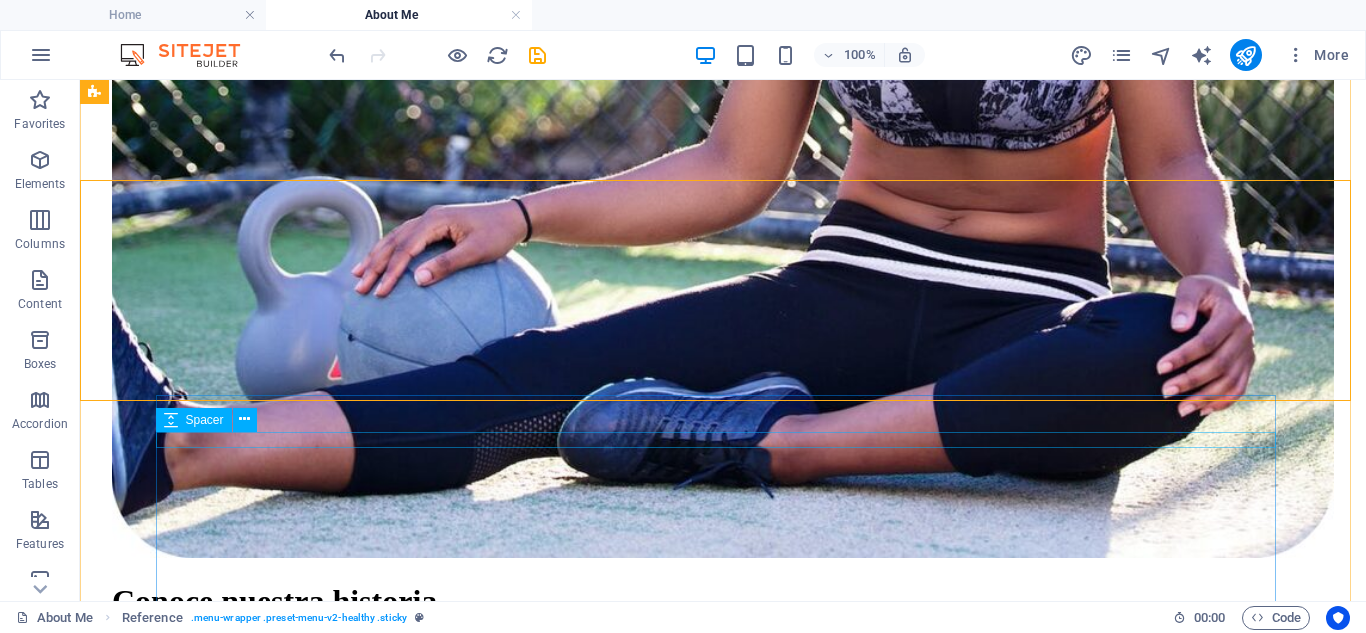 scroll, scrollTop: 1149, scrollLeft: 0, axis: vertical 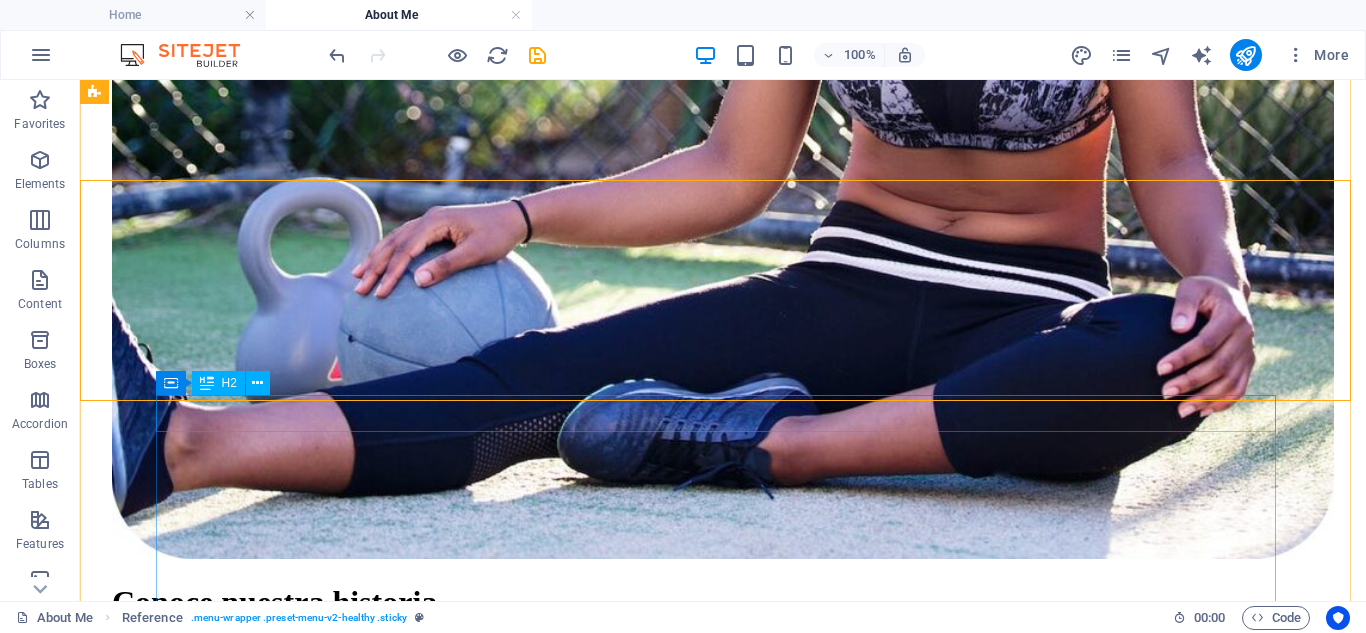 click on "Política de calidad" at bounding box center (723, 2523) 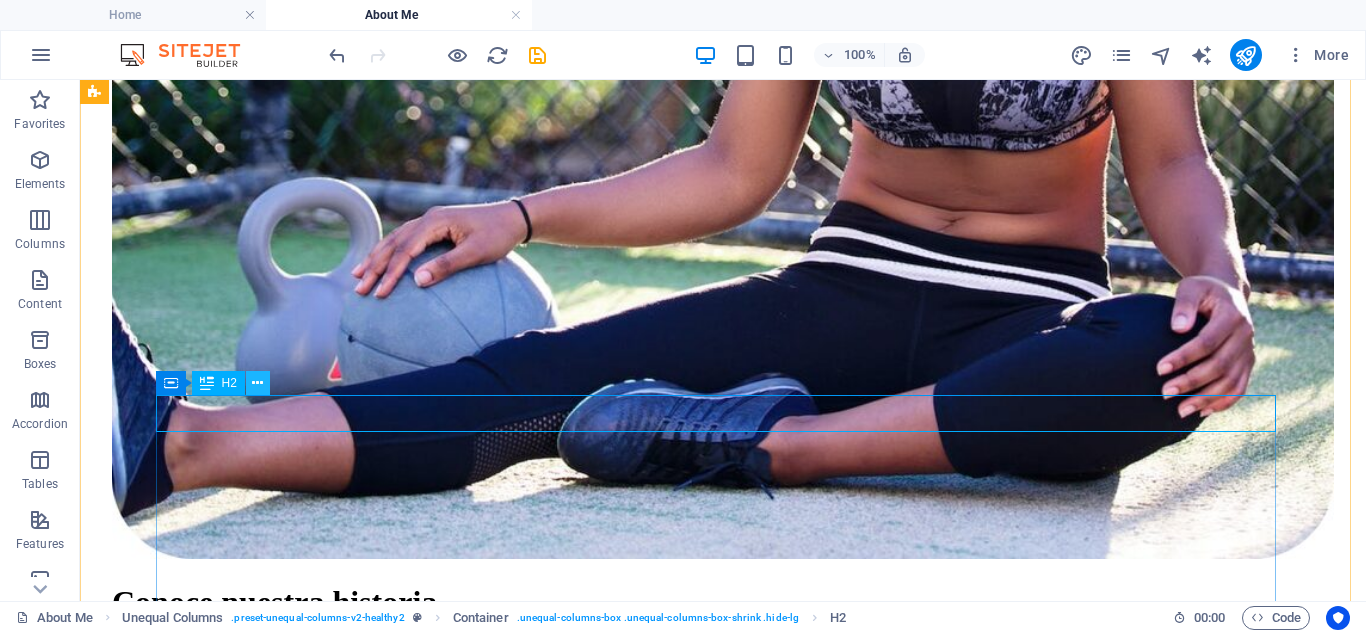click at bounding box center [257, 383] 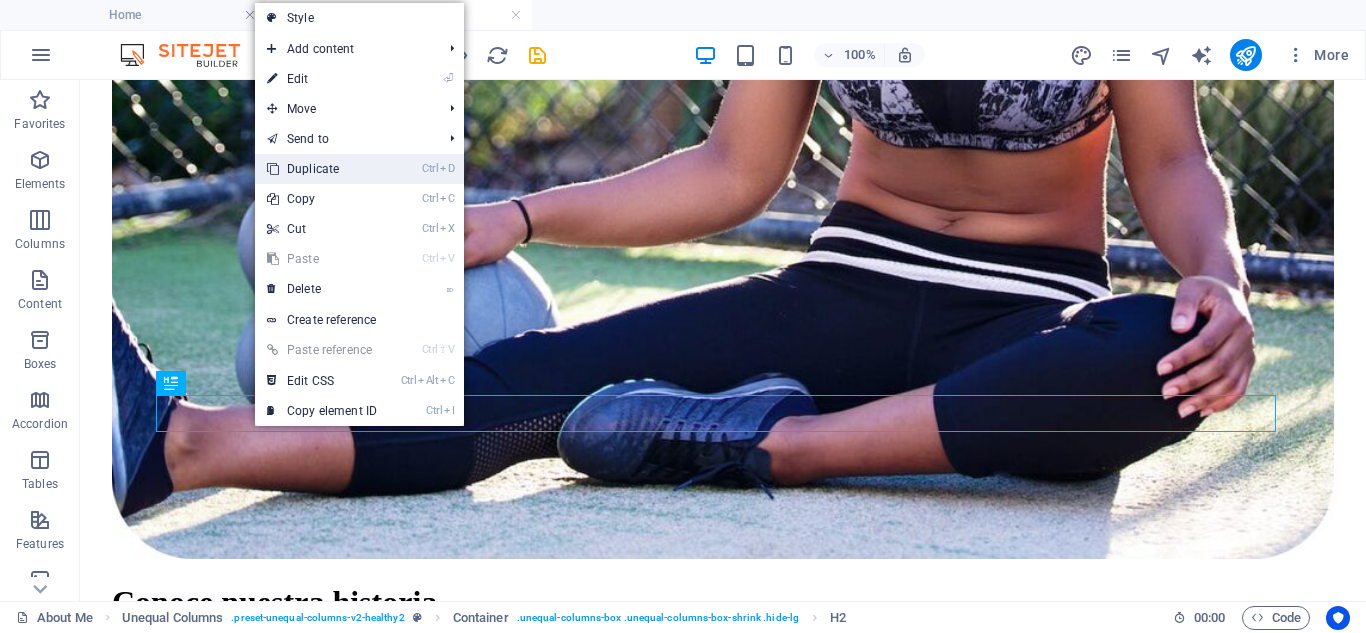 click on "Ctrl D  Duplicate" at bounding box center (322, 169) 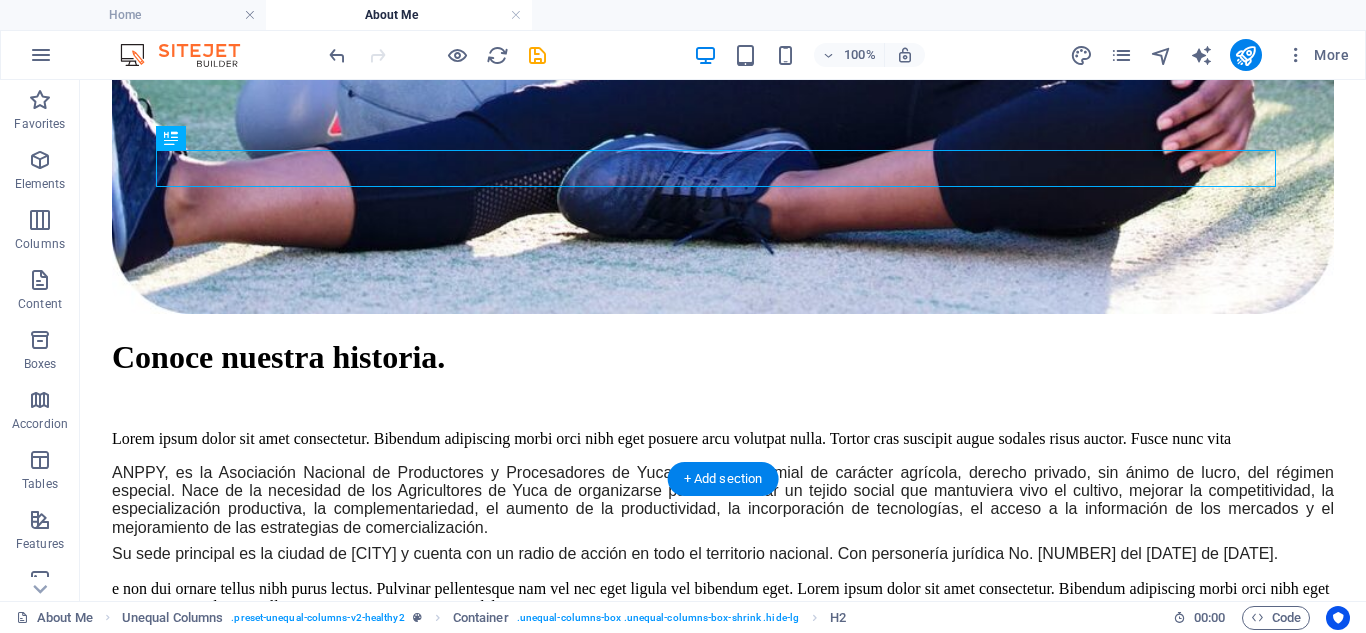 scroll, scrollTop: 1396, scrollLeft: 0, axis: vertical 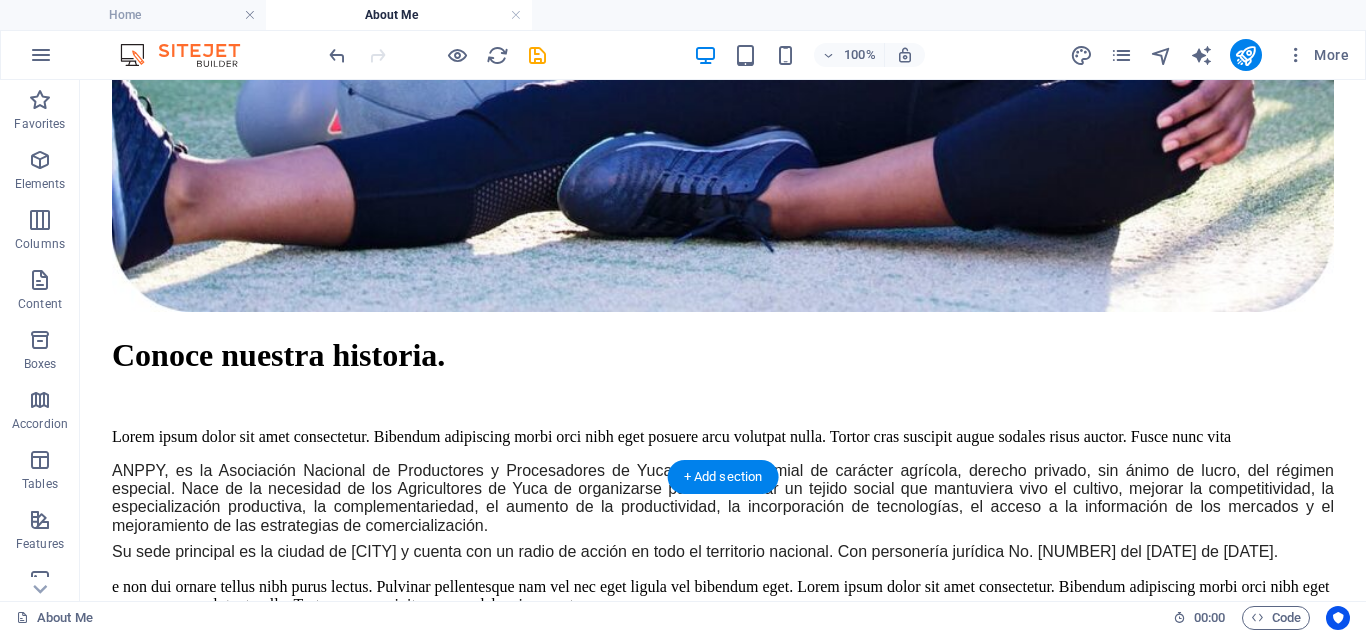 drag, startPoint x: 657, startPoint y: 338, endPoint x: 650, endPoint y: 348, distance: 12.206555 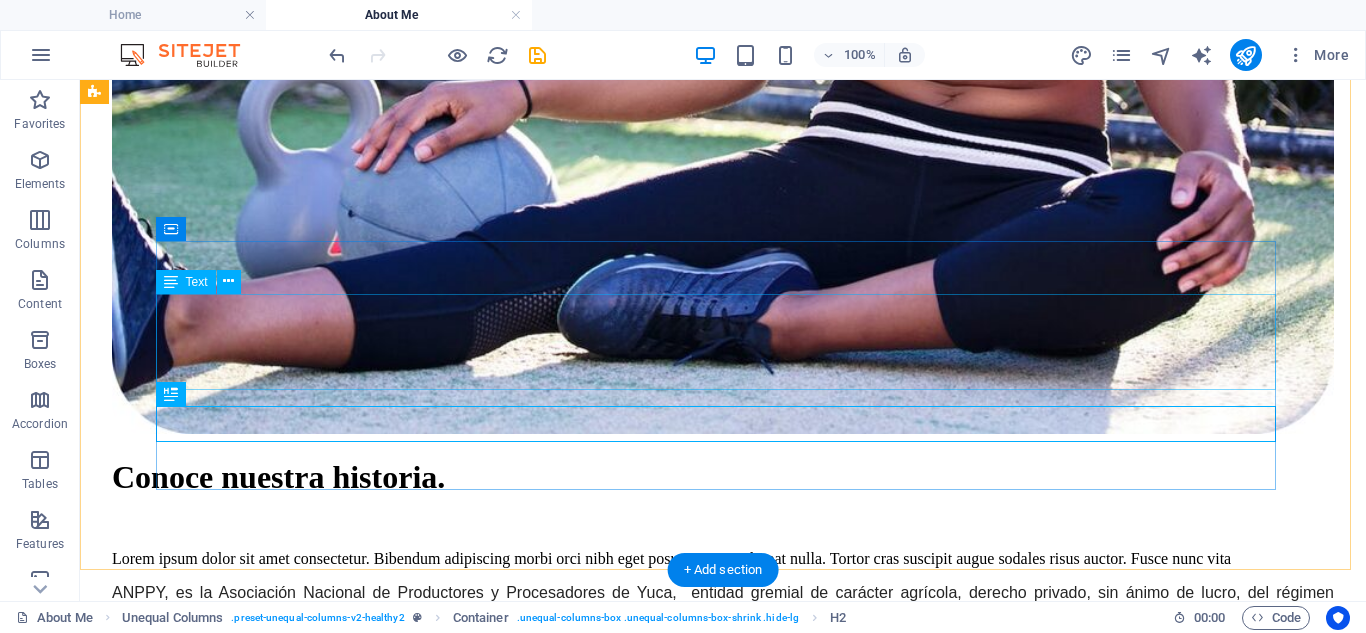 scroll, scrollTop: 1273, scrollLeft: 0, axis: vertical 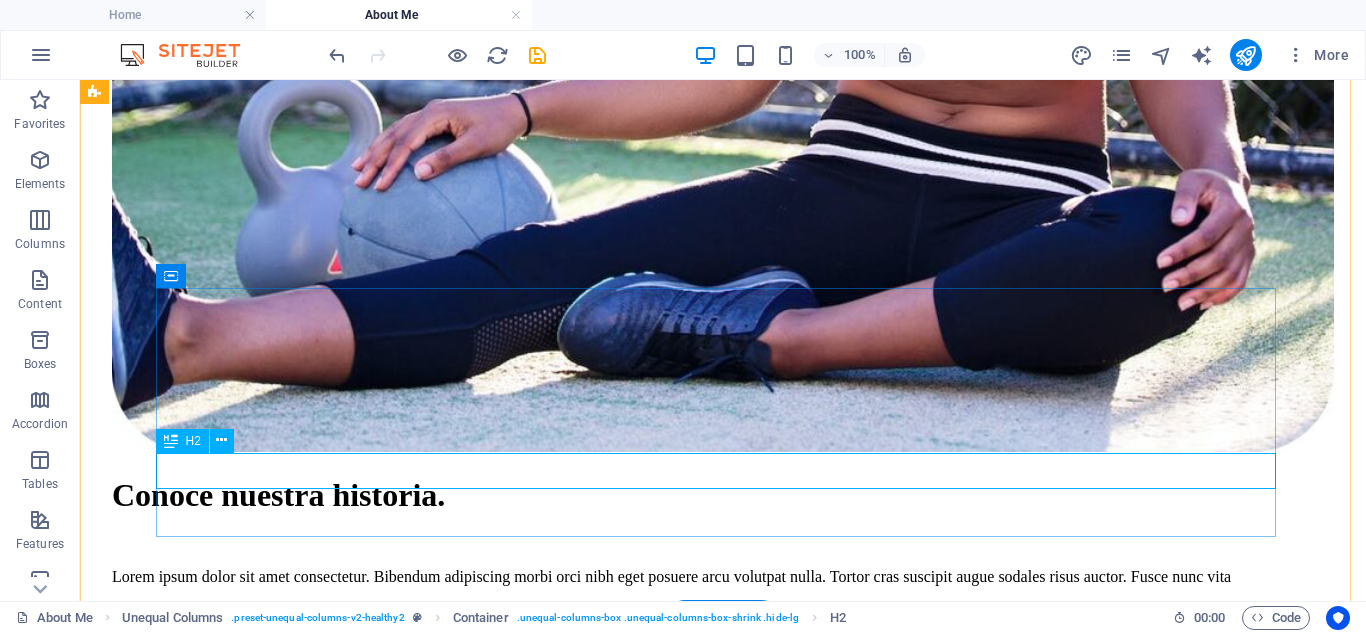 click on "Política de calidad" at bounding box center [723, 2607] 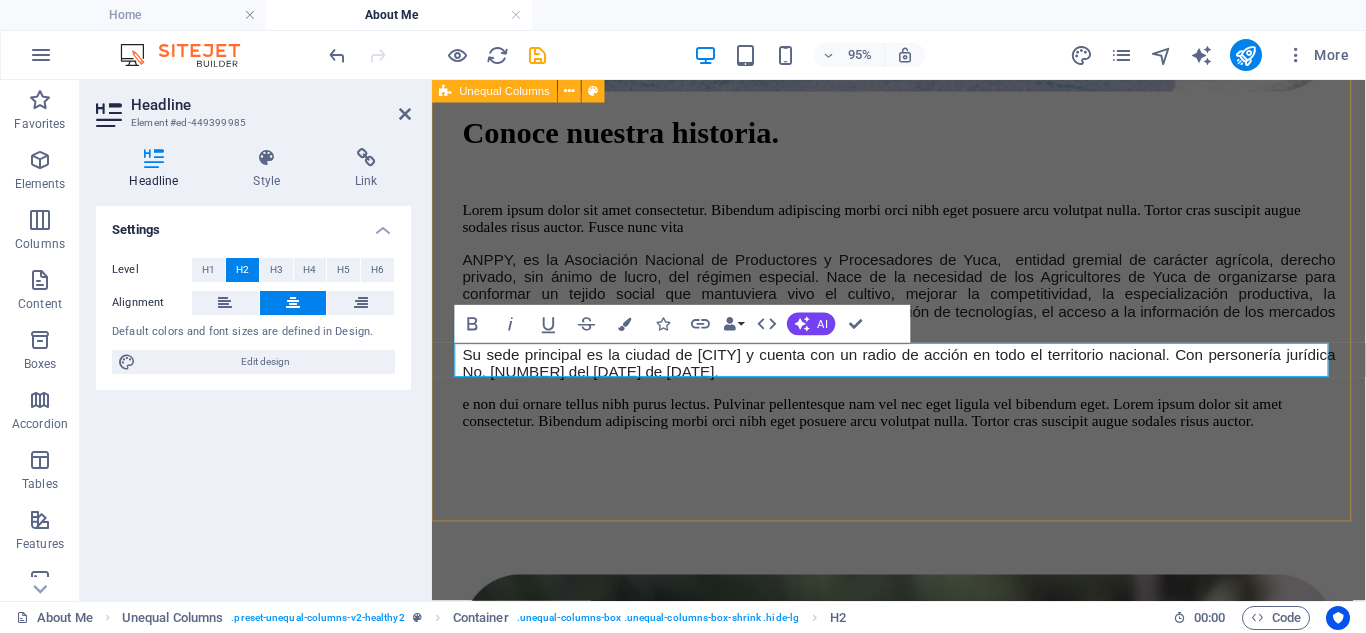 type 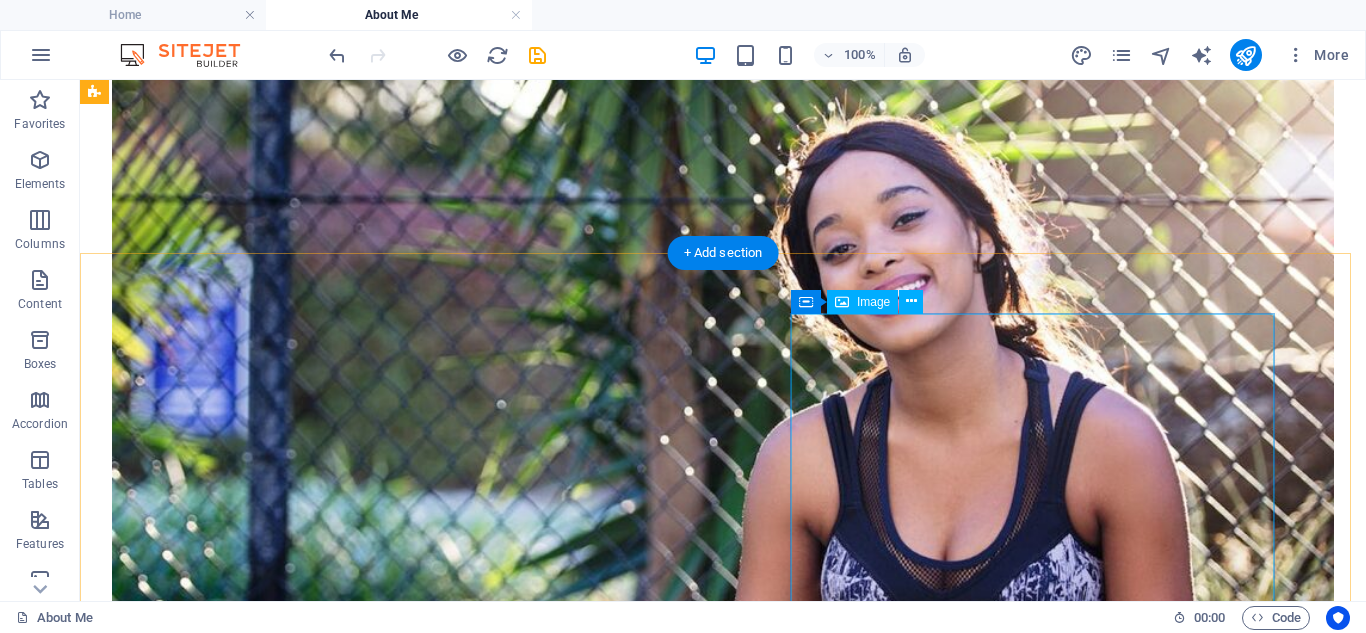 scroll, scrollTop: 604, scrollLeft: 0, axis: vertical 